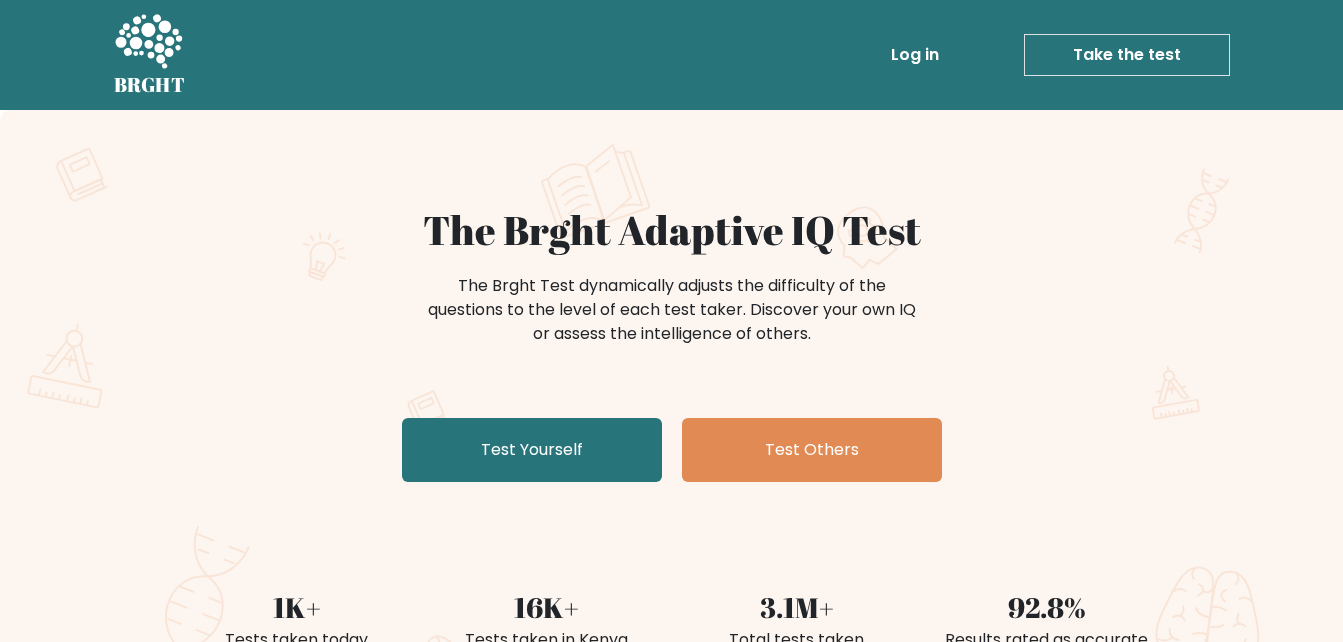 scroll, scrollTop: 0, scrollLeft: 0, axis: both 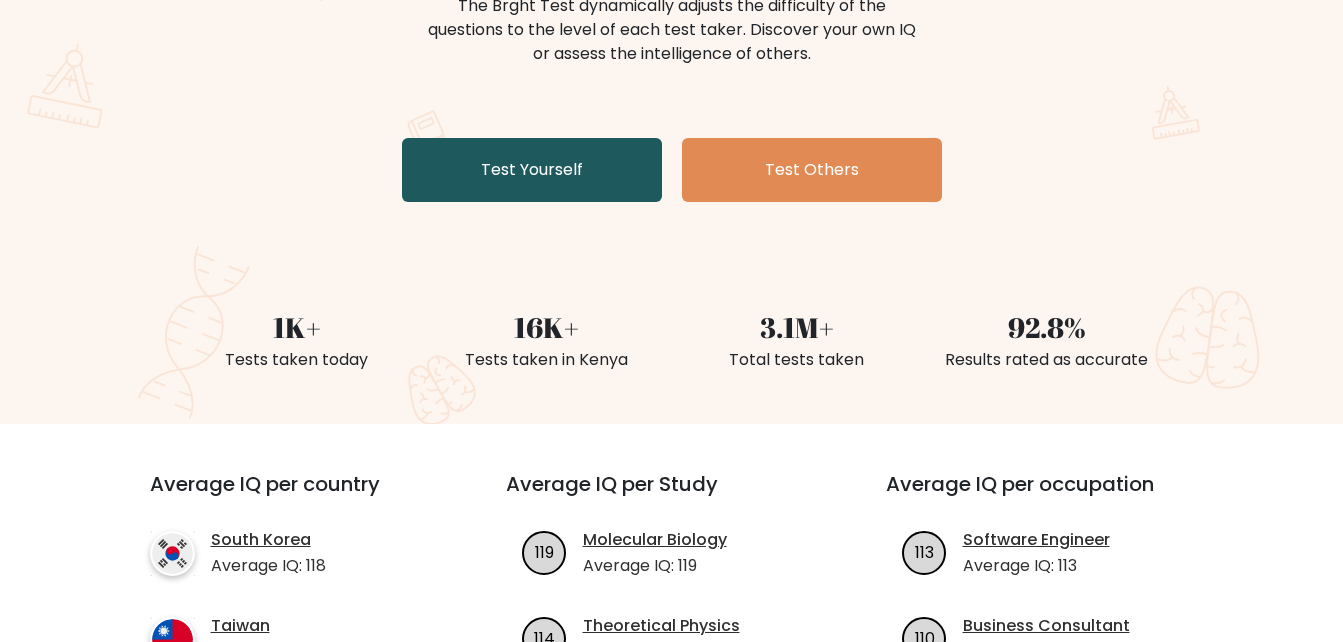 click on "Test Yourself" at bounding box center (532, 170) 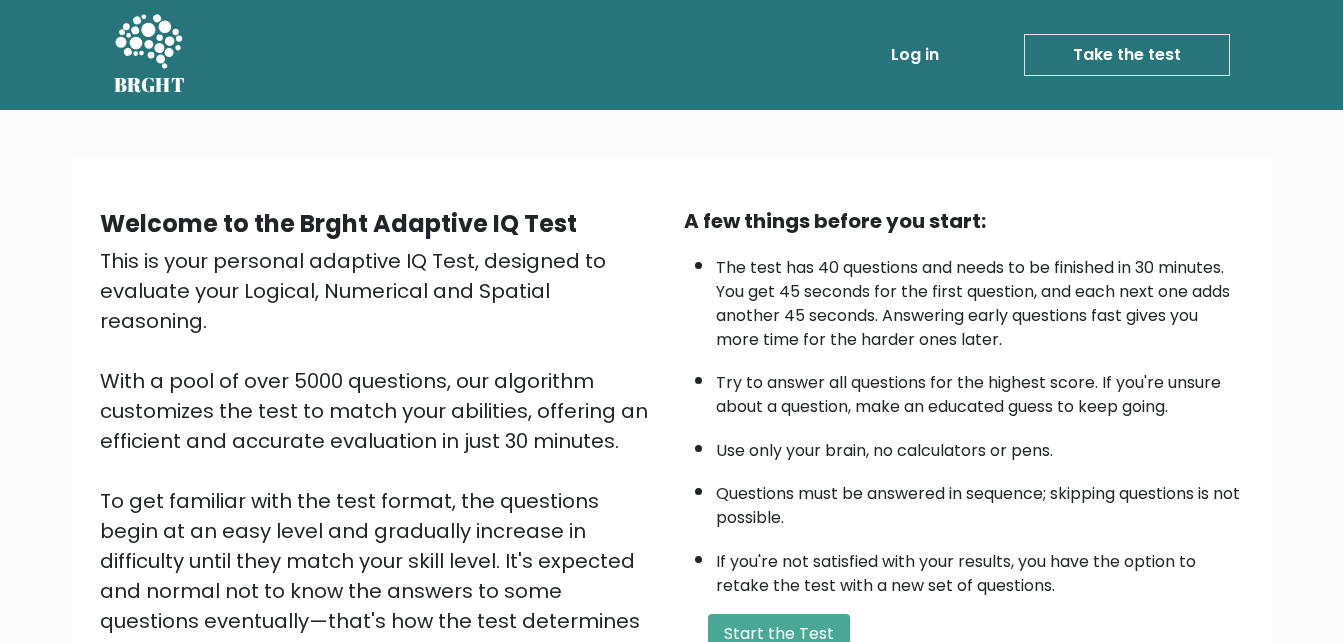 scroll, scrollTop: 0, scrollLeft: 0, axis: both 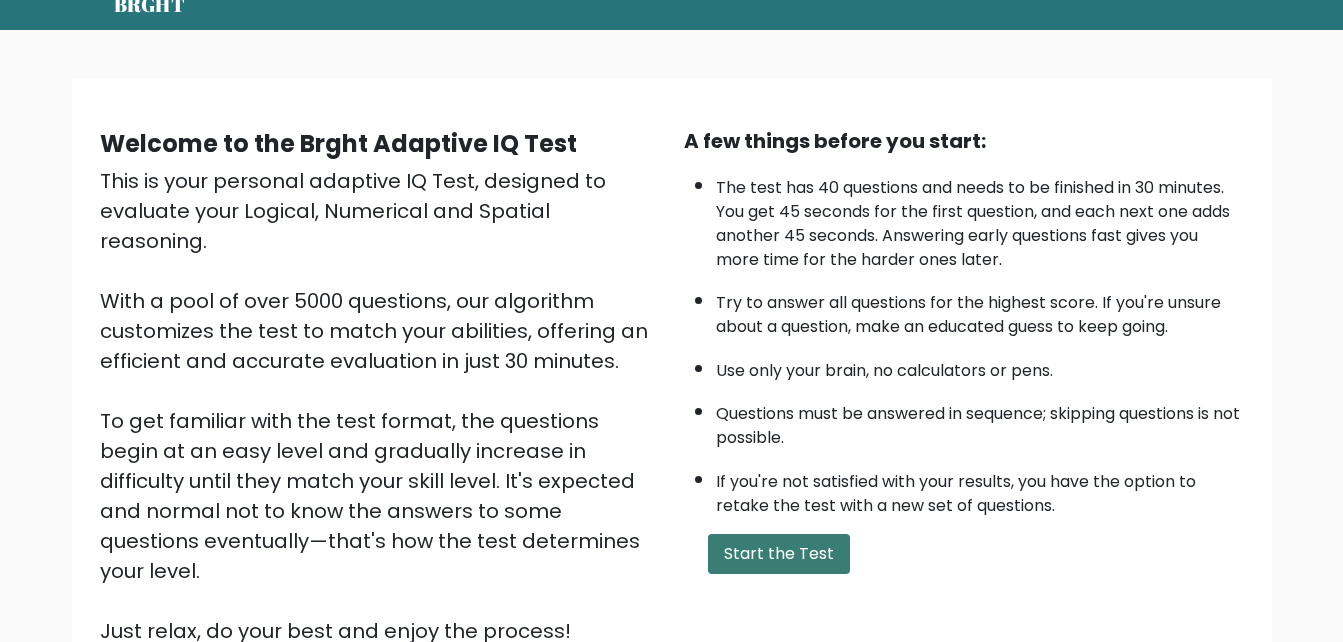 click on "Start the Test" at bounding box center (779, 554) 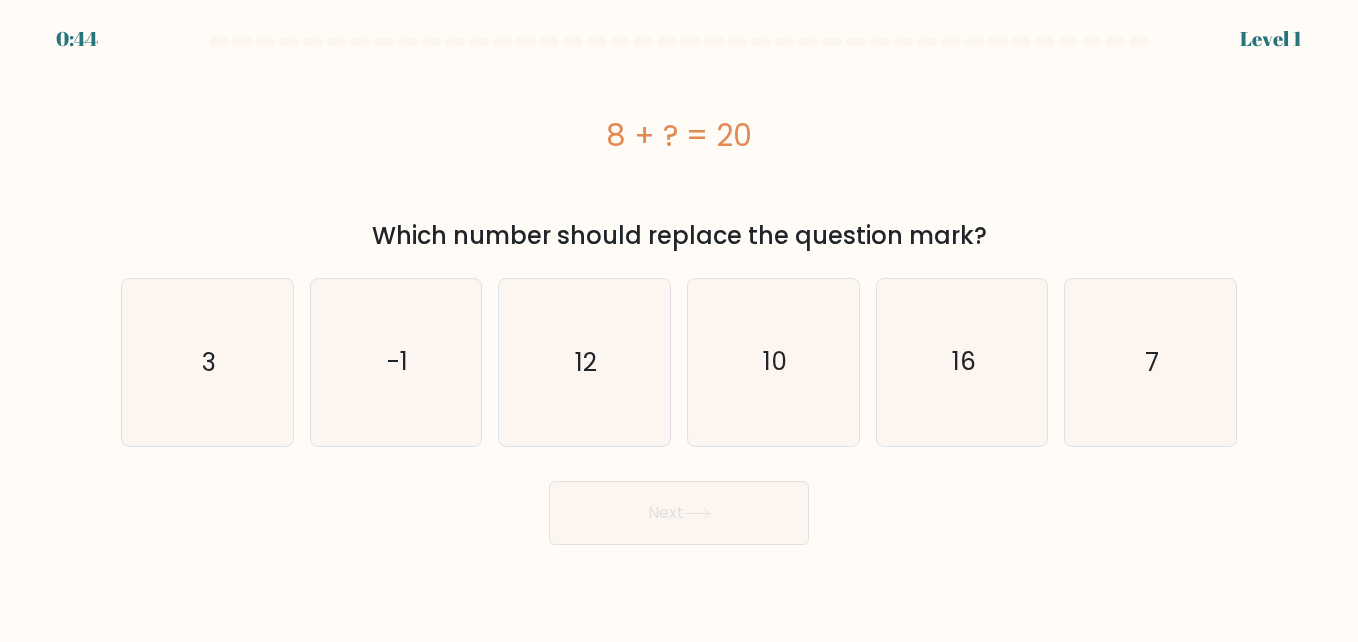 scroll, scrollTop: 0, scrollLeft: 0, axis: both 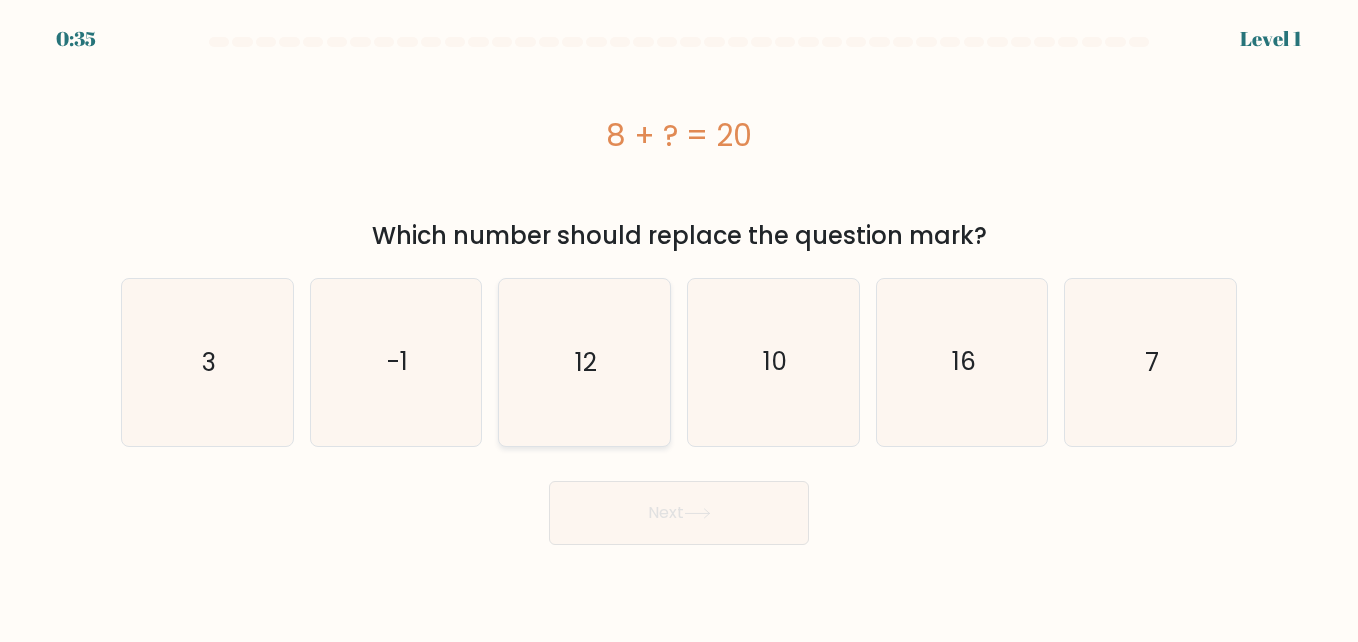 click on "12" at bounding box center (584, 362) 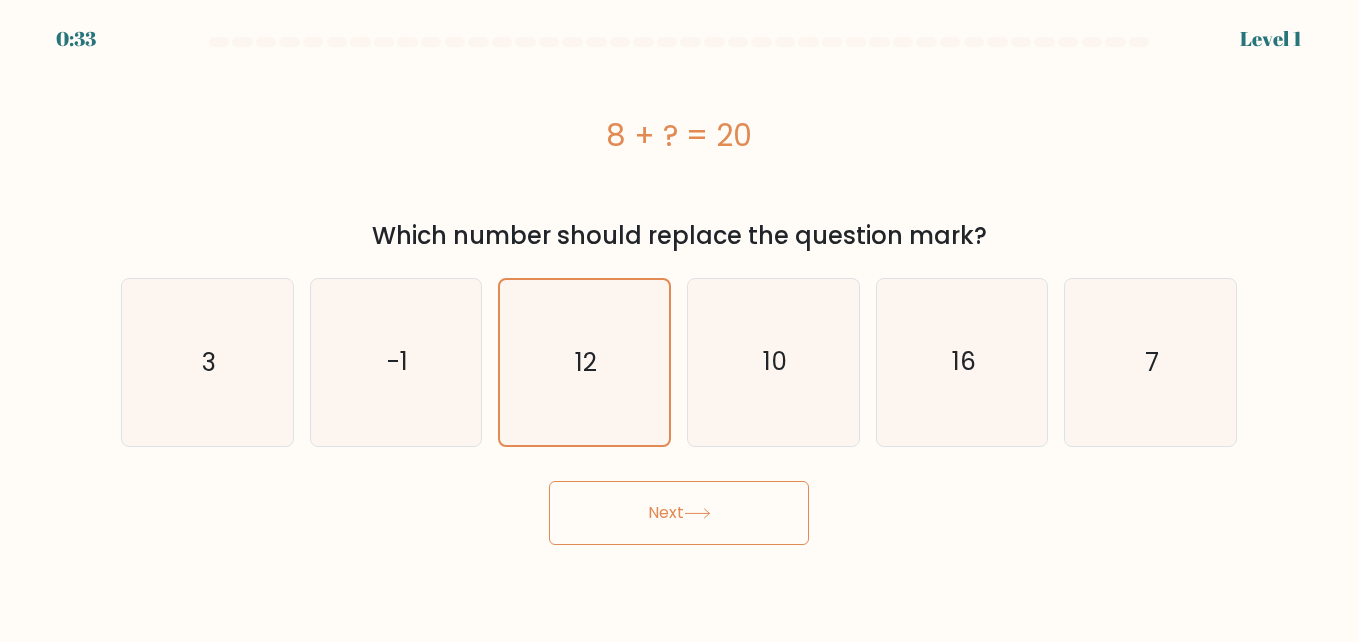 click on "Next" at bounding box center [679, 513] 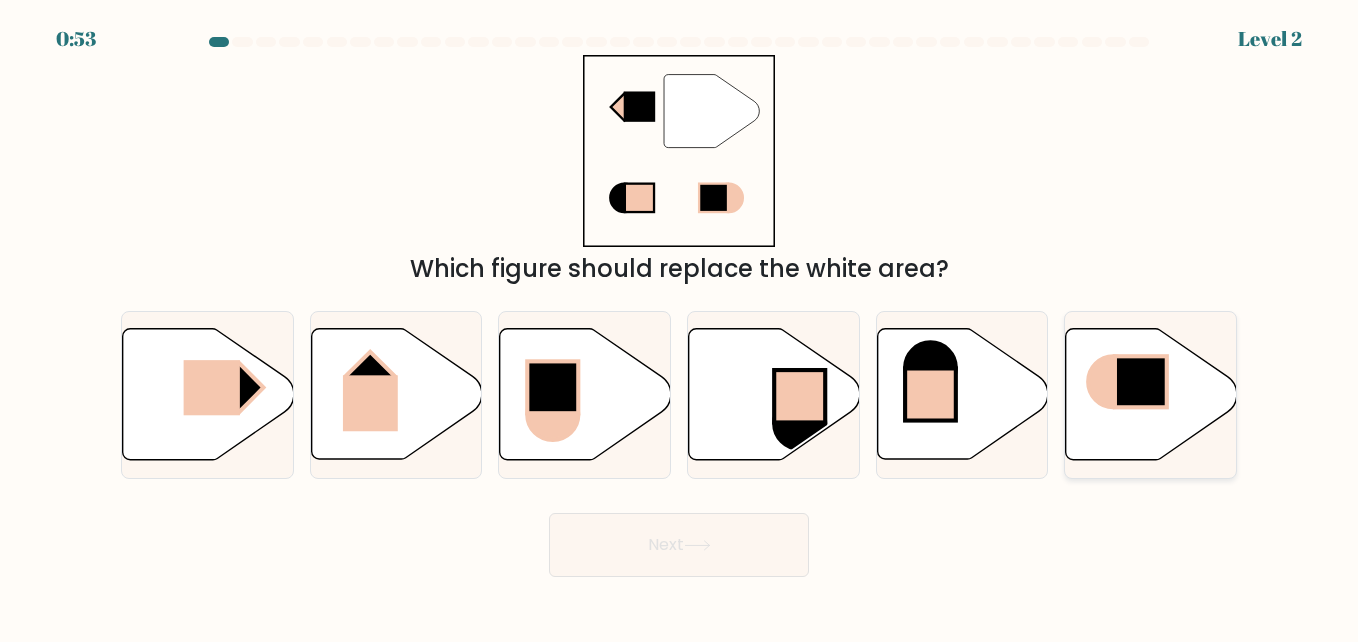 click at bounding box center (1113, 381) 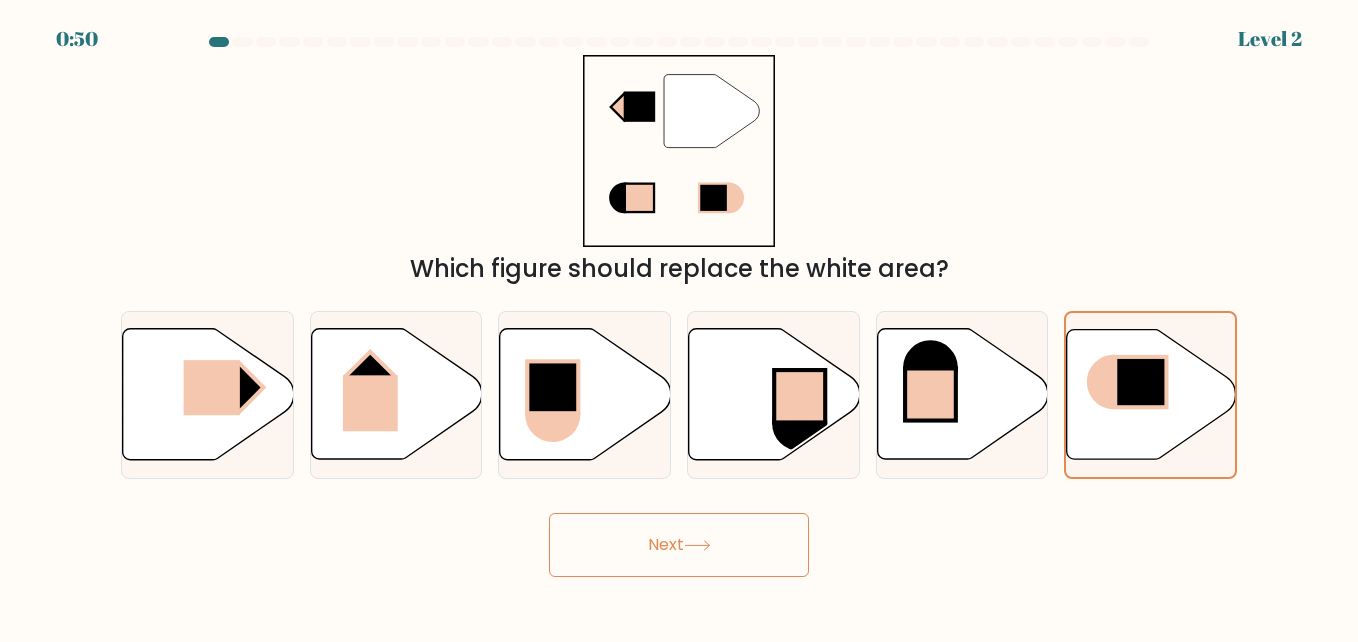 click on "Next" at bounding box center (679, 545) 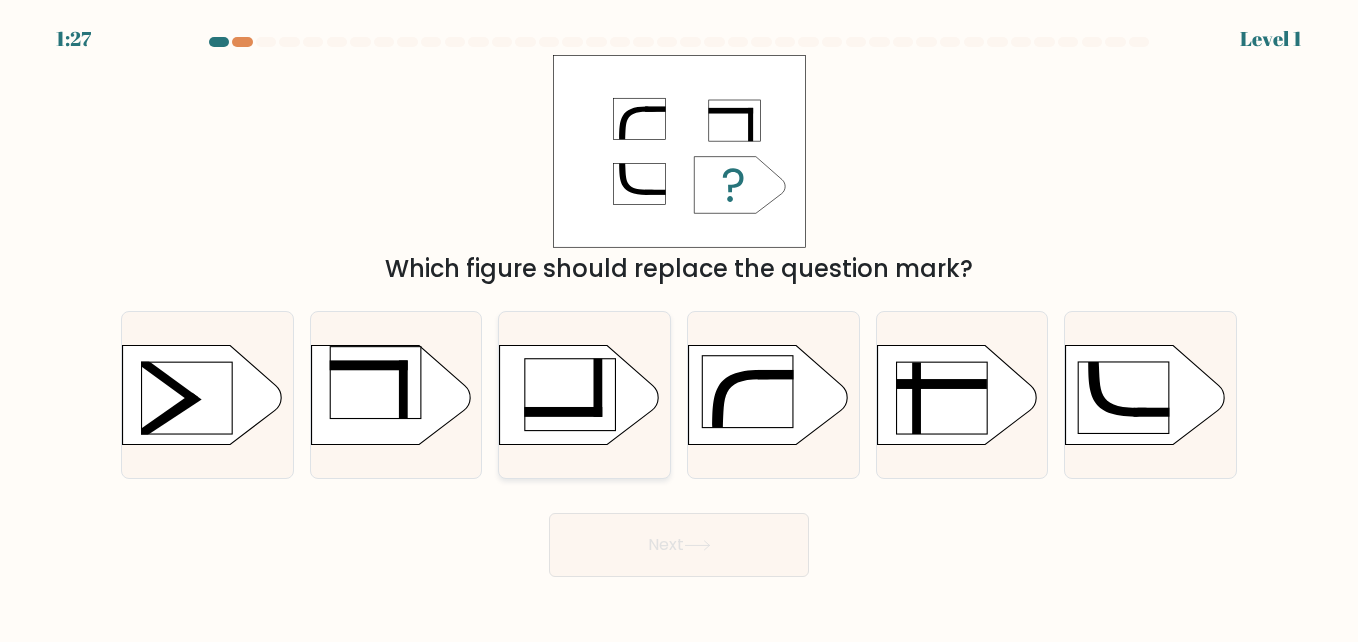 click at bounding box center (570, 394) 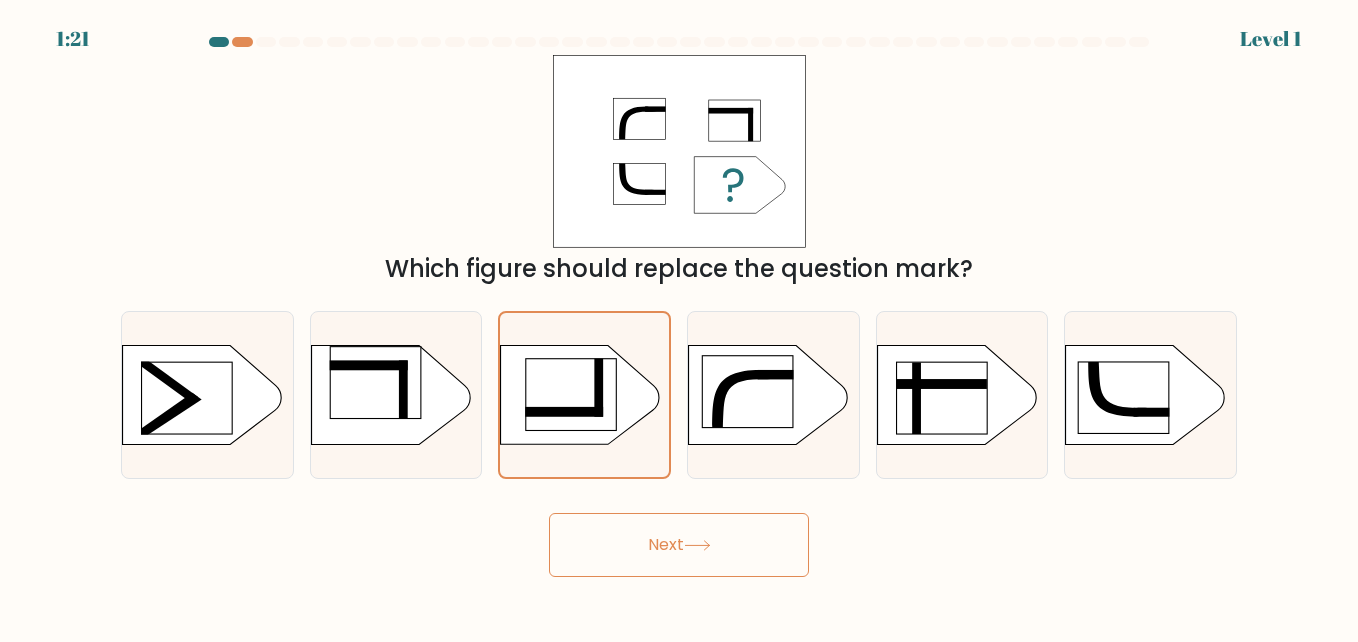 click at bounding box center [697, 545] 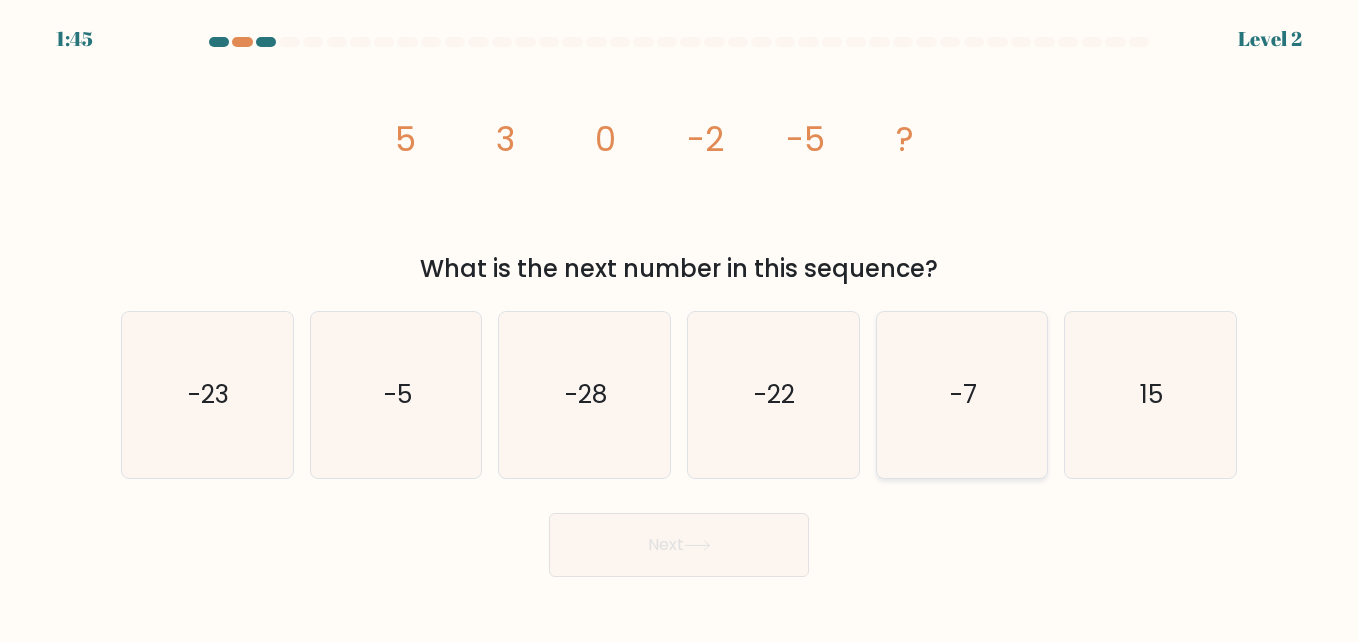 click on "-7" at bounding box center [963, 394] 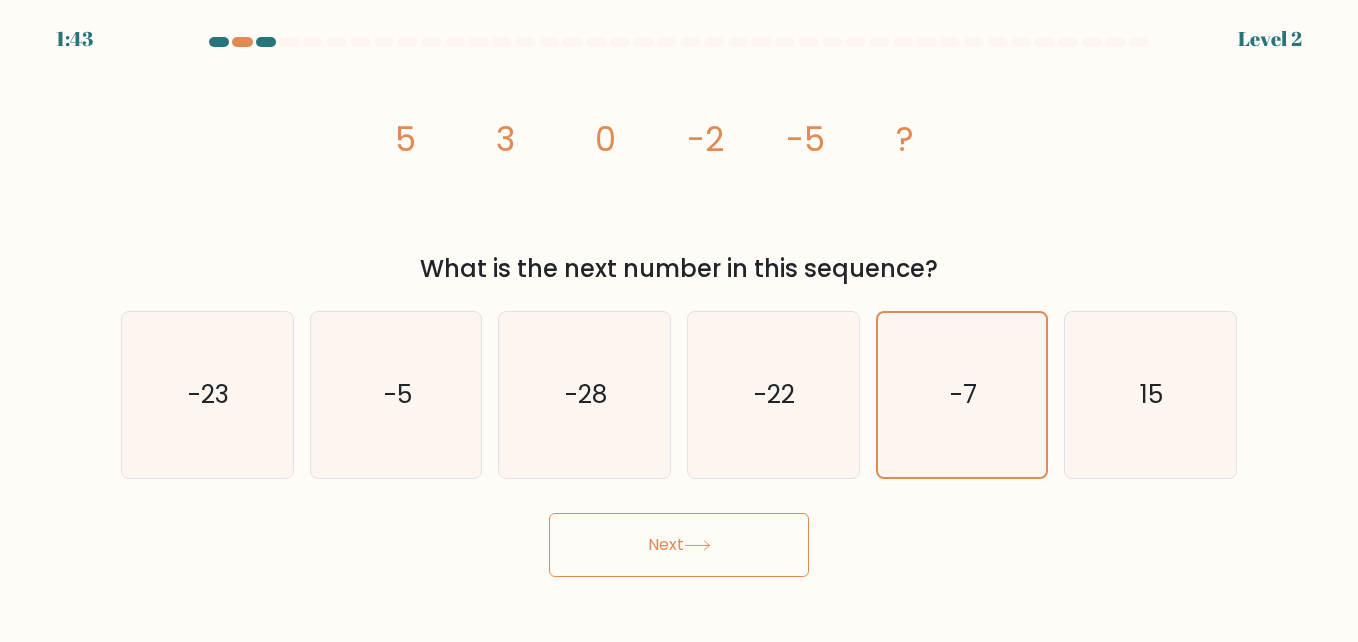 click on "Next" at bounding box center [679, 545] 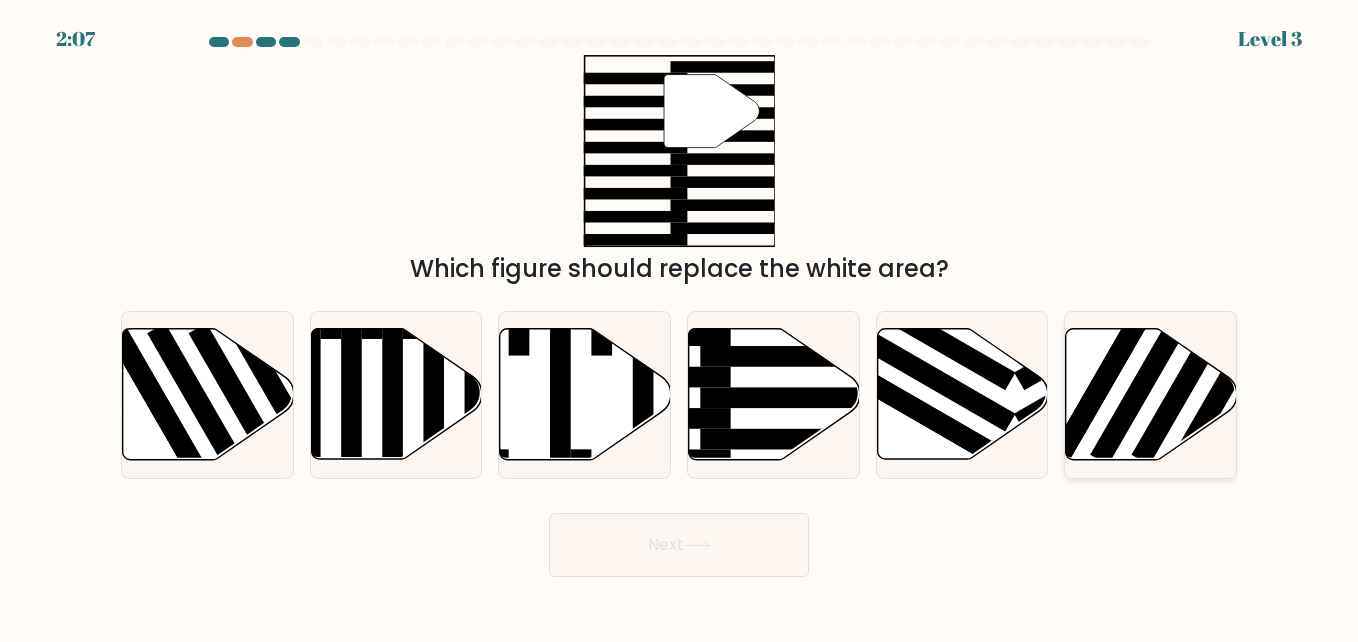 click at bounding box center [1151, 394] 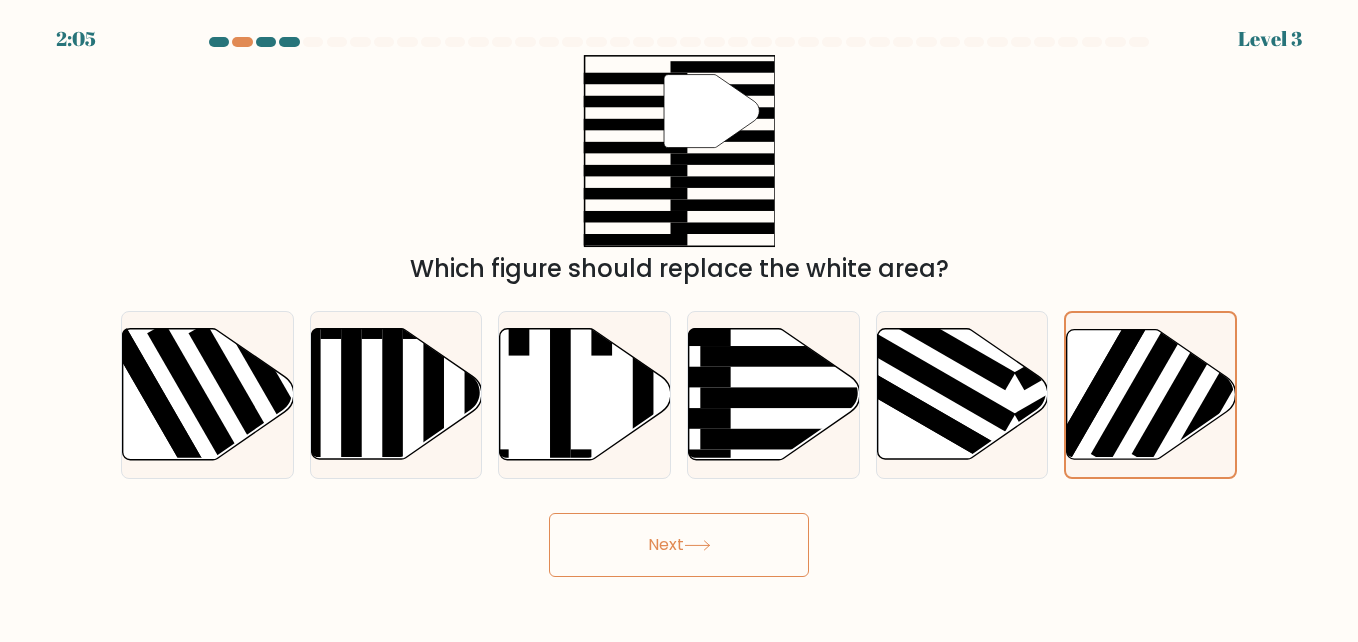 click on "Next" at bounding box center [679, 545] 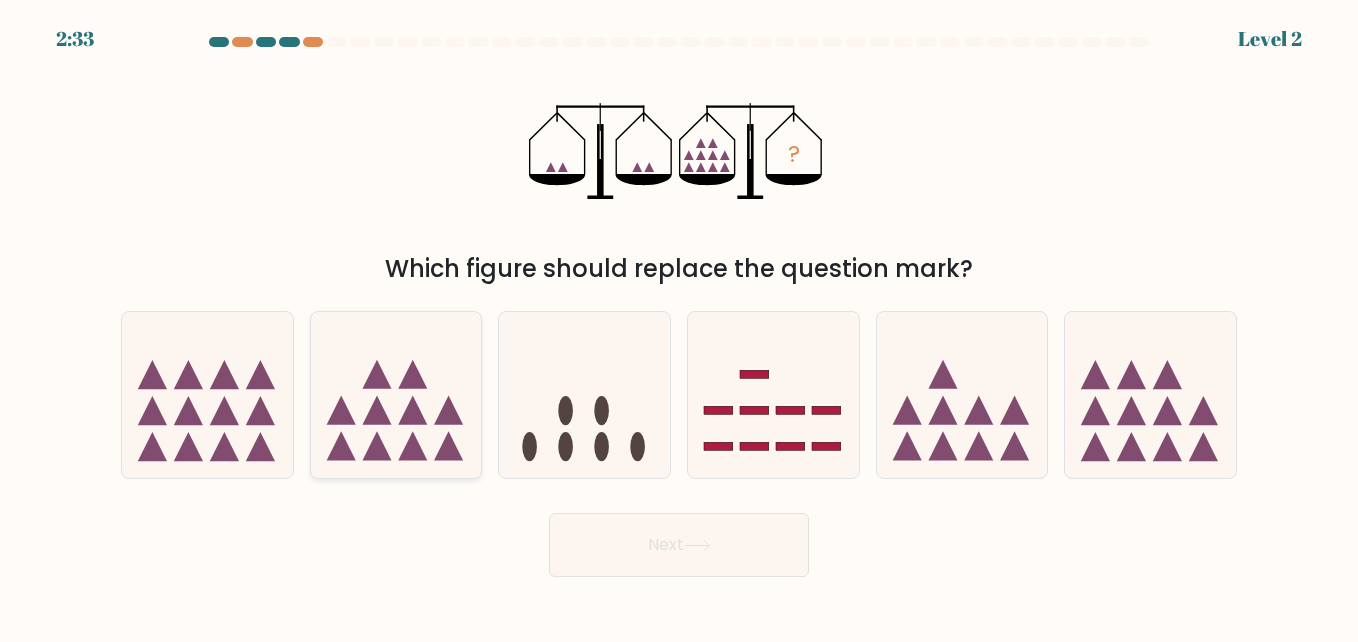 click at bounding box center (376, 446) 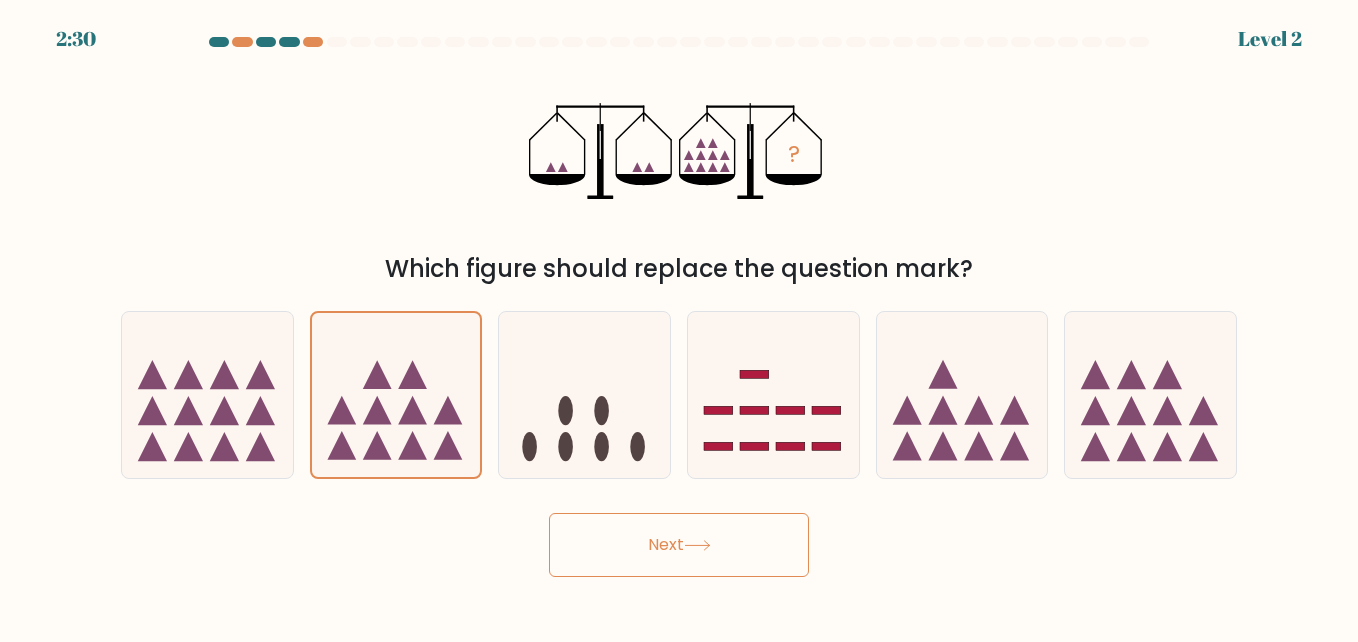 click on "Next" at bounding box center (679, 545) 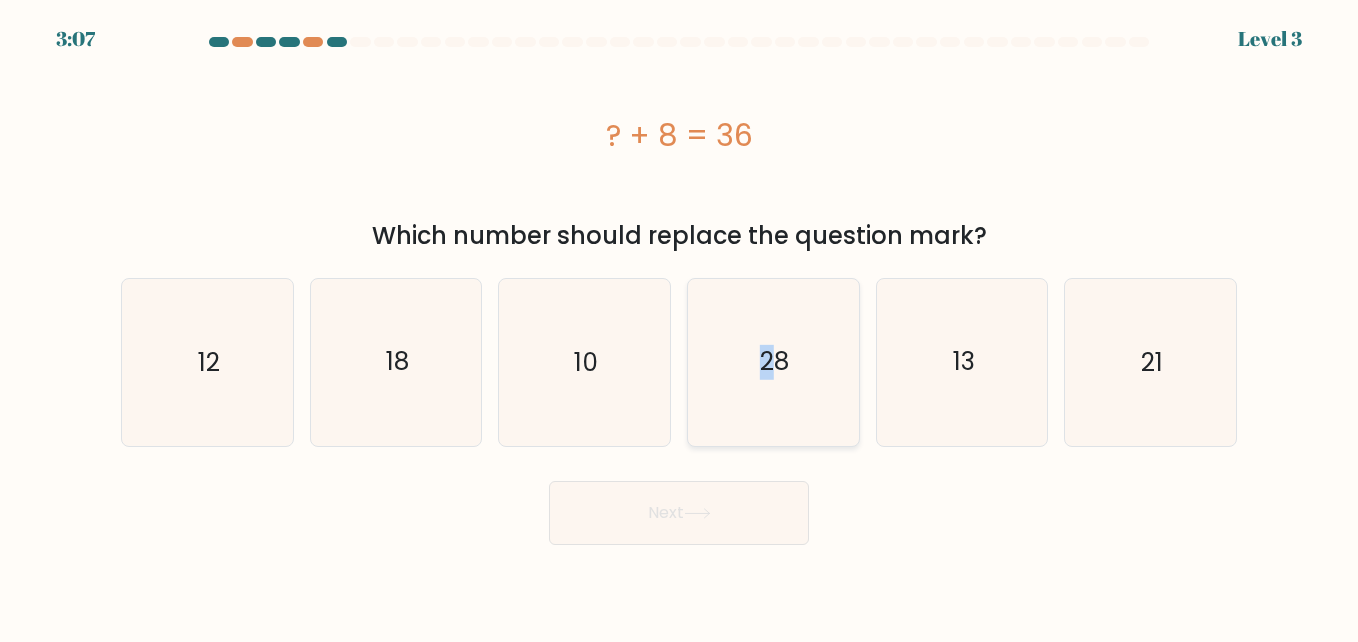 drag, startPoint x: 774, startPoint y: 365, endPoint x: 760, endPoint y: 399, distance: 36.769554 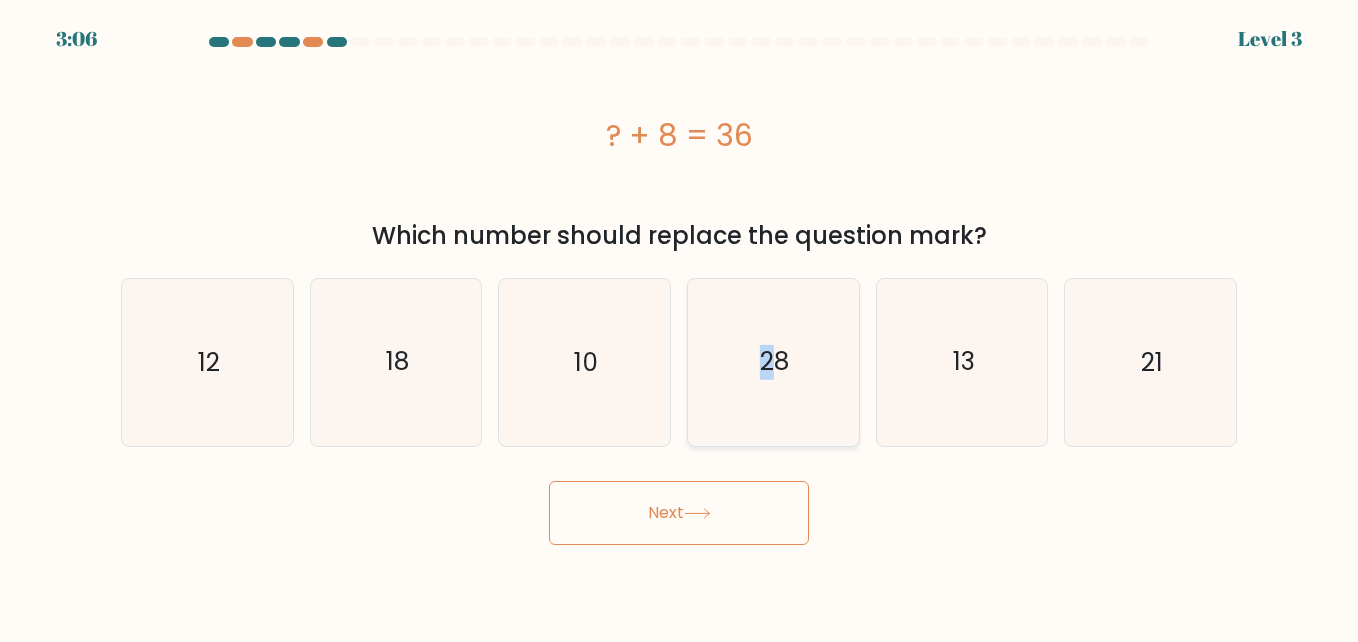 click on "28" at bounding box center (773, 362) 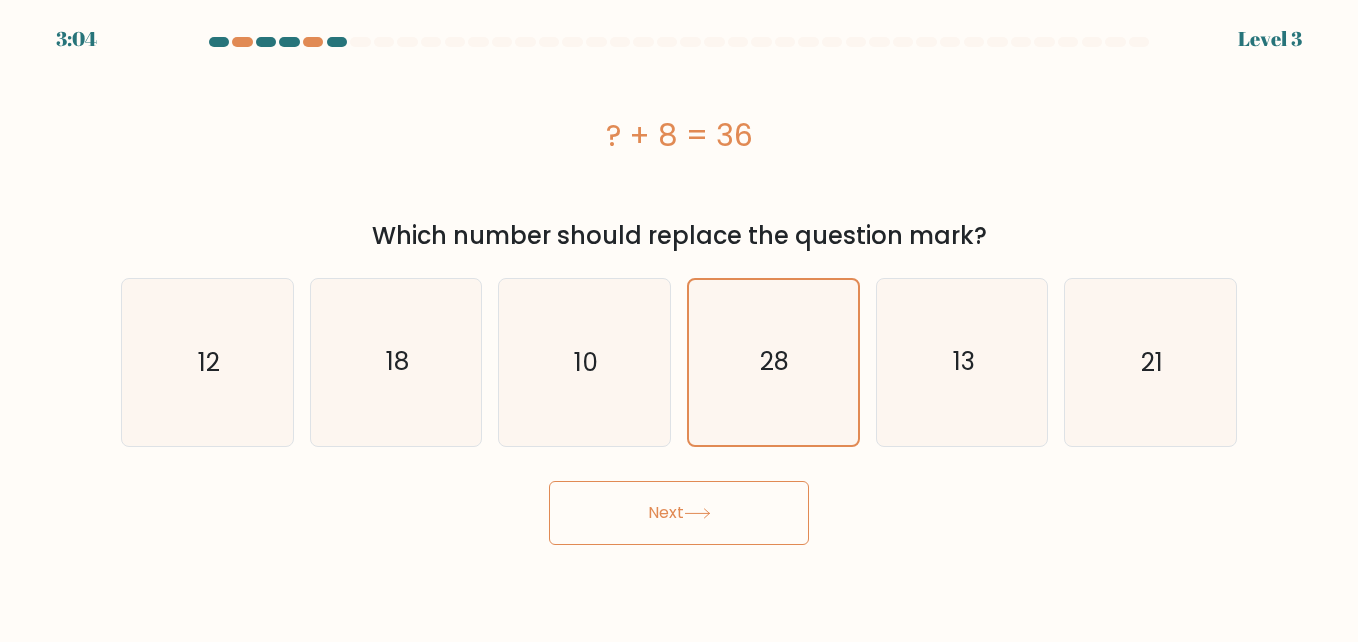 click on "Next" at bounding box center [679, 513] 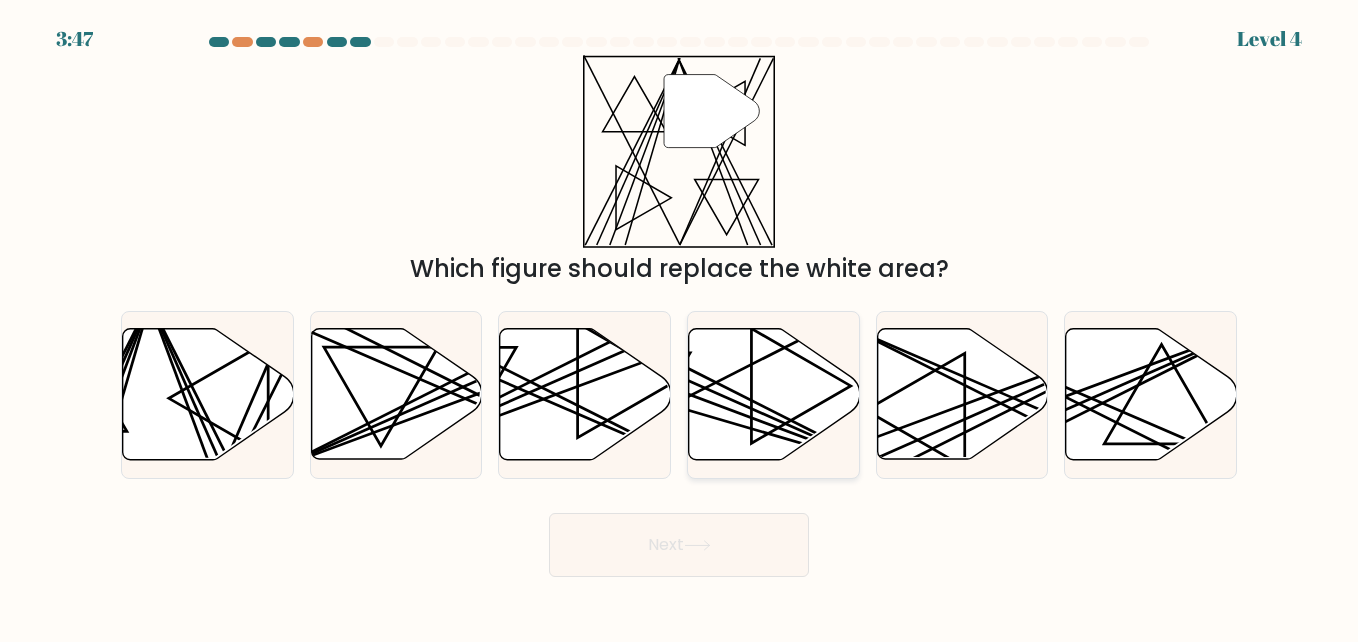 click at bounding box center [774, 394] 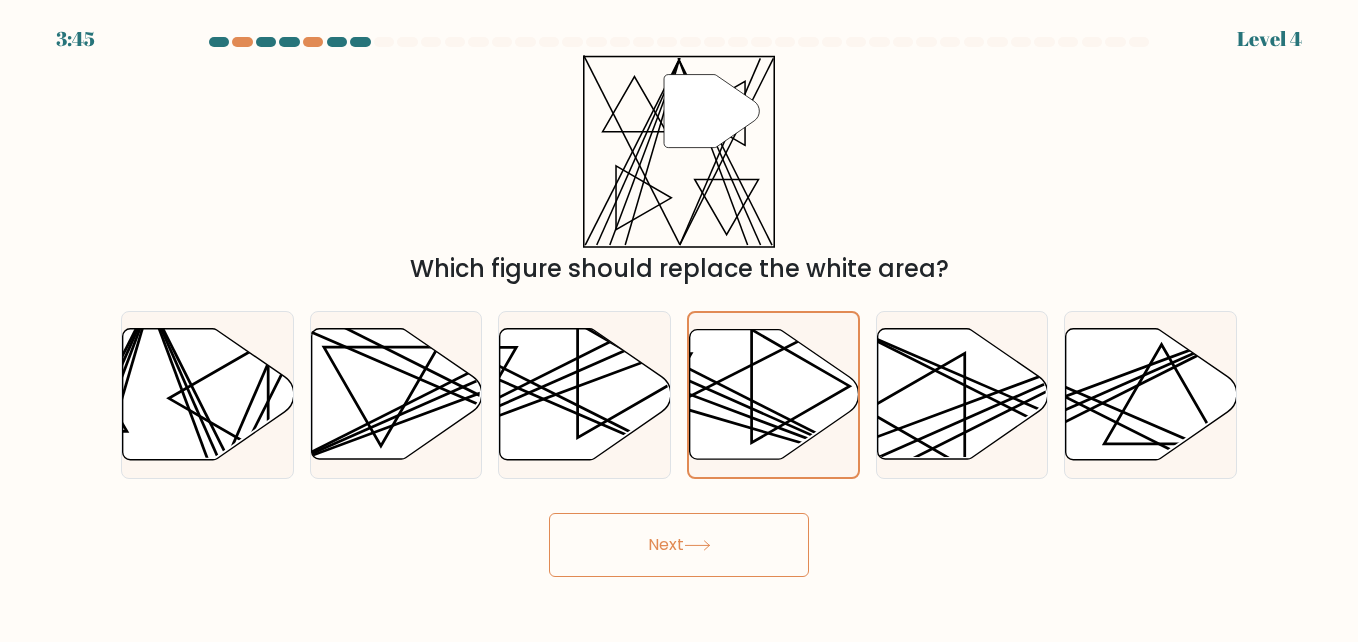 click at bounding box center (697, 545) 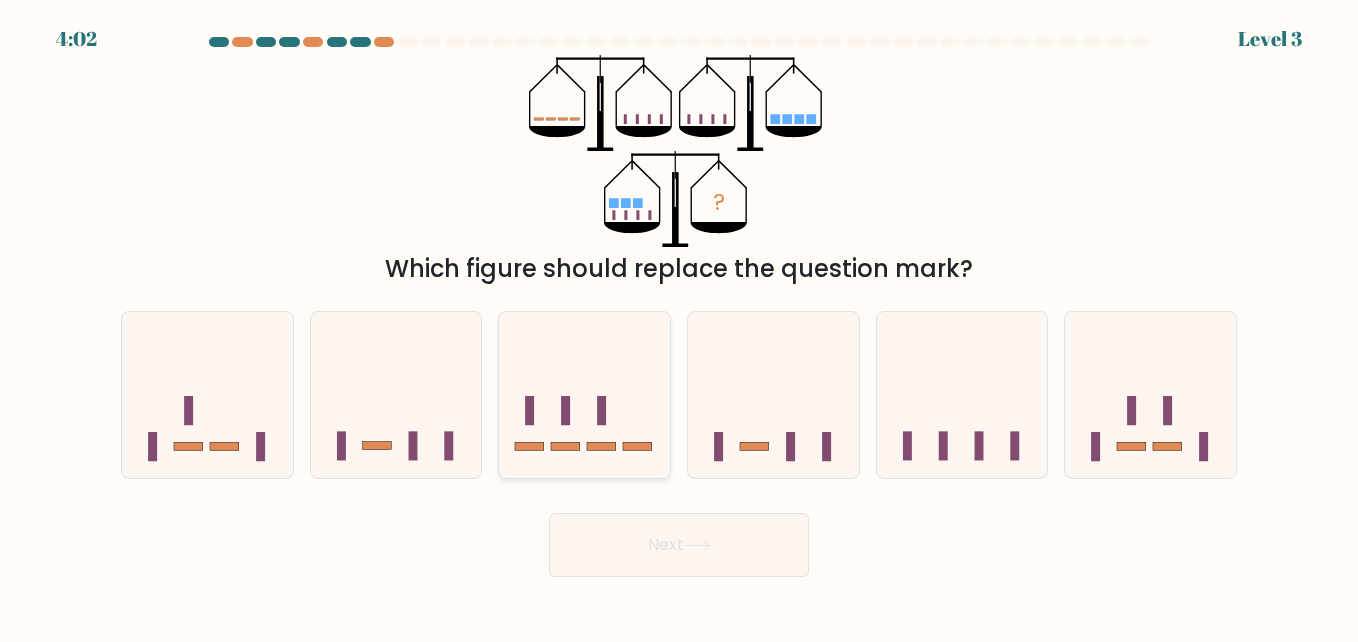 click at bounding box center (565, 446) 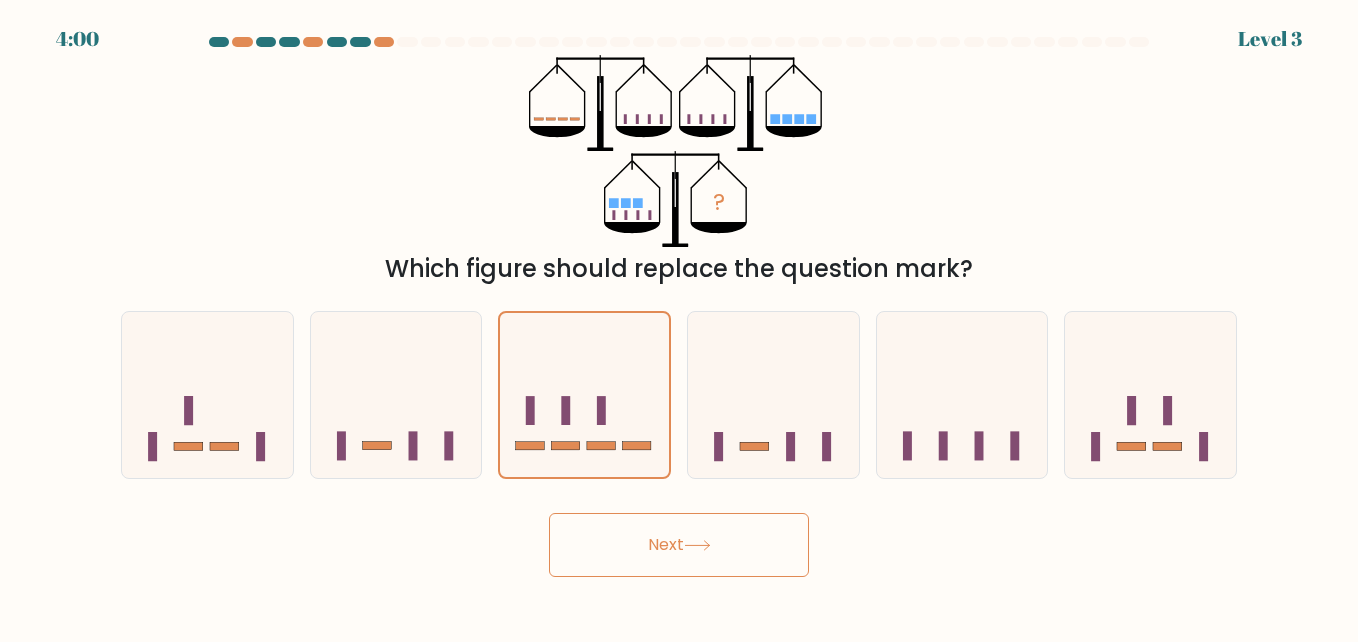 click on "Next" at bounding box center (679, 545) 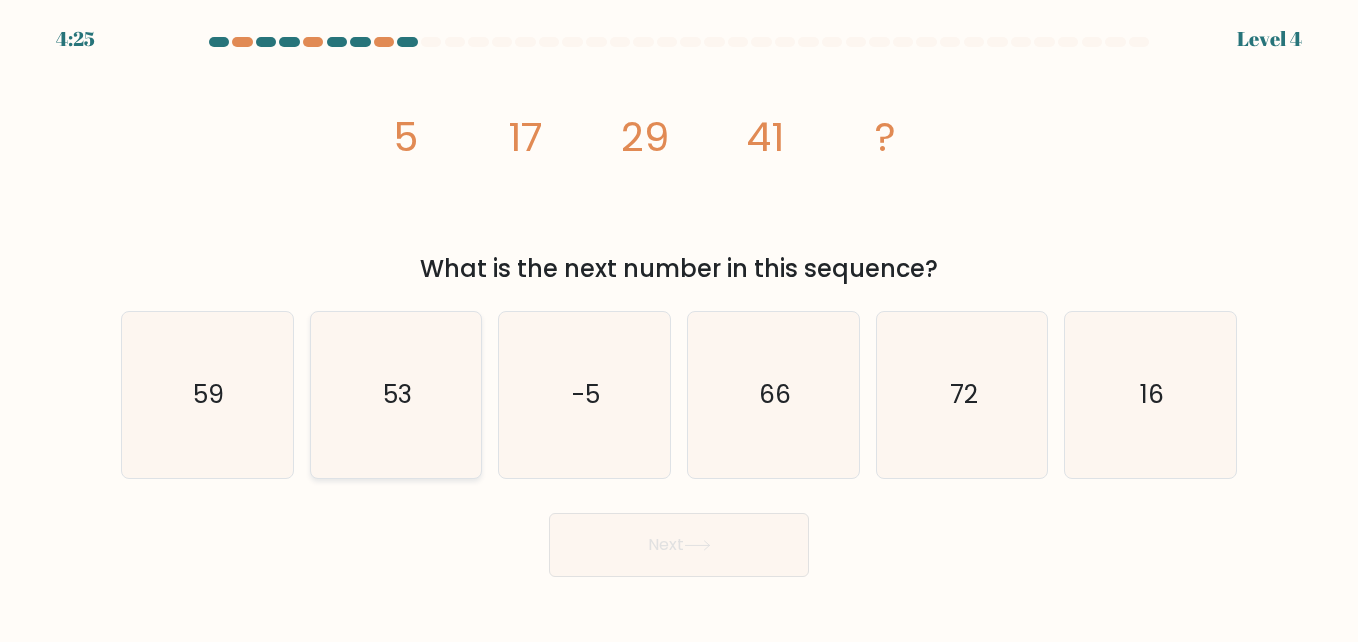 click on "53" at bounding box center [397, 394] 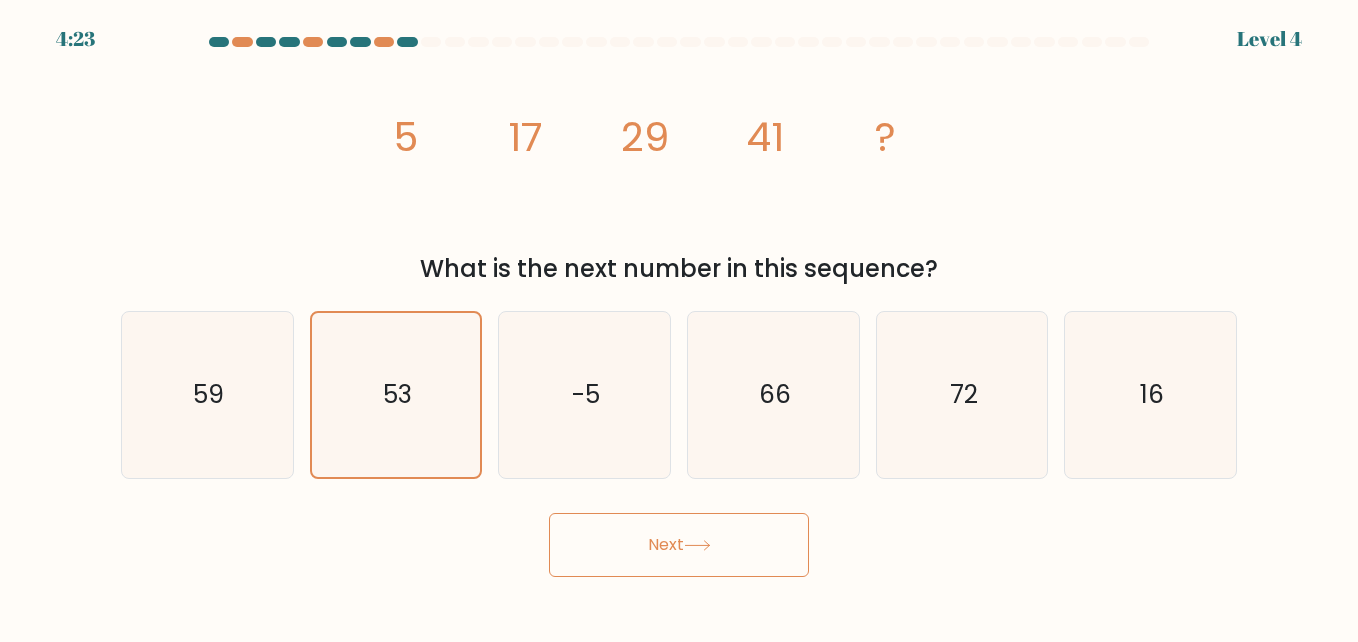 click on "Next" at bounding box center (679, 545) 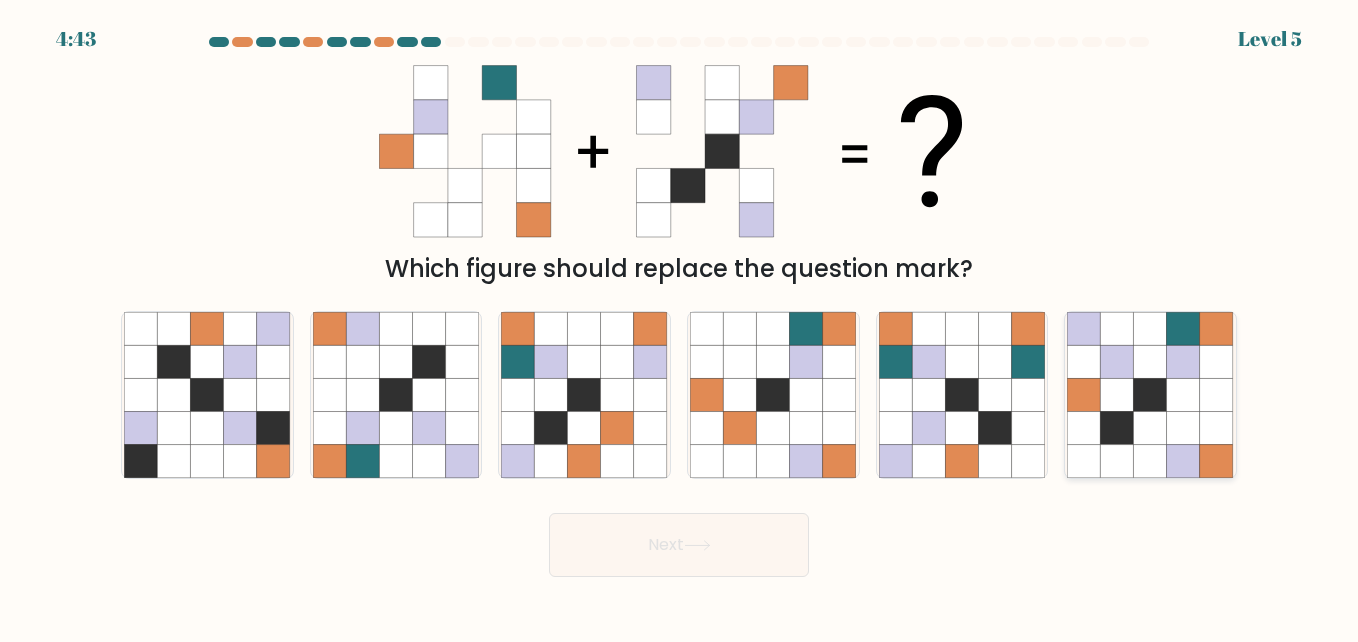 click at bounding box center [1150, 428] 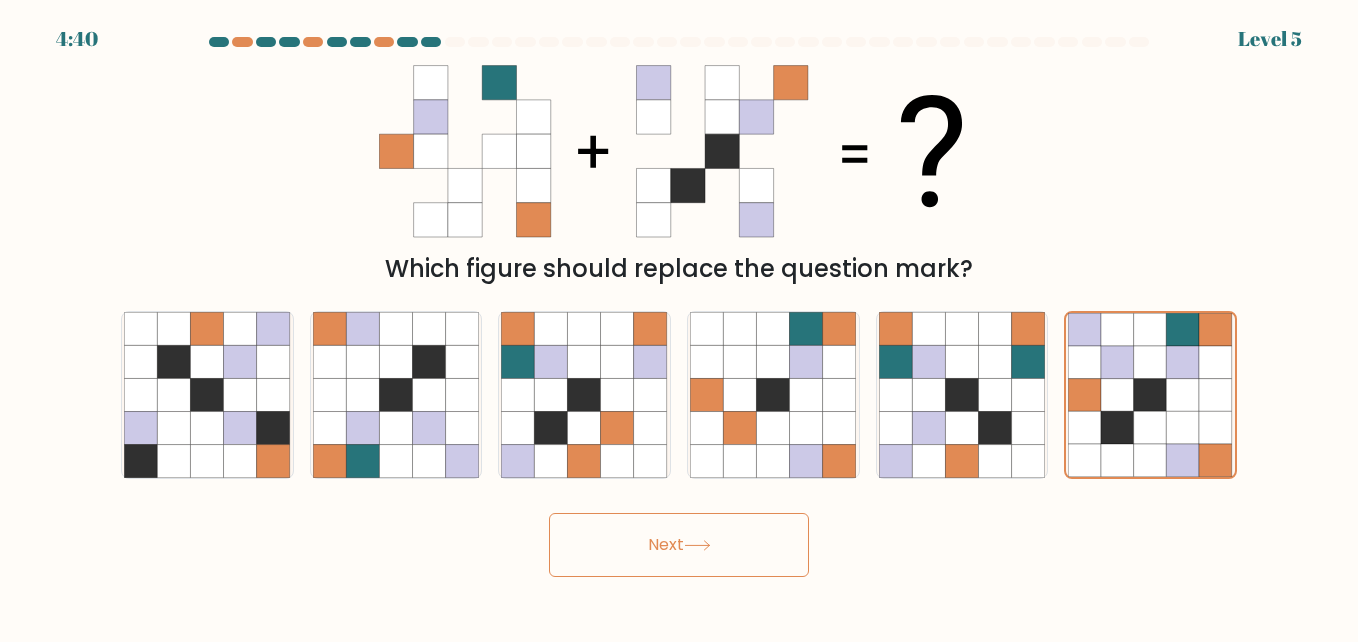 click on "Next" at bounding box center [679, 545] 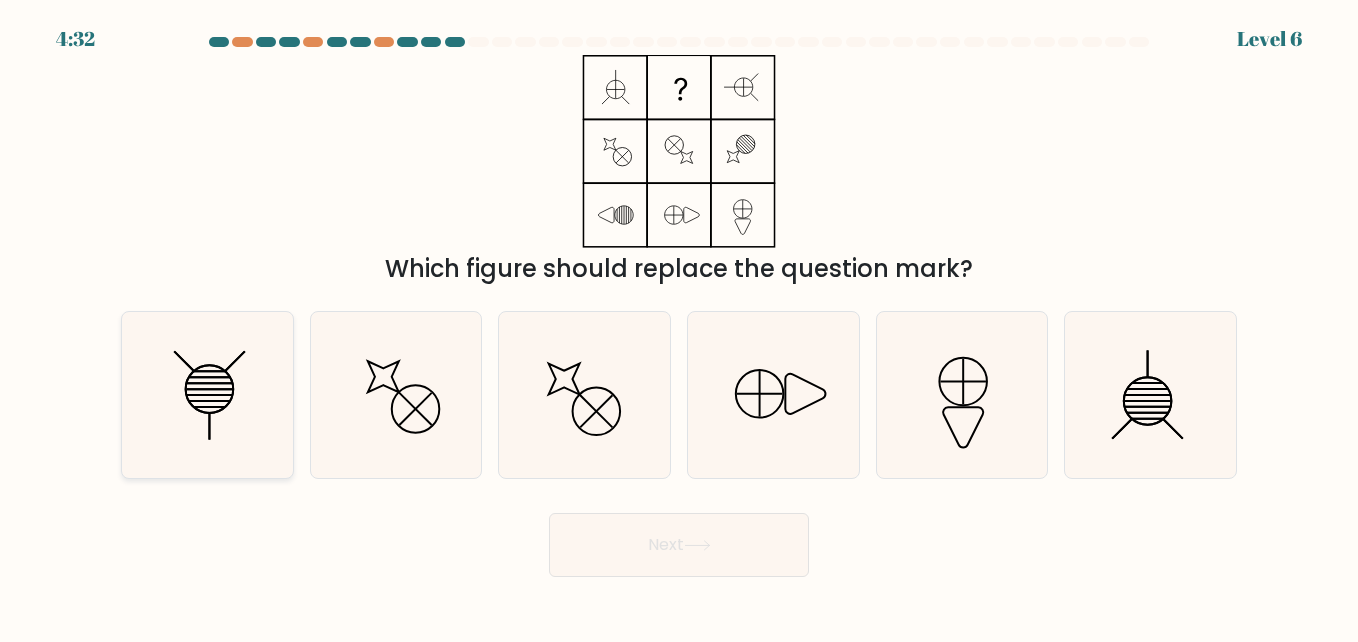 click at bounding box center [207, 395] 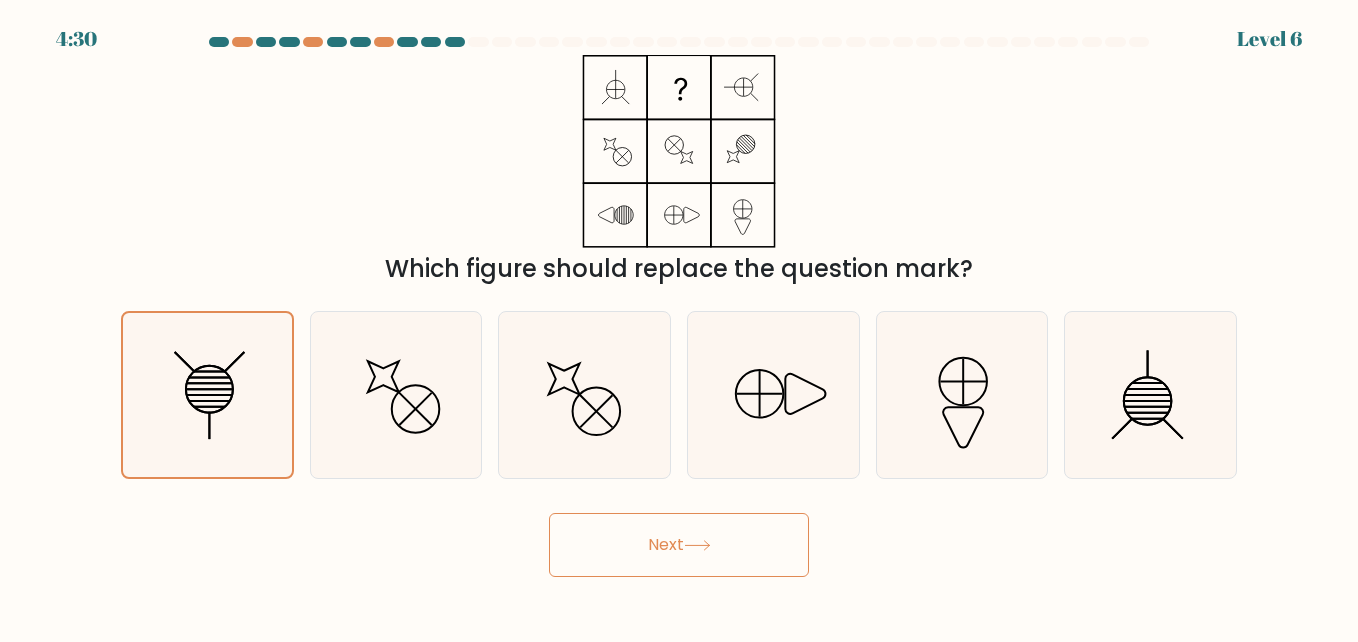 click on "Next" at bounding box center (679, 545) 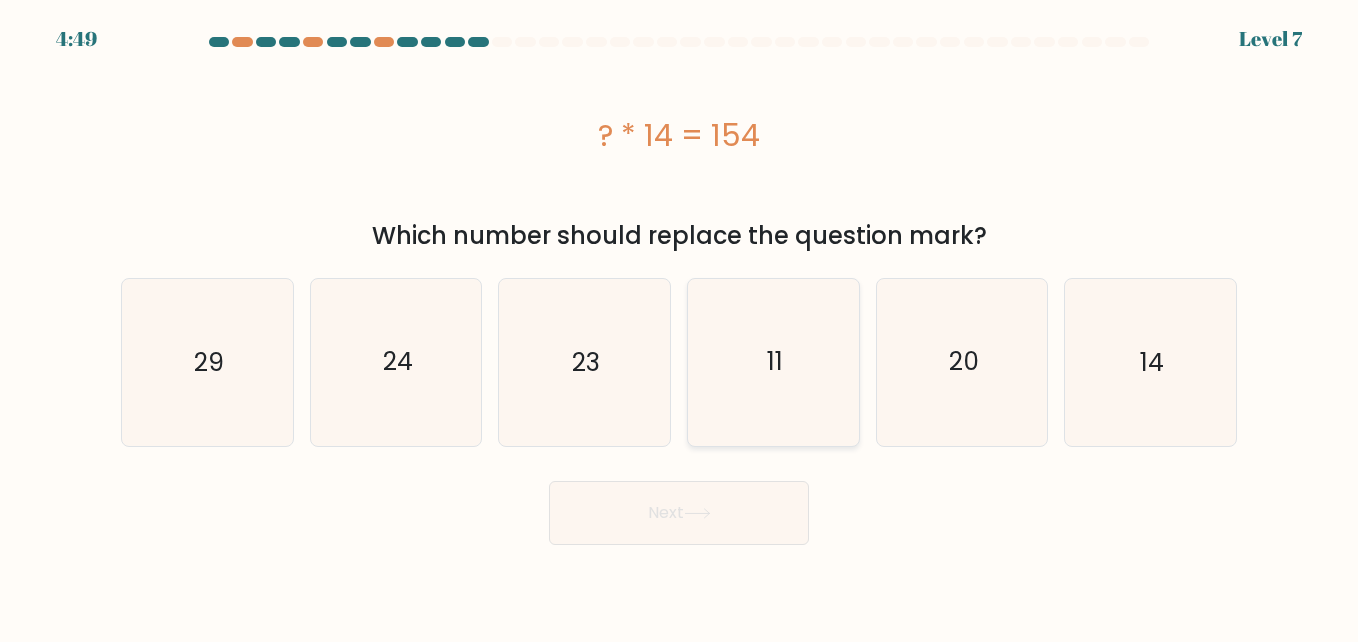 click on "11" at bounding box center [773, 362] 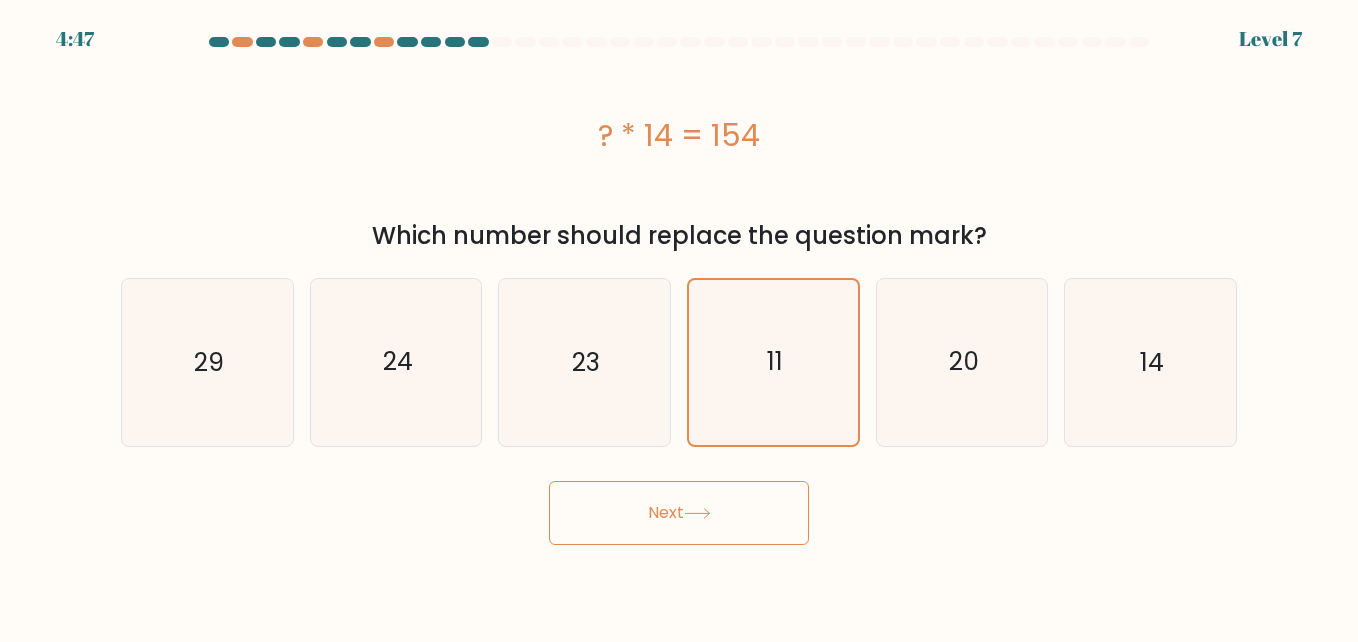 click on "Next" at bounding box center [679, 513] 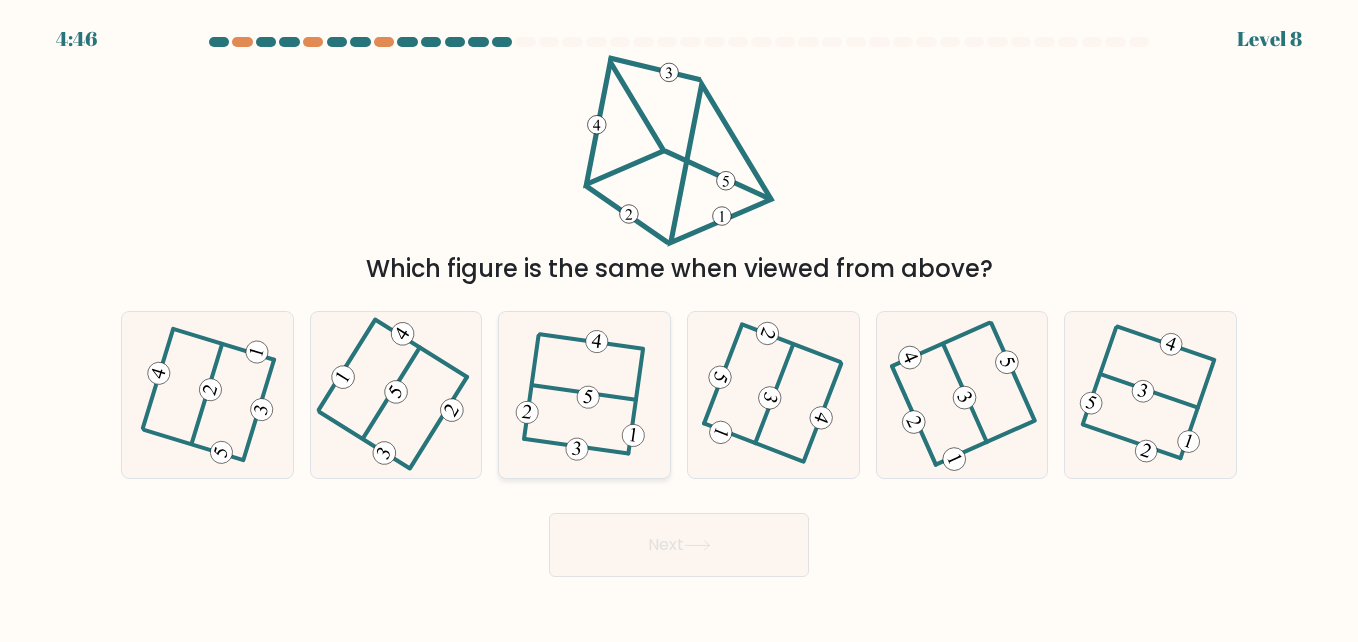 click at bounding box center [584, 394] 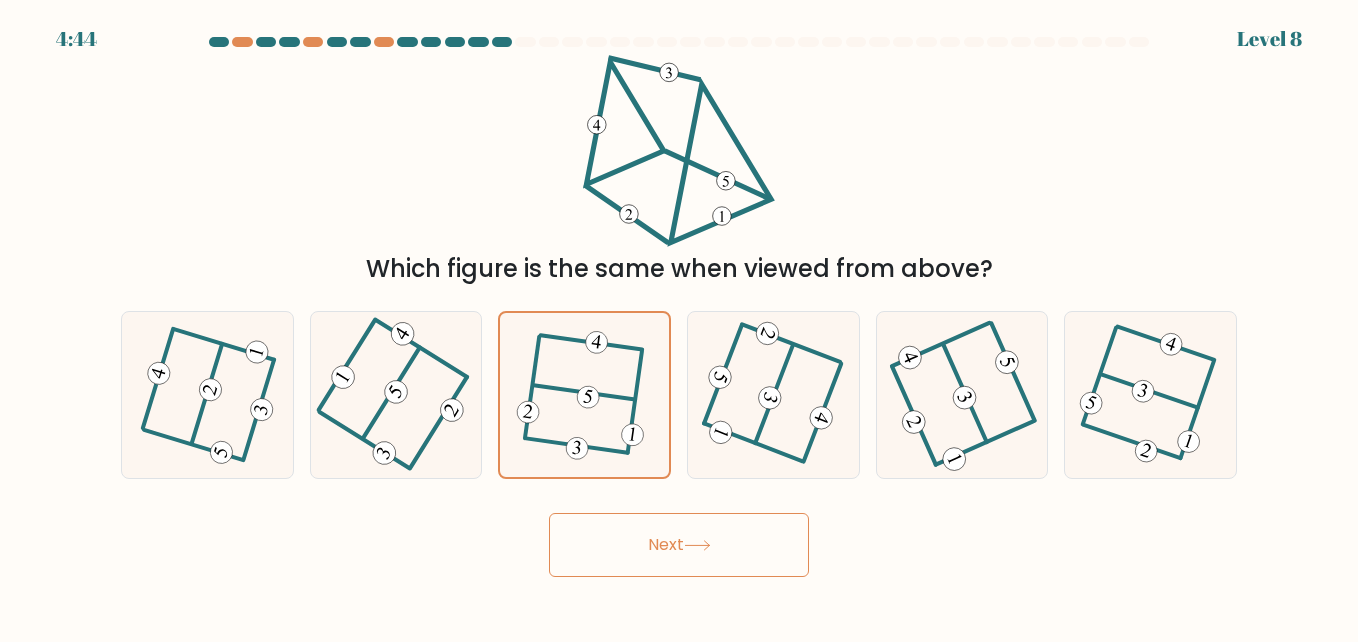 click on "Next" at bounding box center (679, 545) 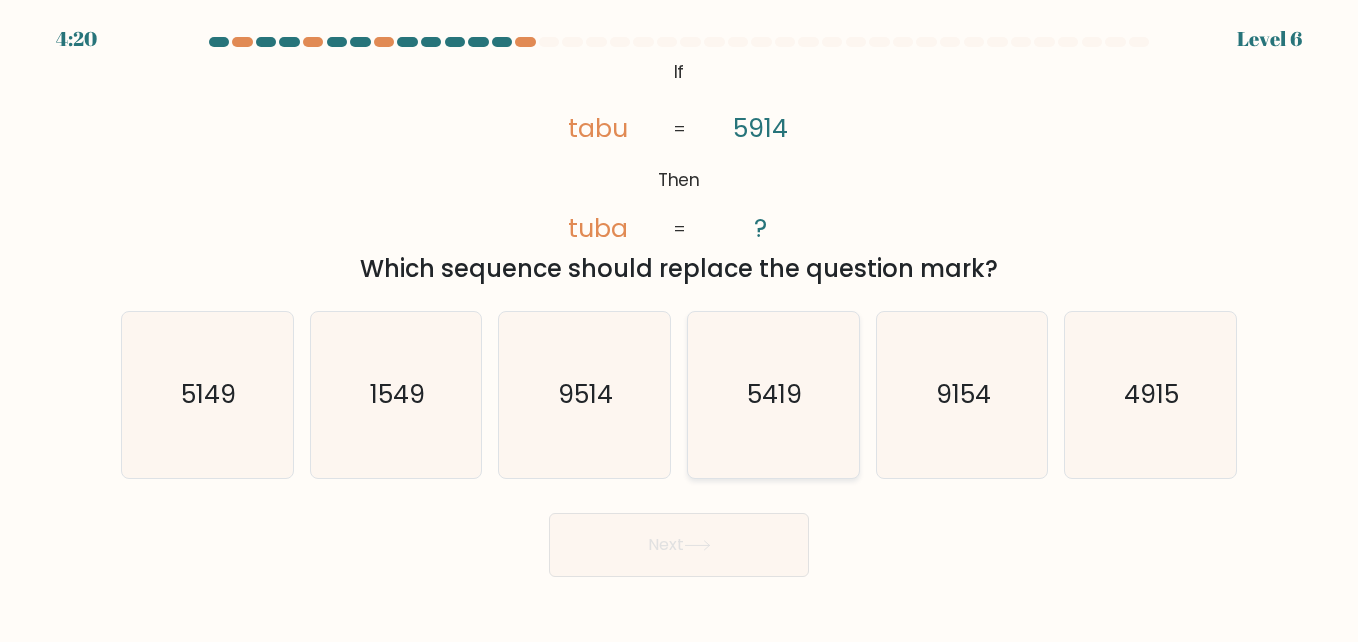 click on "5419" at bounding box center [773, 395] 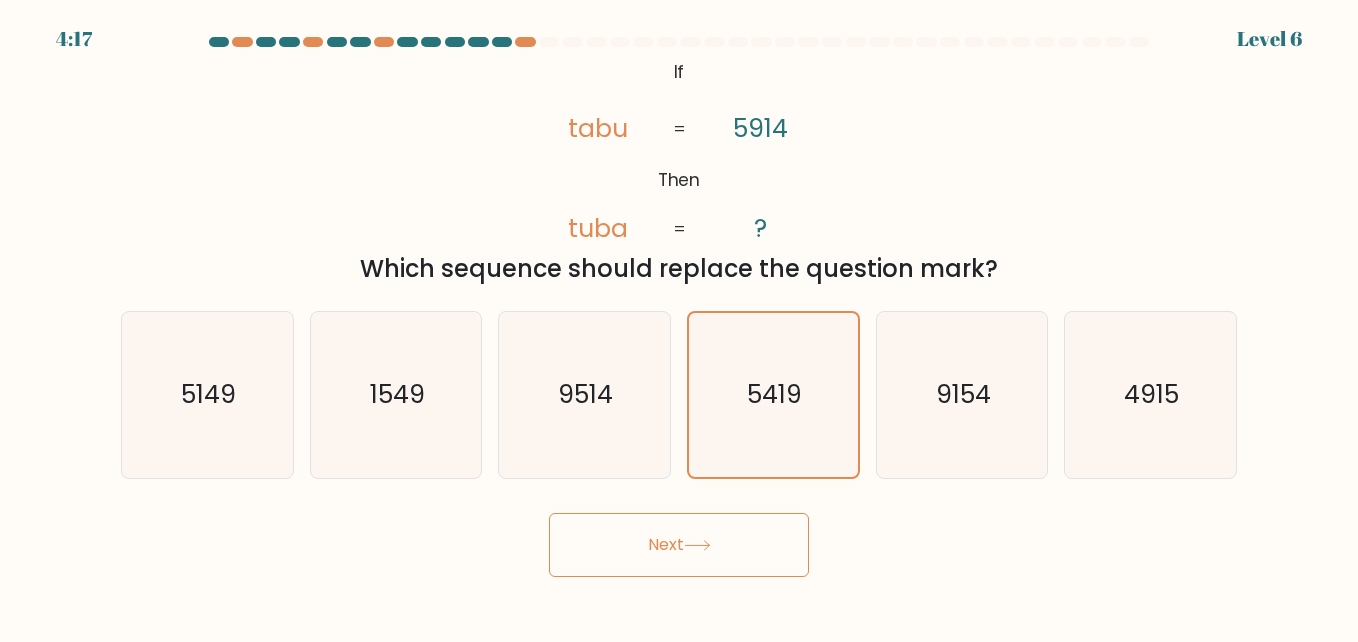 click on "Next" at bounding box center [679, 545] 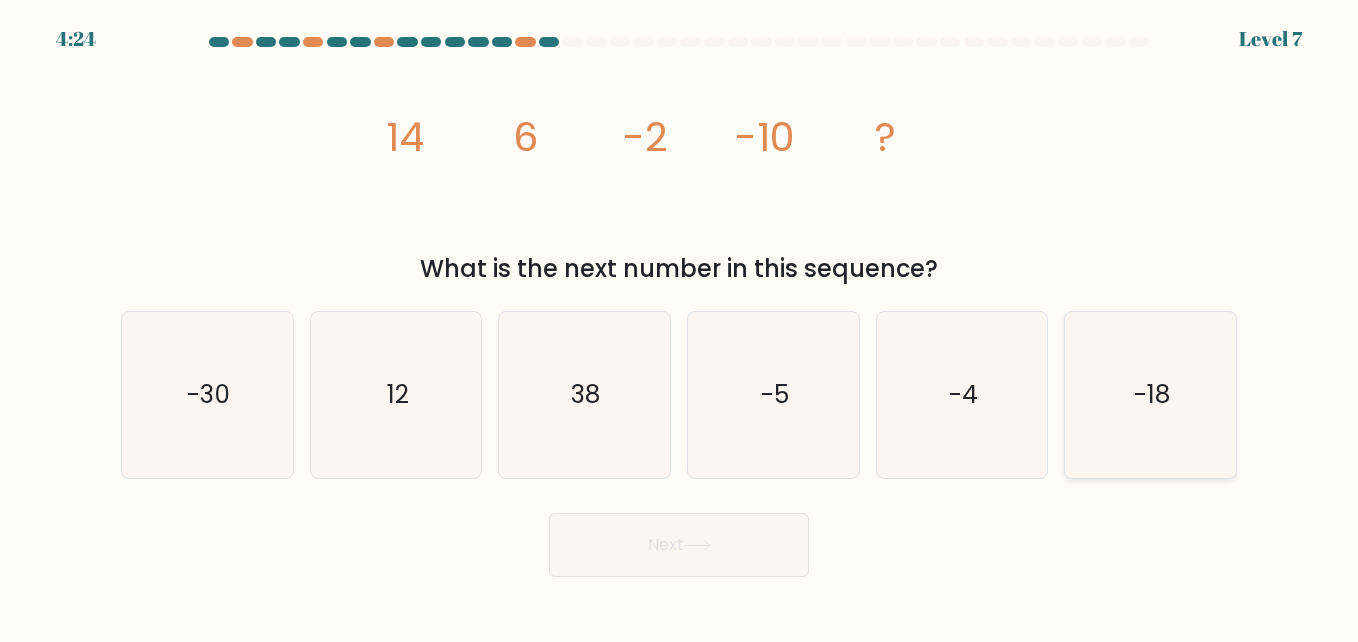 click on "-18" at bounding box center (1150, 395) 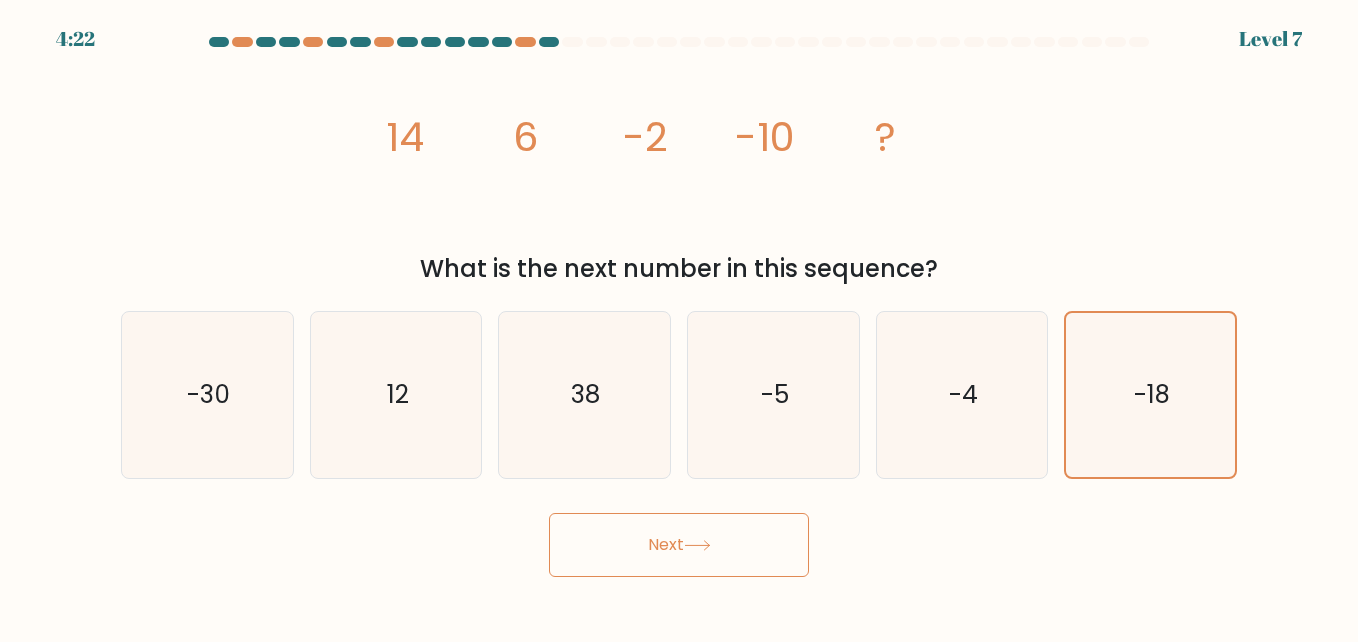 click at bounding box center [697, 545] 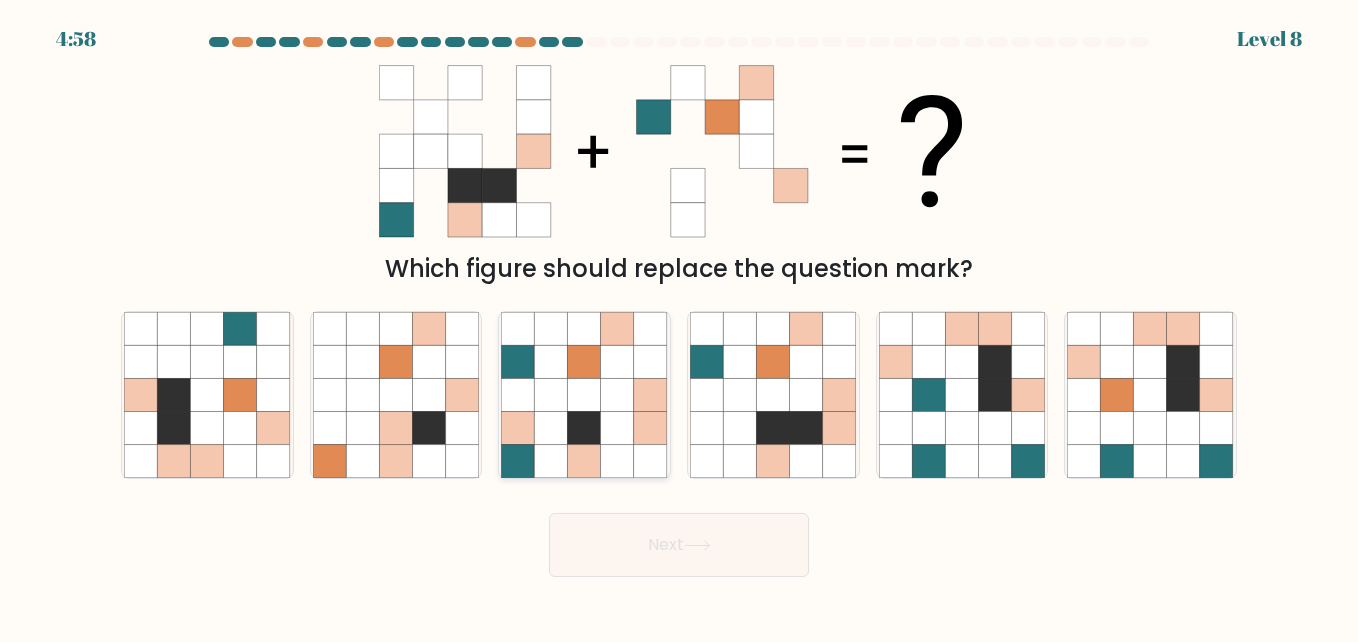 click at bounding box center (584, 394) 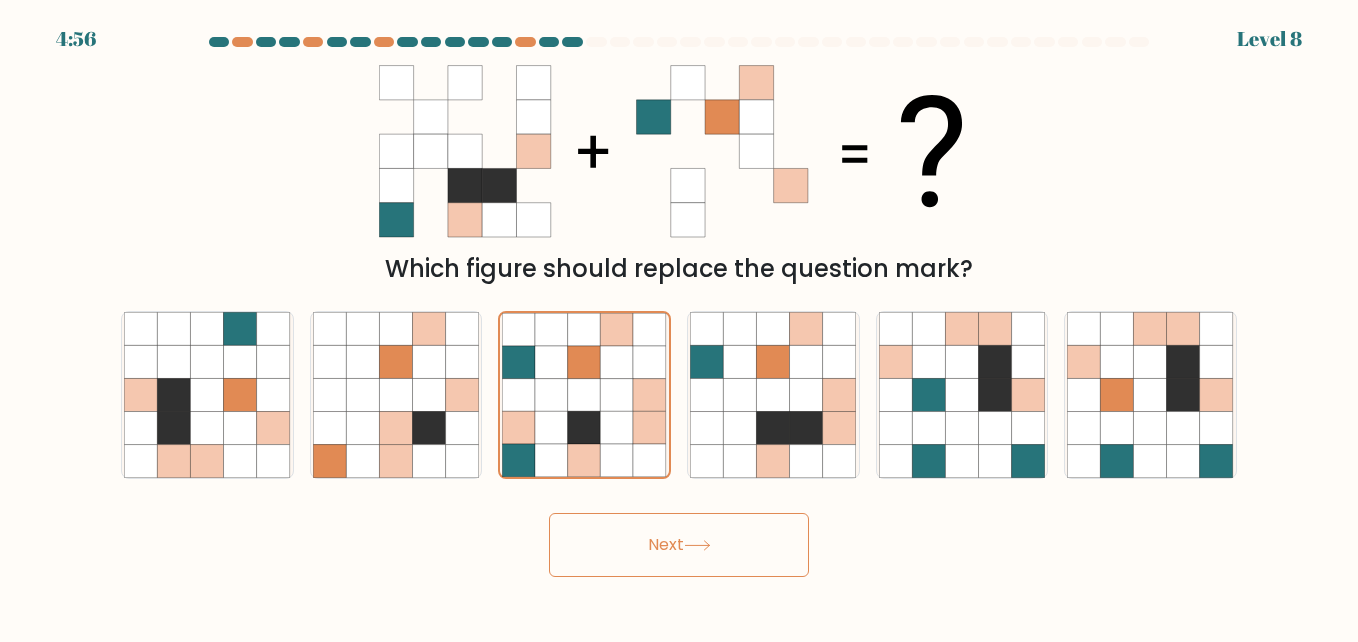 click on "Next" at bounding box center [679, 545] 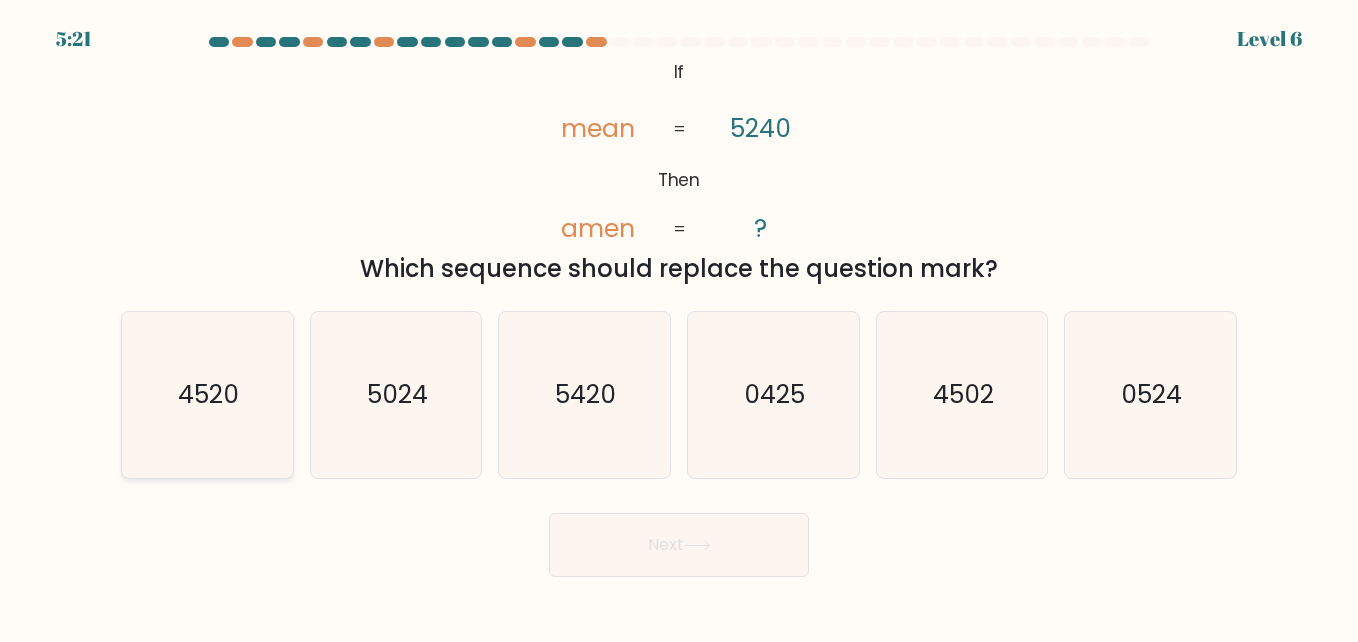 click on "4520" at bounding box center [207, 395] 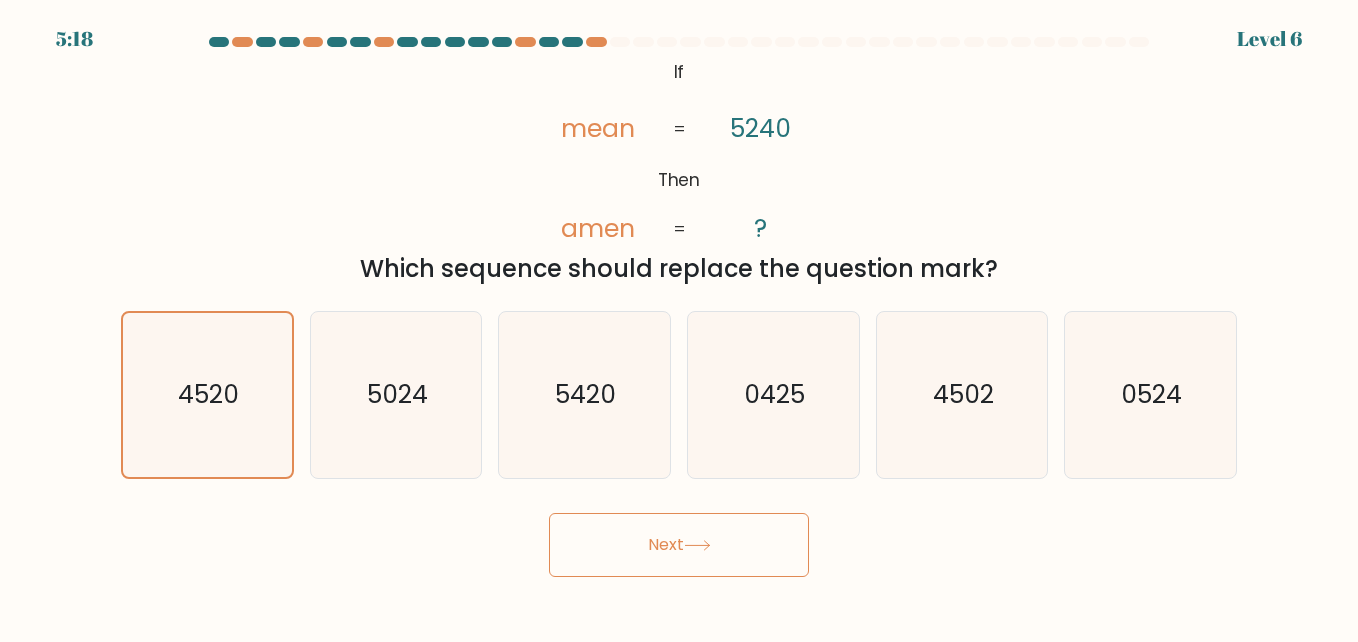 click on "Next" at bounding box center [679, 545] 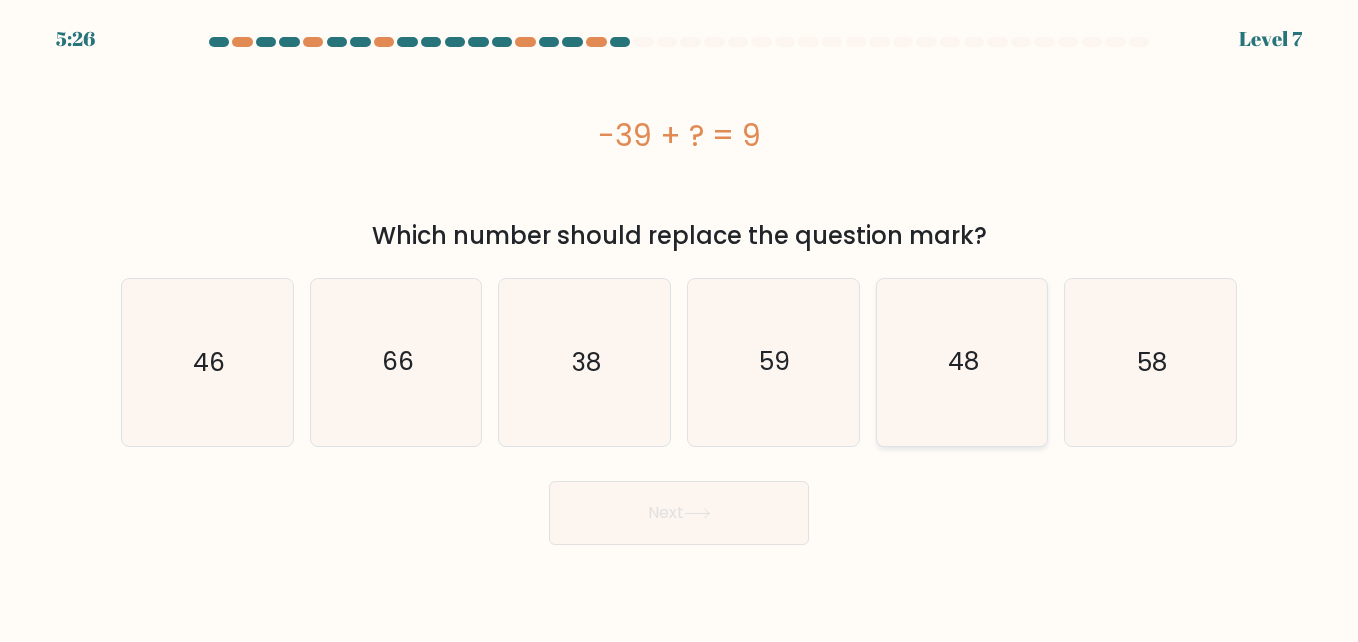 click on "48" at bounding box center [962, 362] 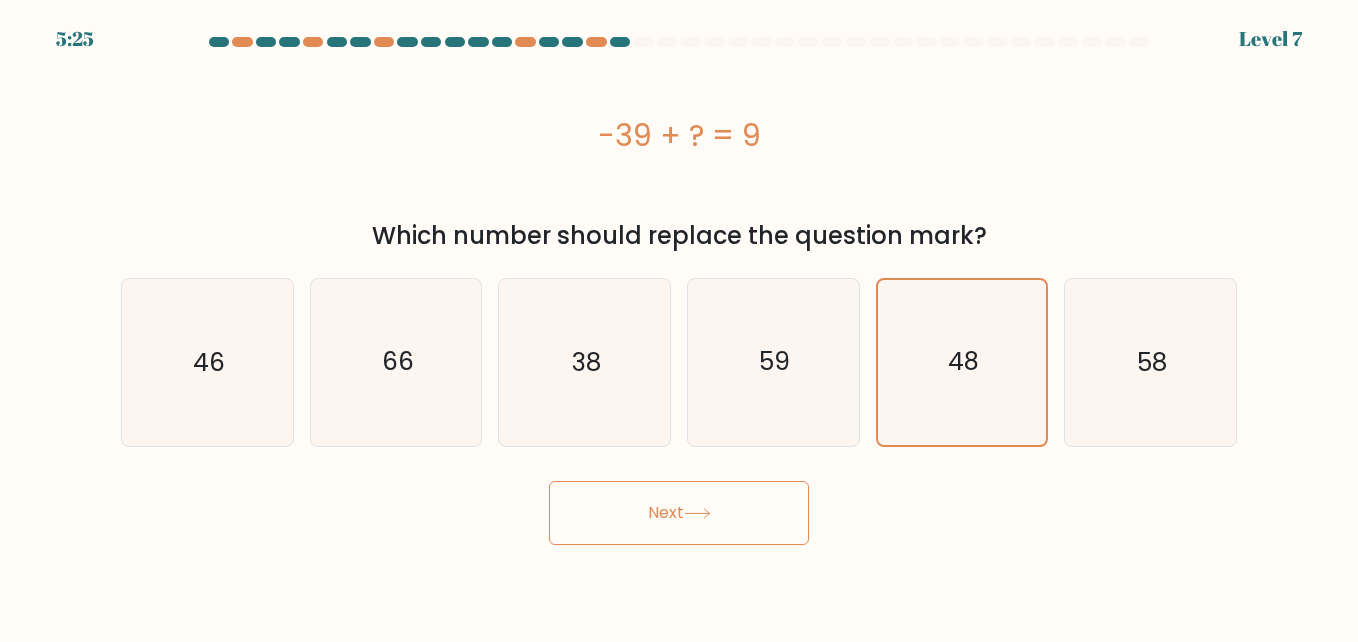 click on "Next" at bounding box center (679, 513) 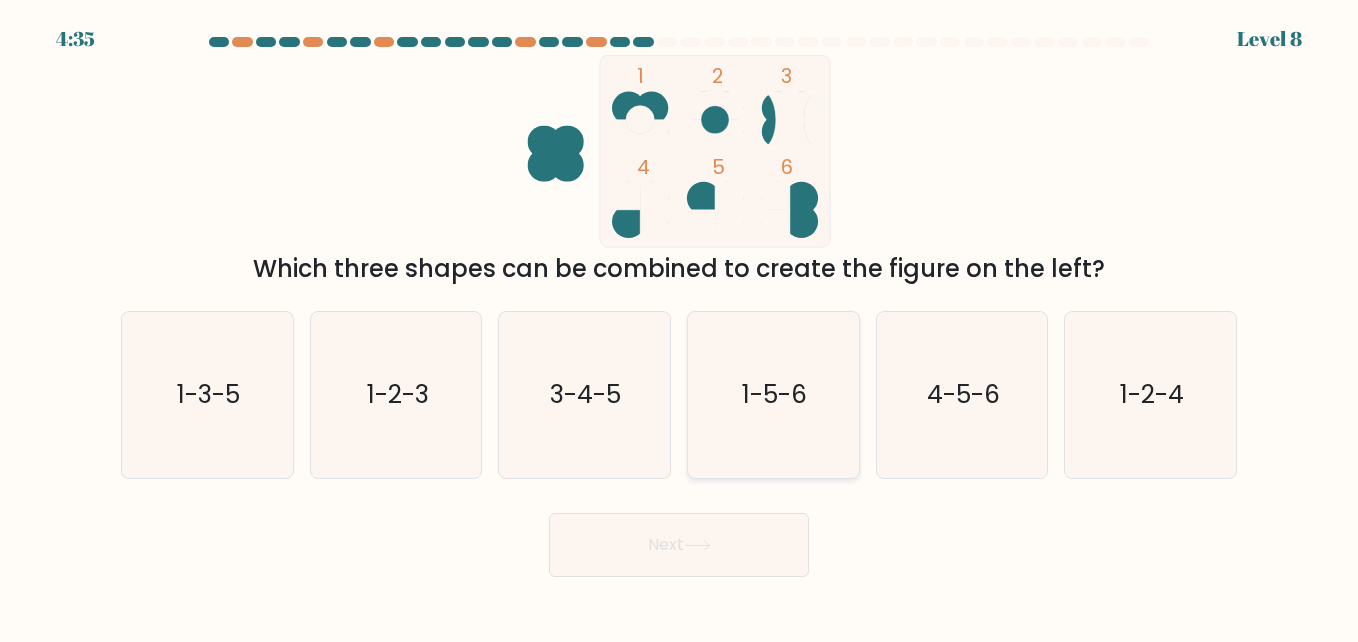 click on "1-5-6" at bounding box center [773, 395] 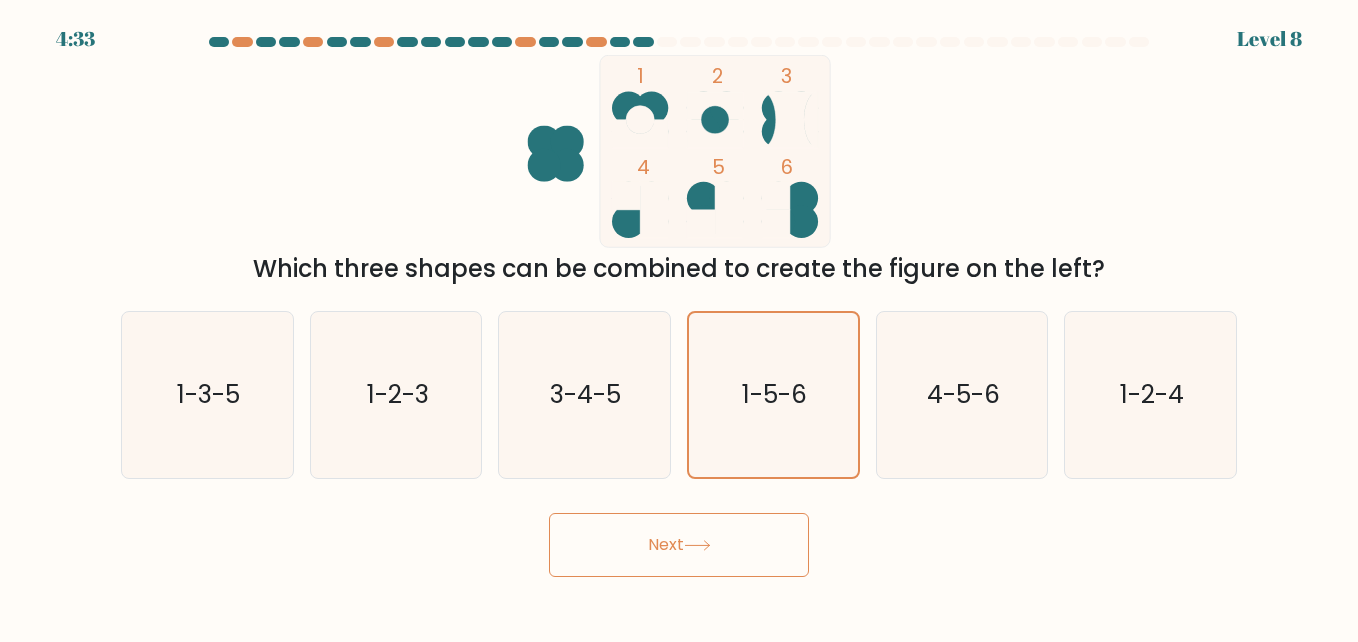 click on "Next" at bounding box center (679, 545) 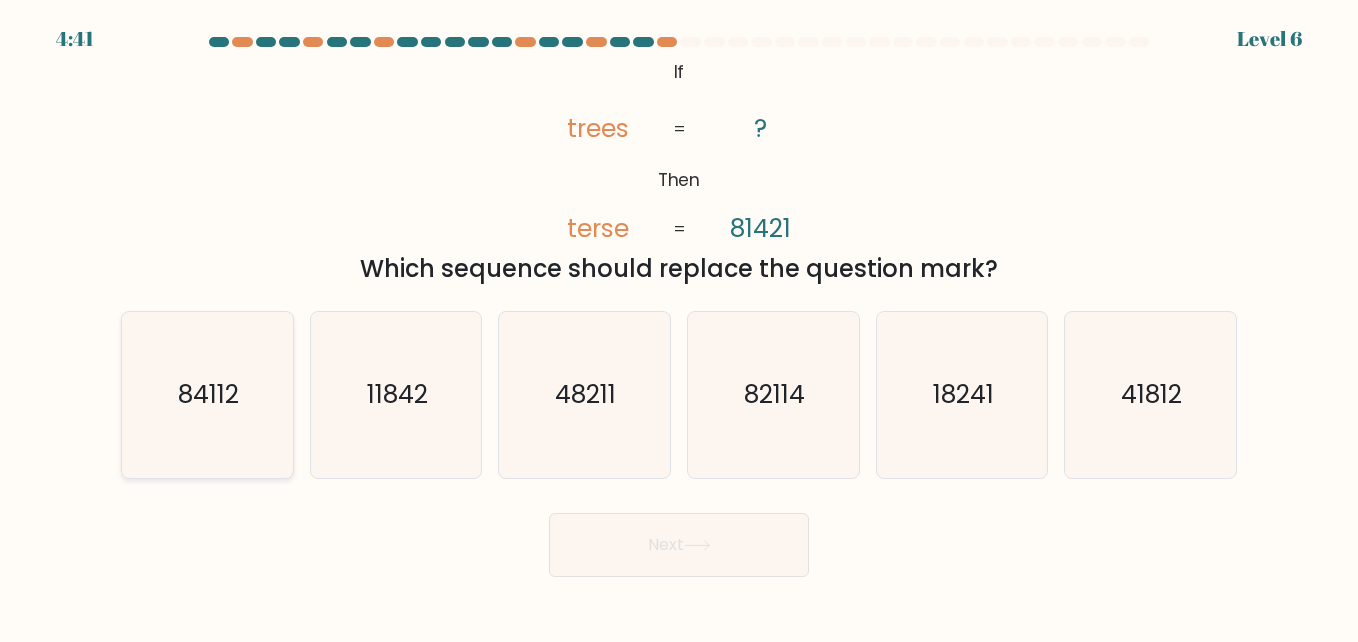 click on "84112" at bounding box center [208, 394] 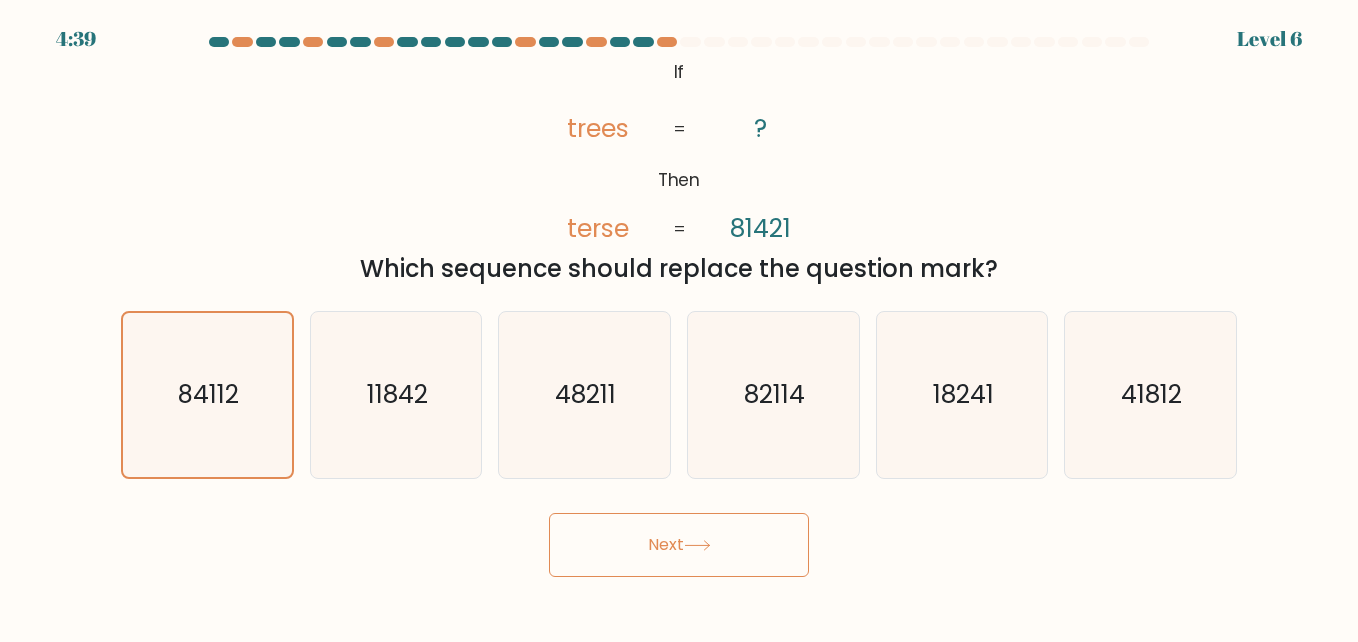 click on "Next" at bounding box center [679, 545] 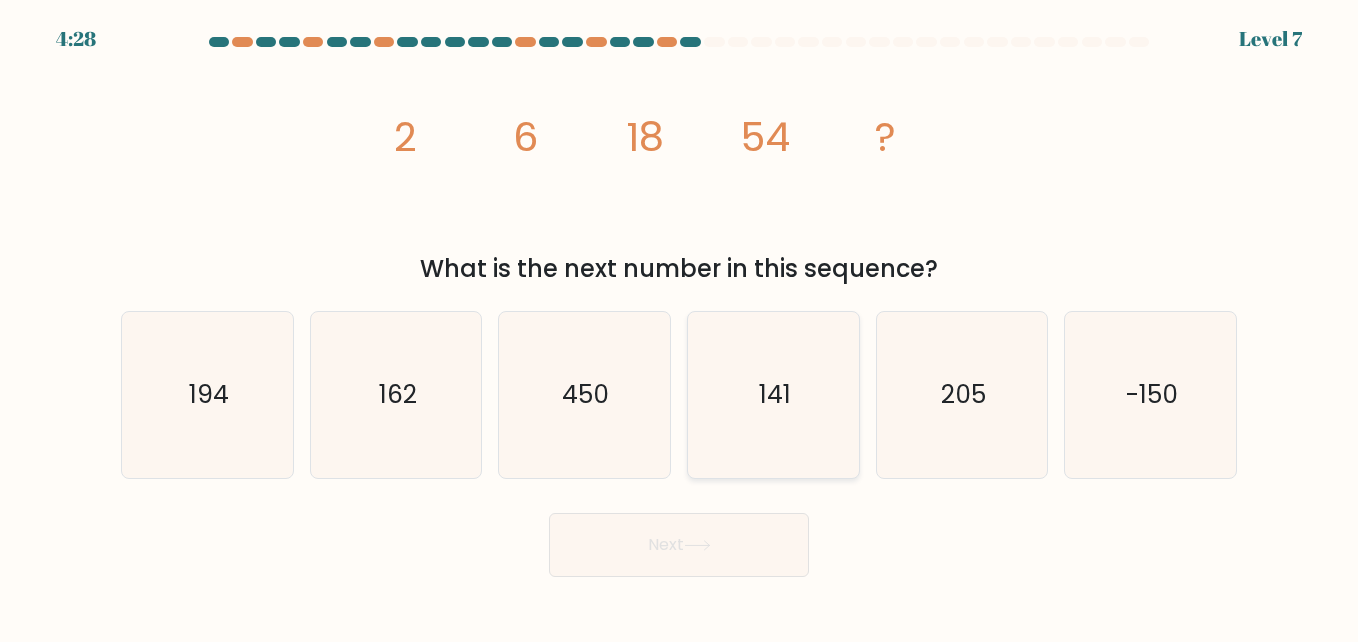 click on "141" at bounding box center [773, 395] 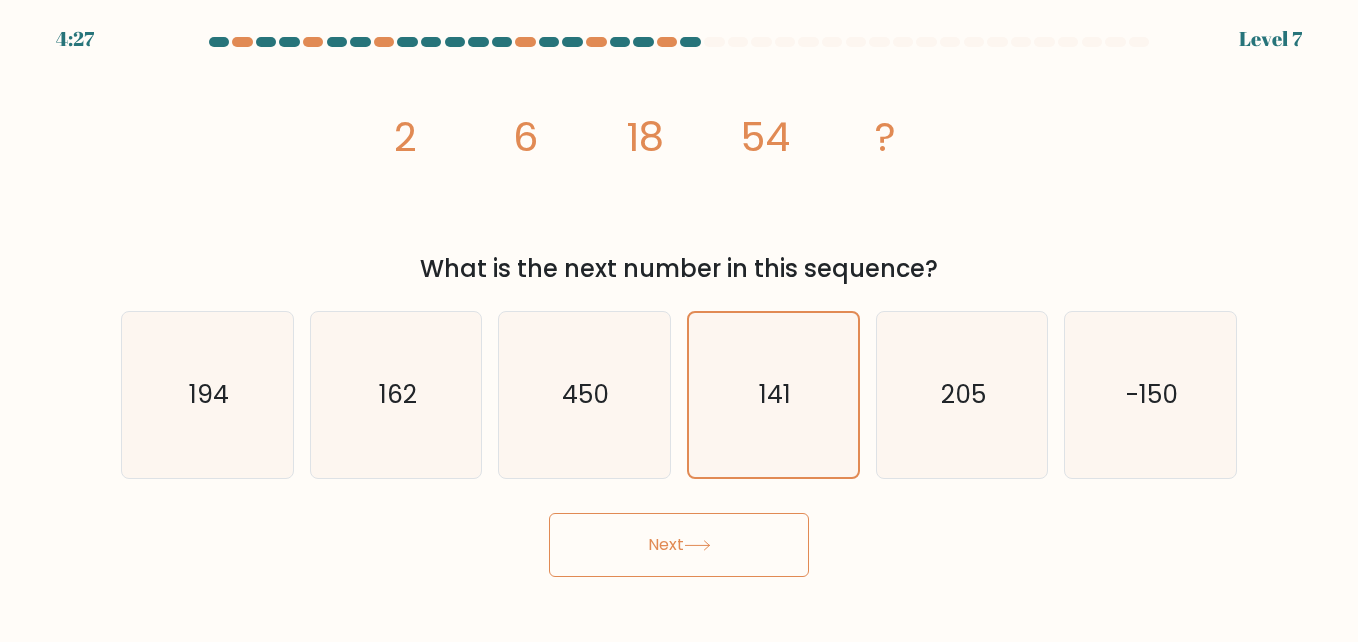 click on "Next" at bounding box center [679, 545] 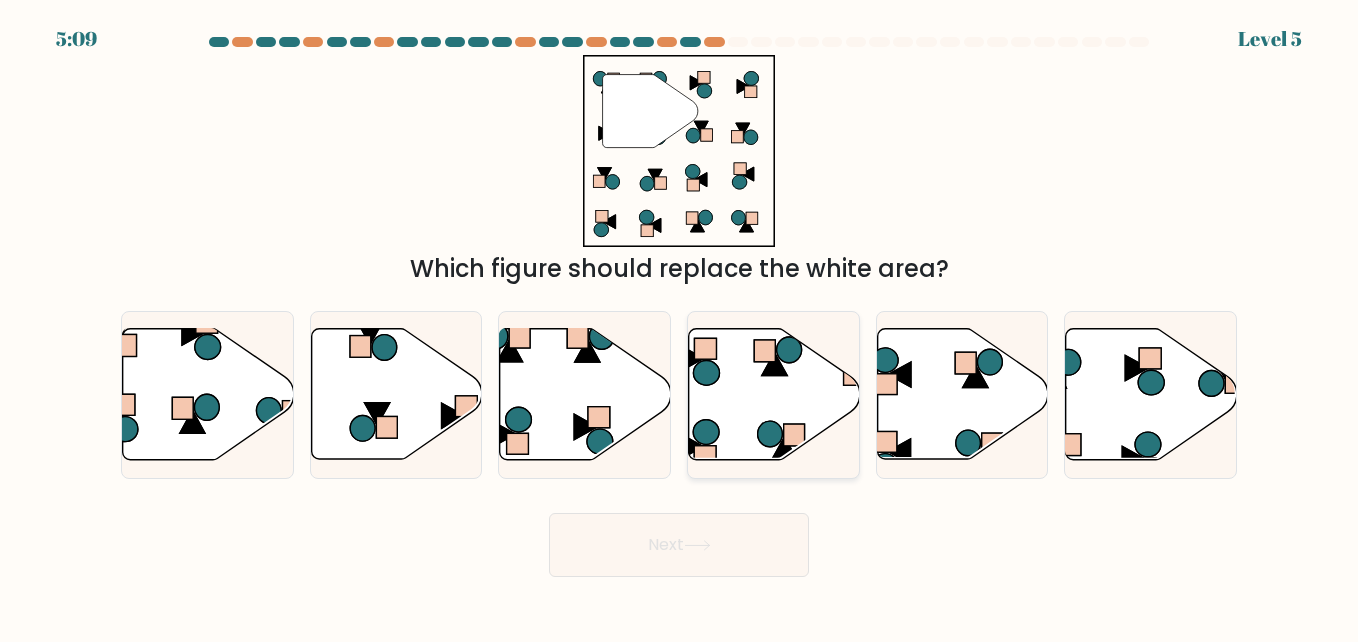 click at bounding box center [774, 394] 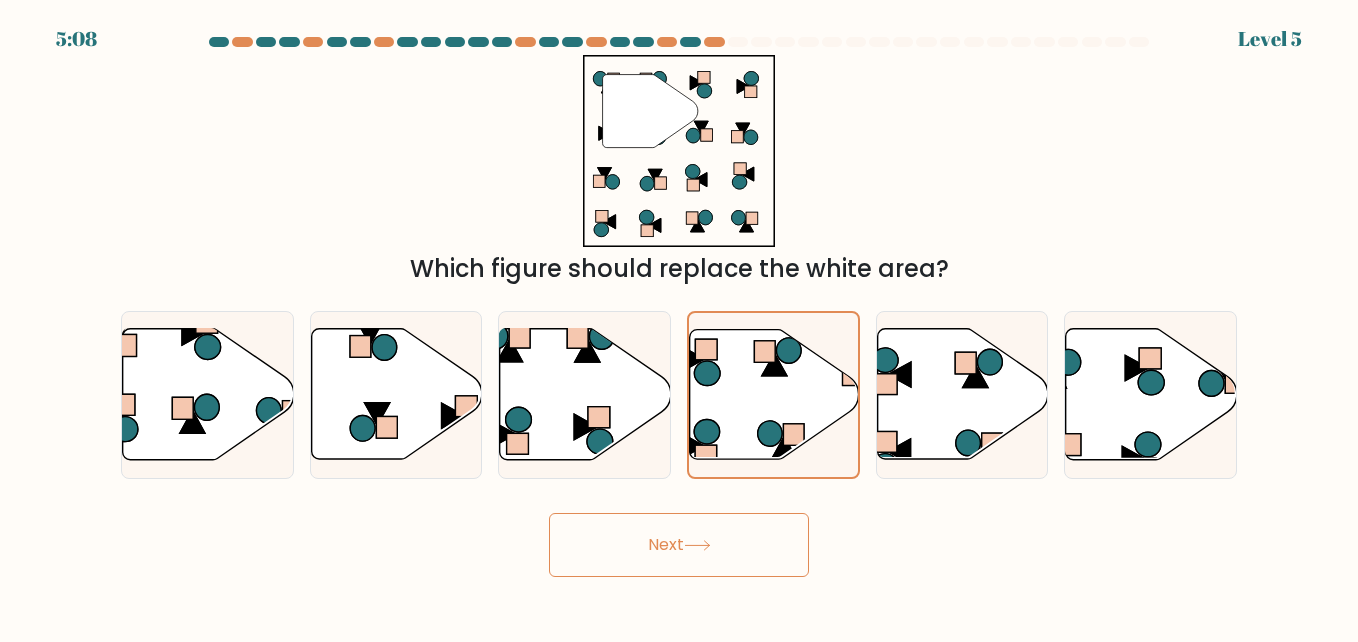 click on "Next" at bounding box center [679, 545] 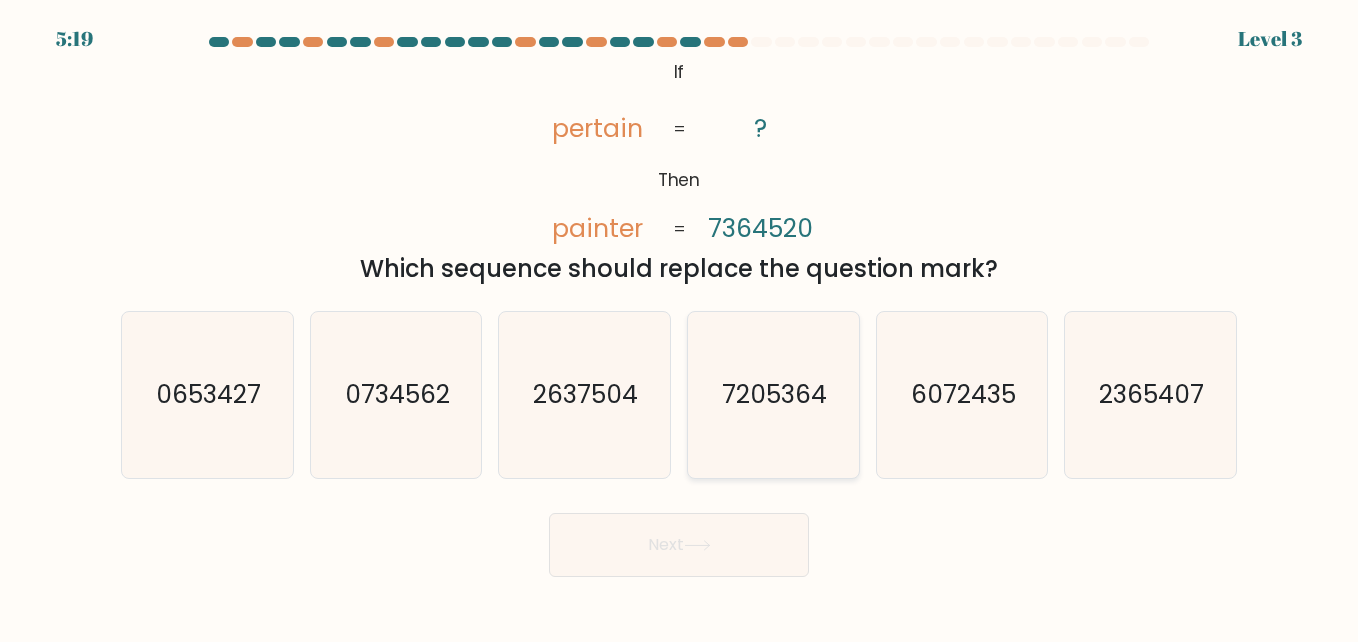 click on "7205364" at bounding box center [774, 394] 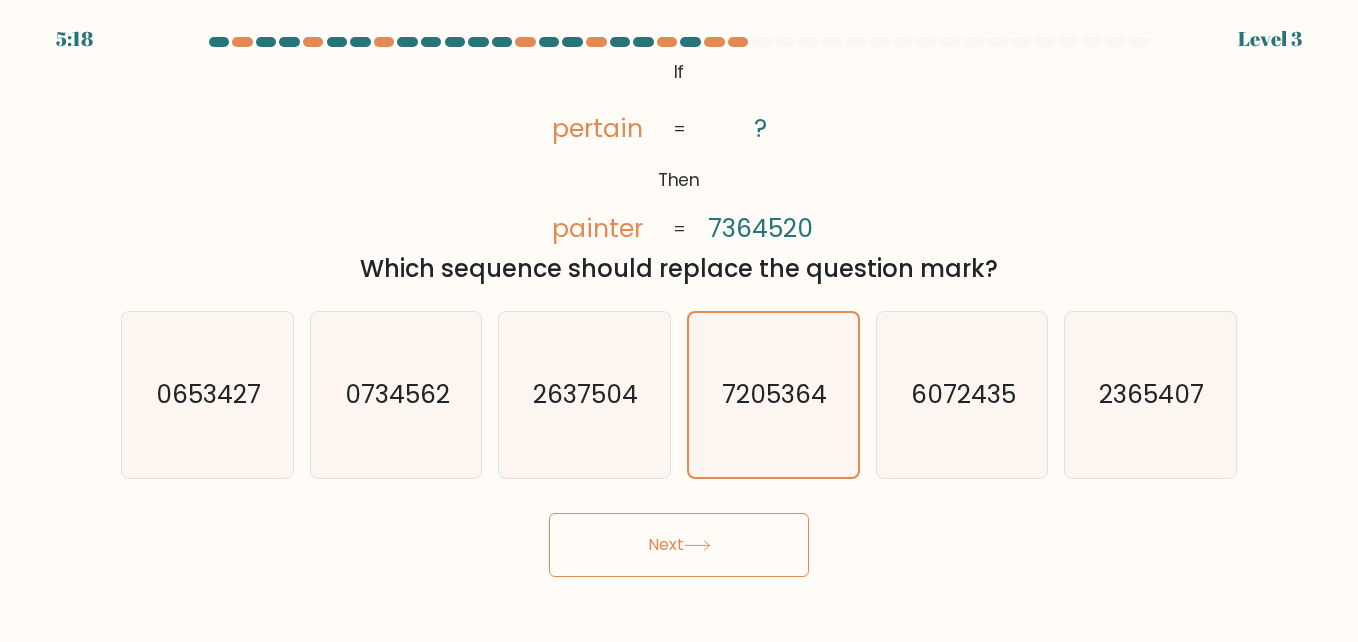 click on "Next" at bounding box center [679, 545] 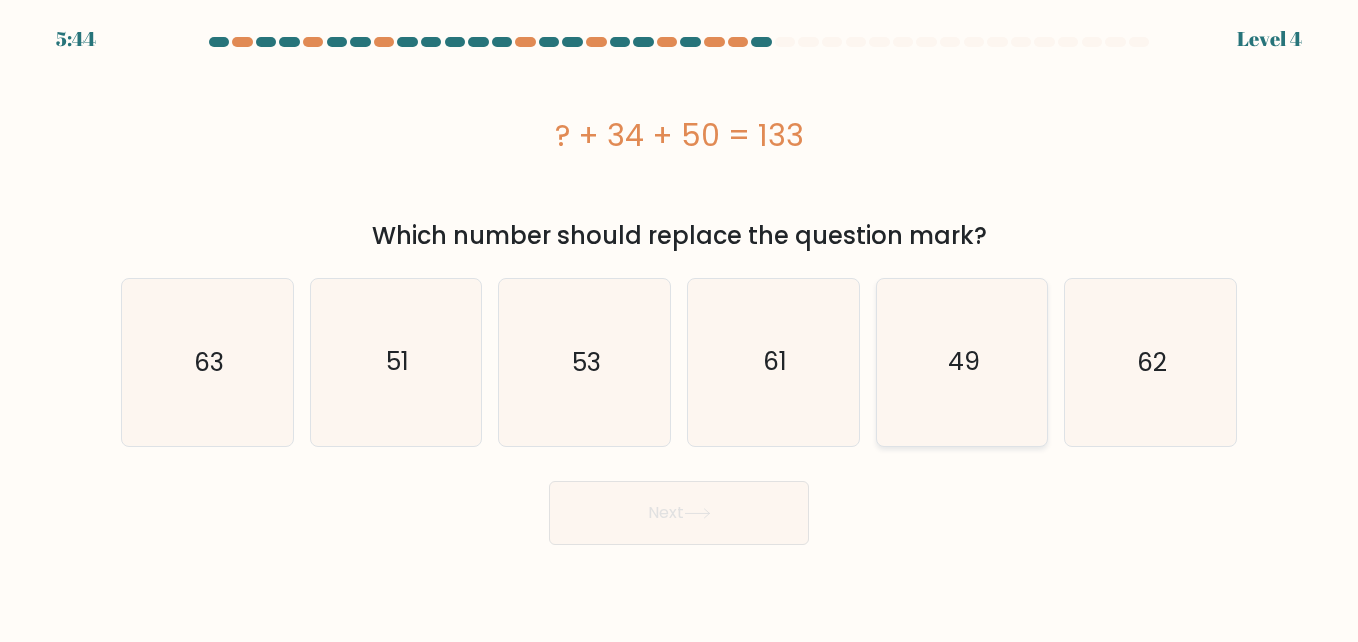 click on "49" at bounding box center (962, 362) 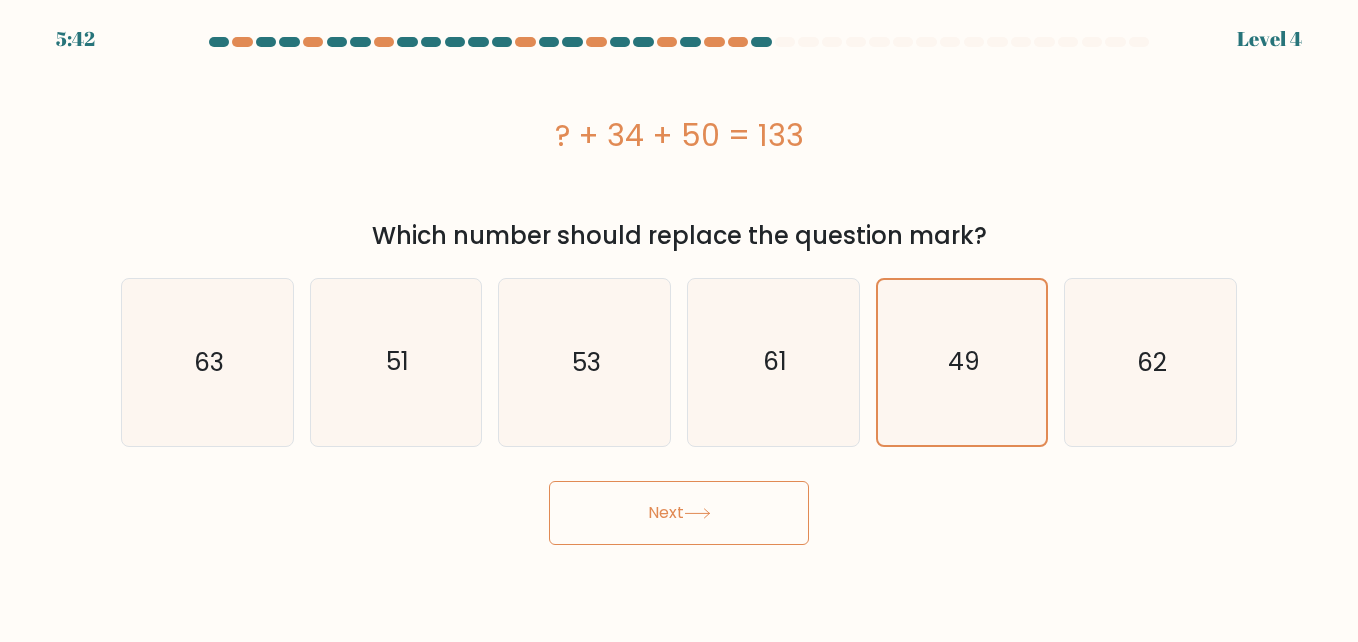 click on "Next" at bounding box center [679, 513] 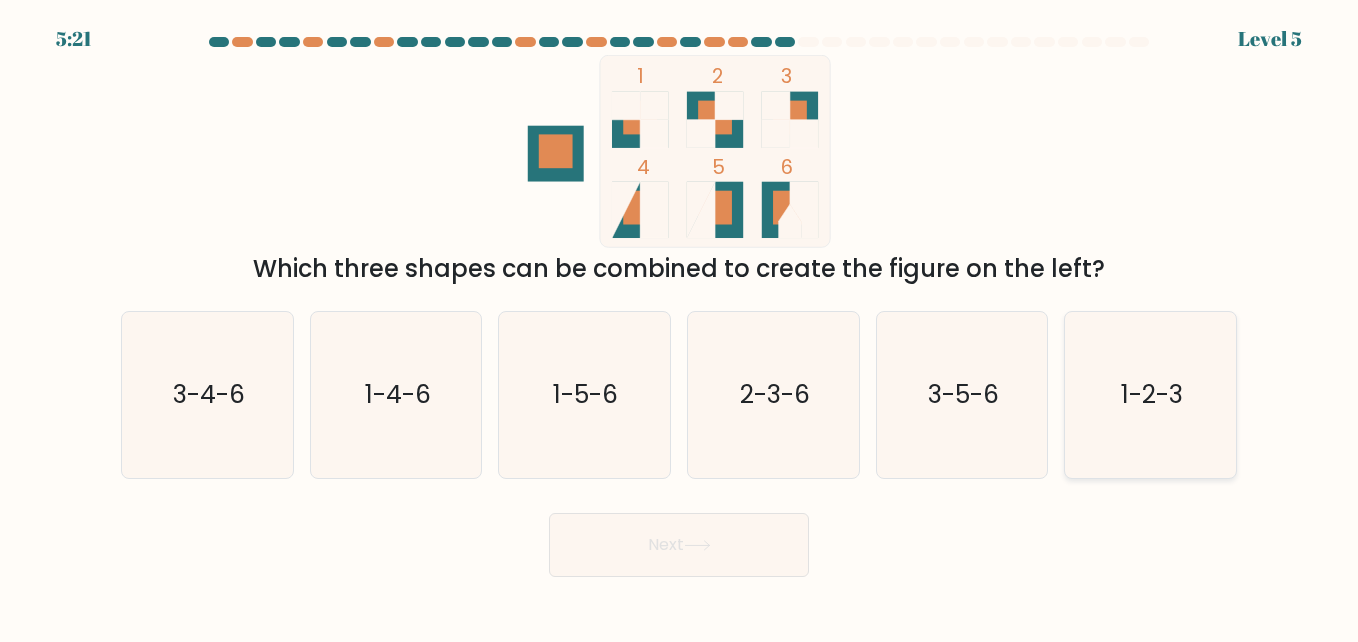 click on "1-2-3" at bounding box center (1150, 395) 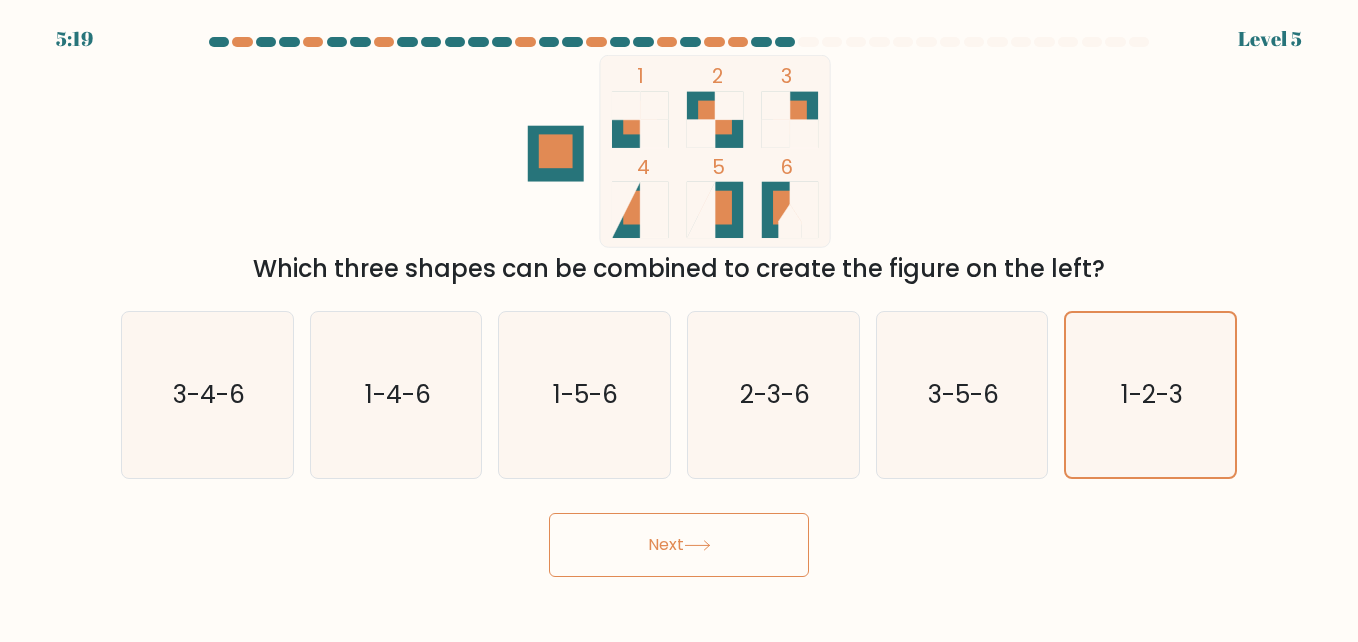 click on "Next" at bounding box center [679, 545] 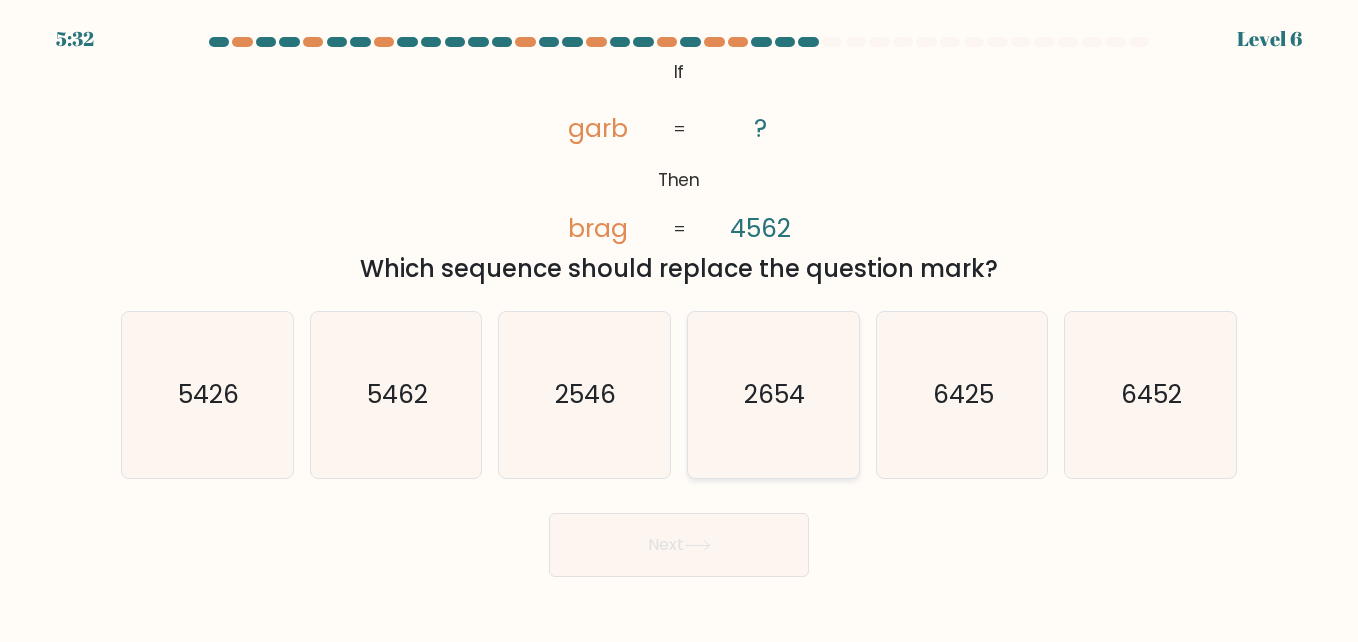 click on "2654" at bounding box center (774, 394) 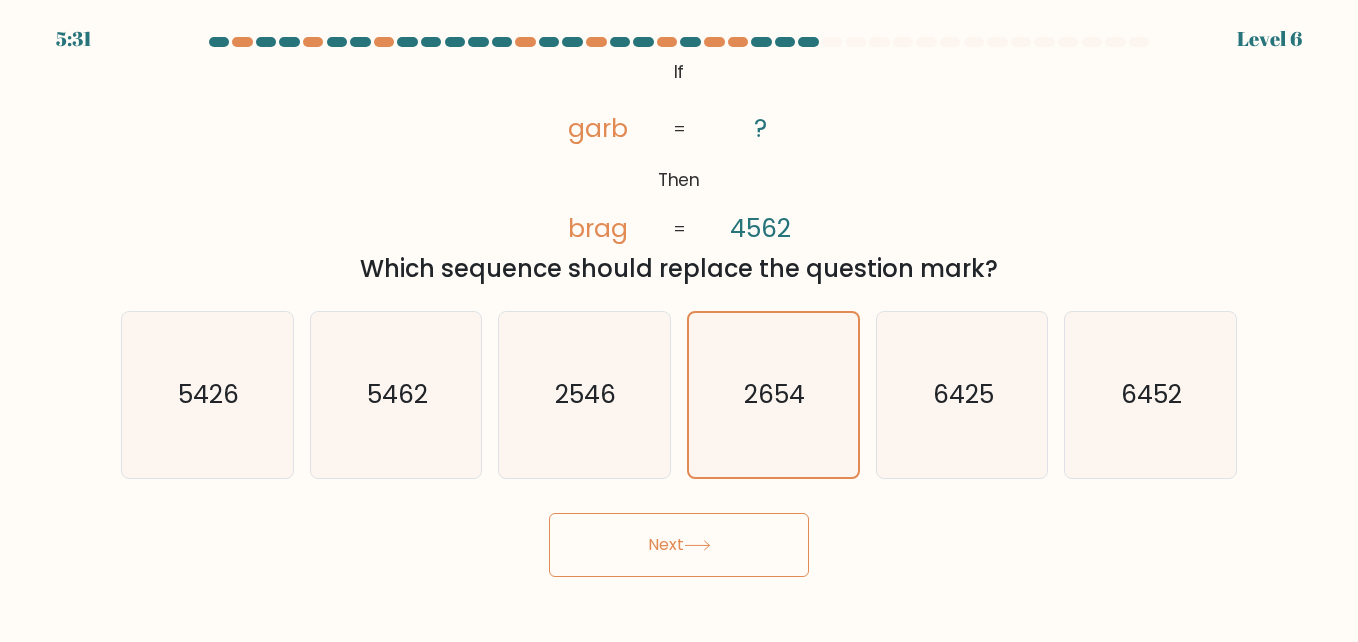 click on "Next" at bounding box center (679, 545) 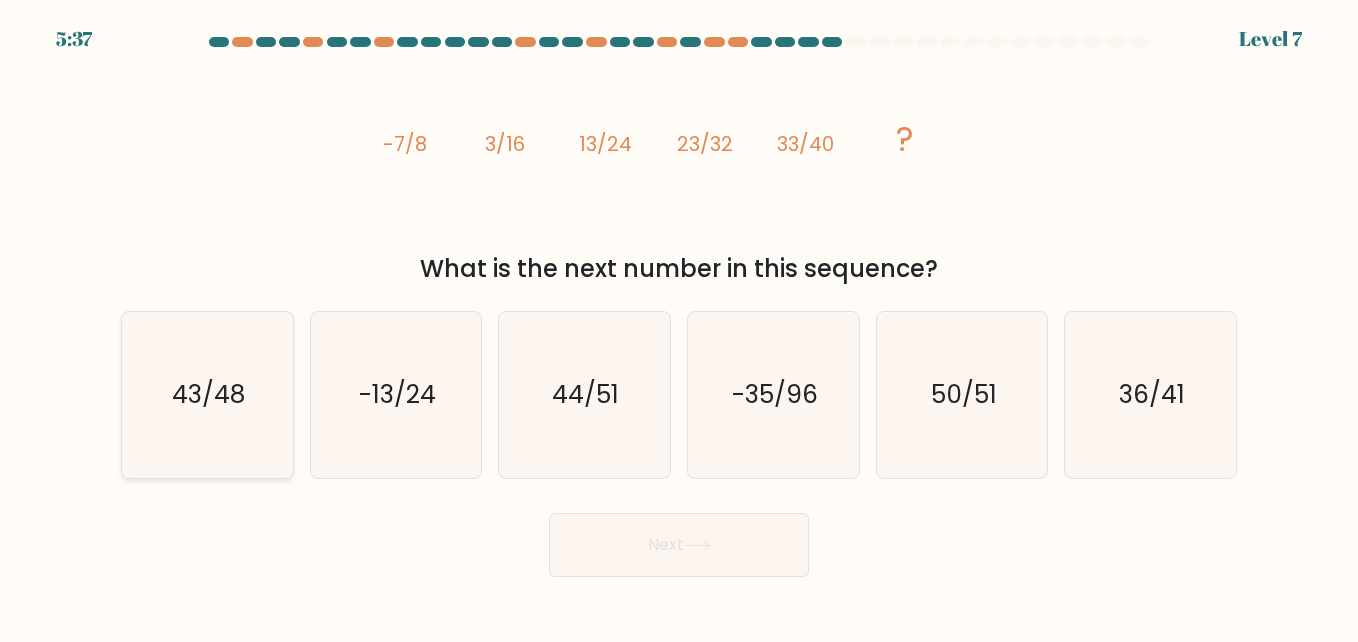 click on "43/48" at bounding box center (208, 394) 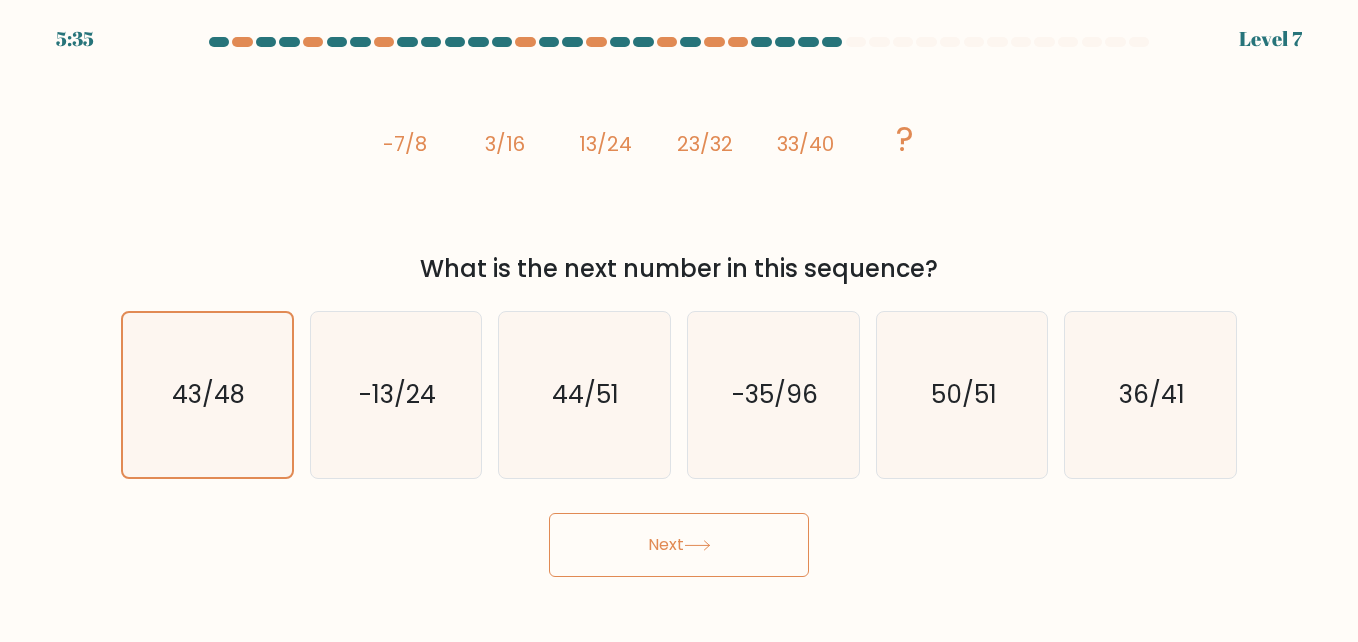 click on "Next" at bounding box center (679, 545) 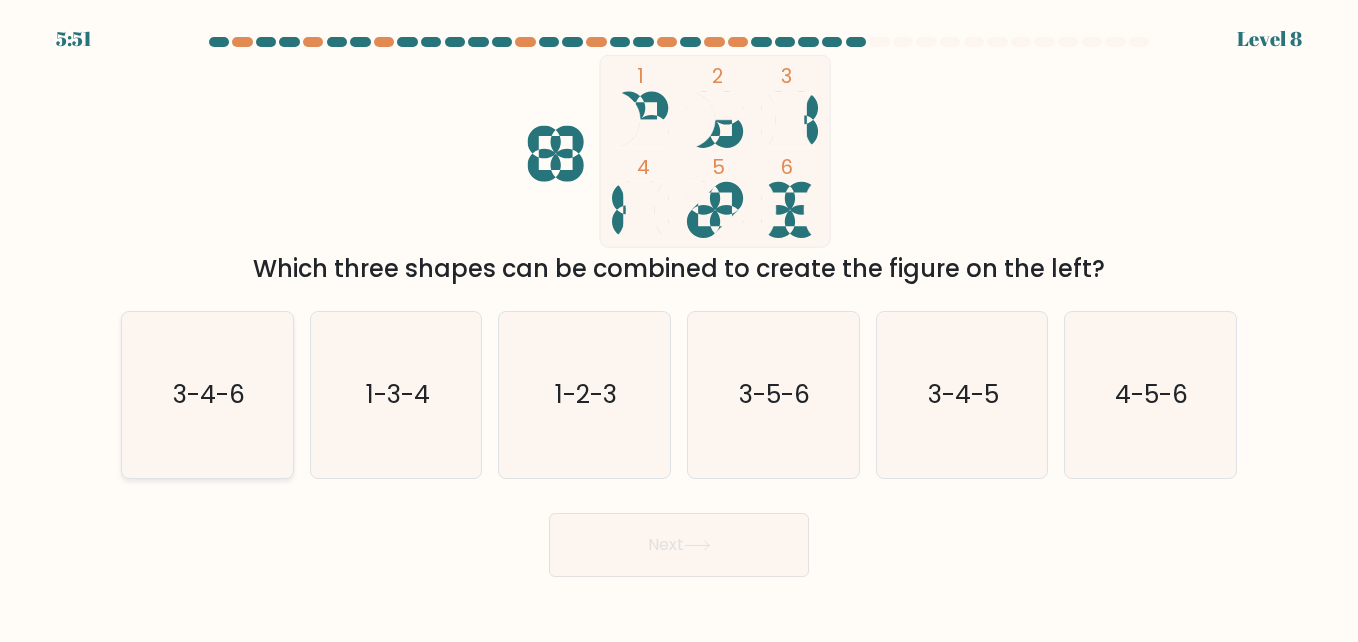 click on "3-4-6" at bounding box center (207, 395) 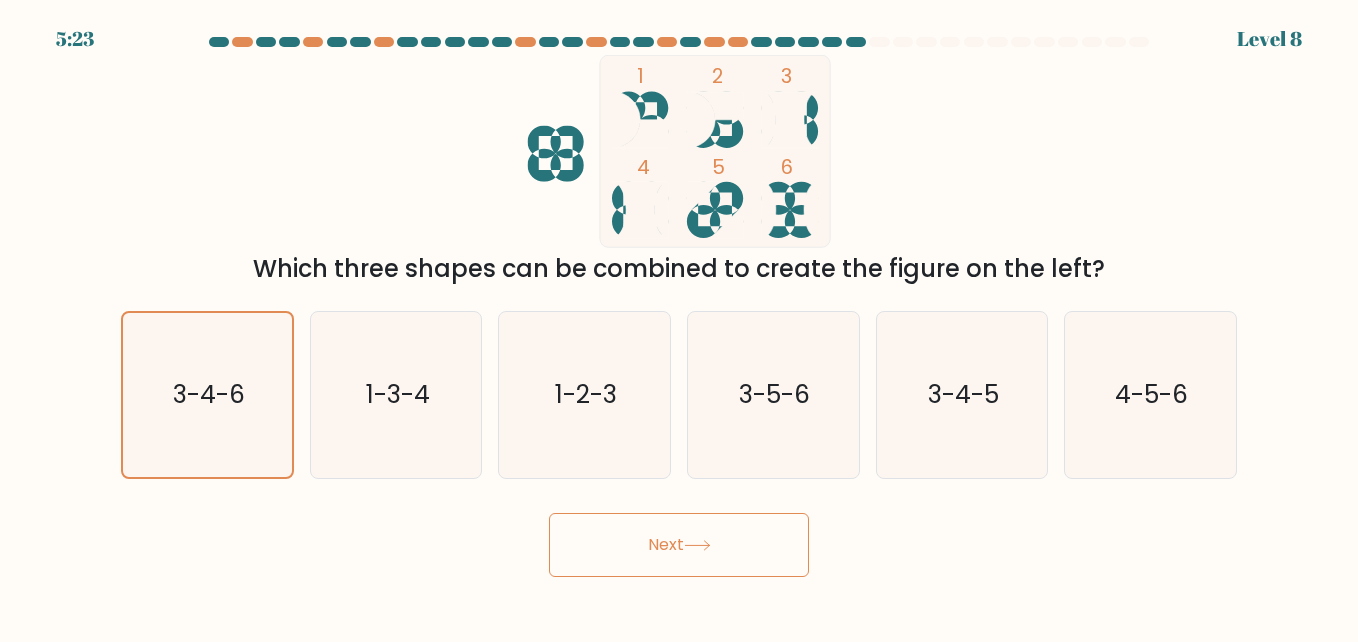 click on "Next" at bounding box center [679, 545] 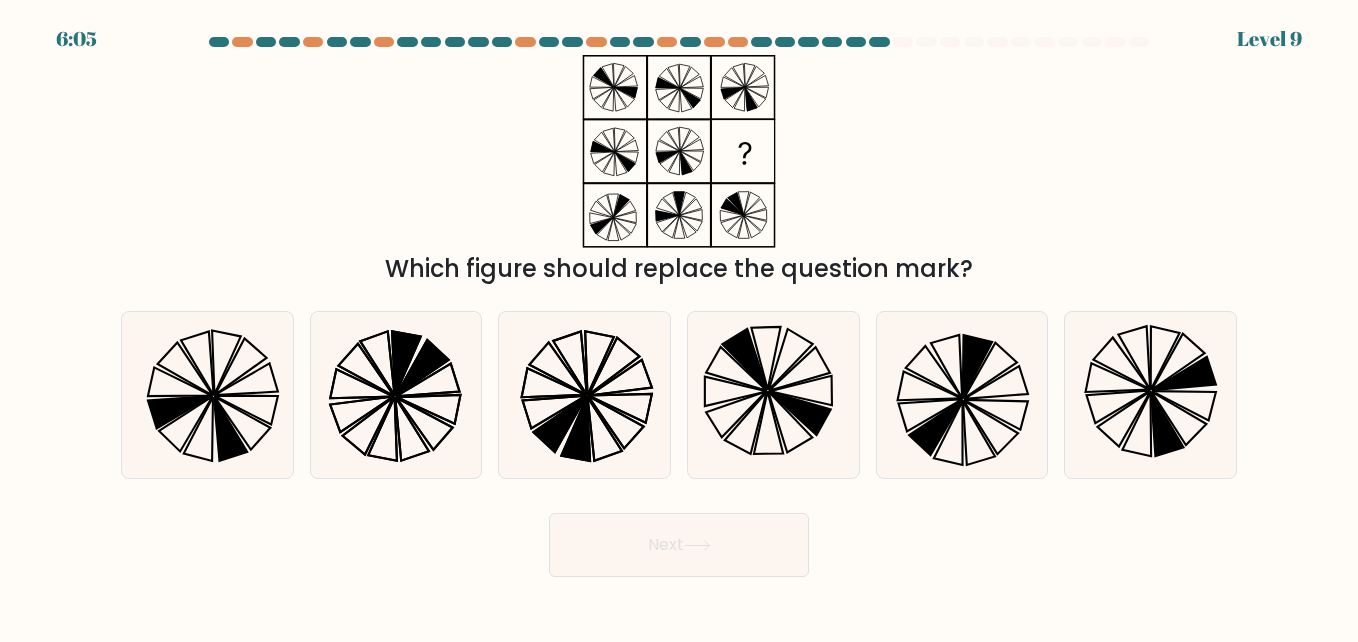 click on "Next" at bounding box center [679, 545] 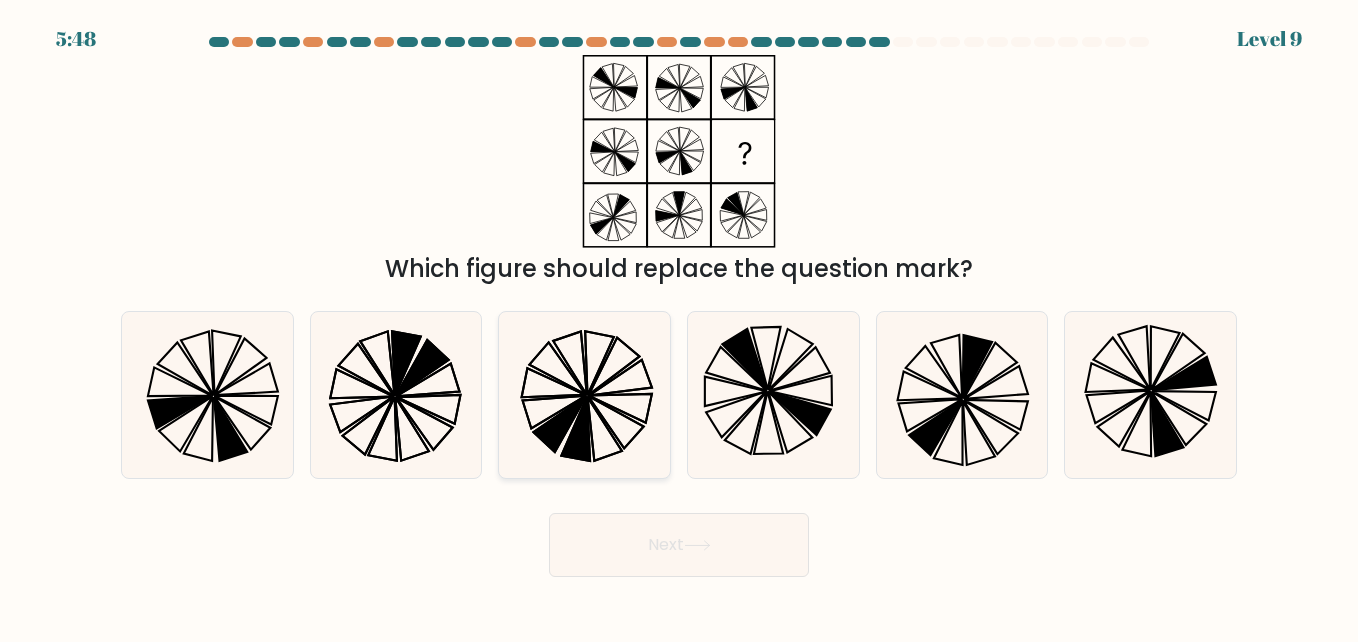click at bounding box center [584, 395] 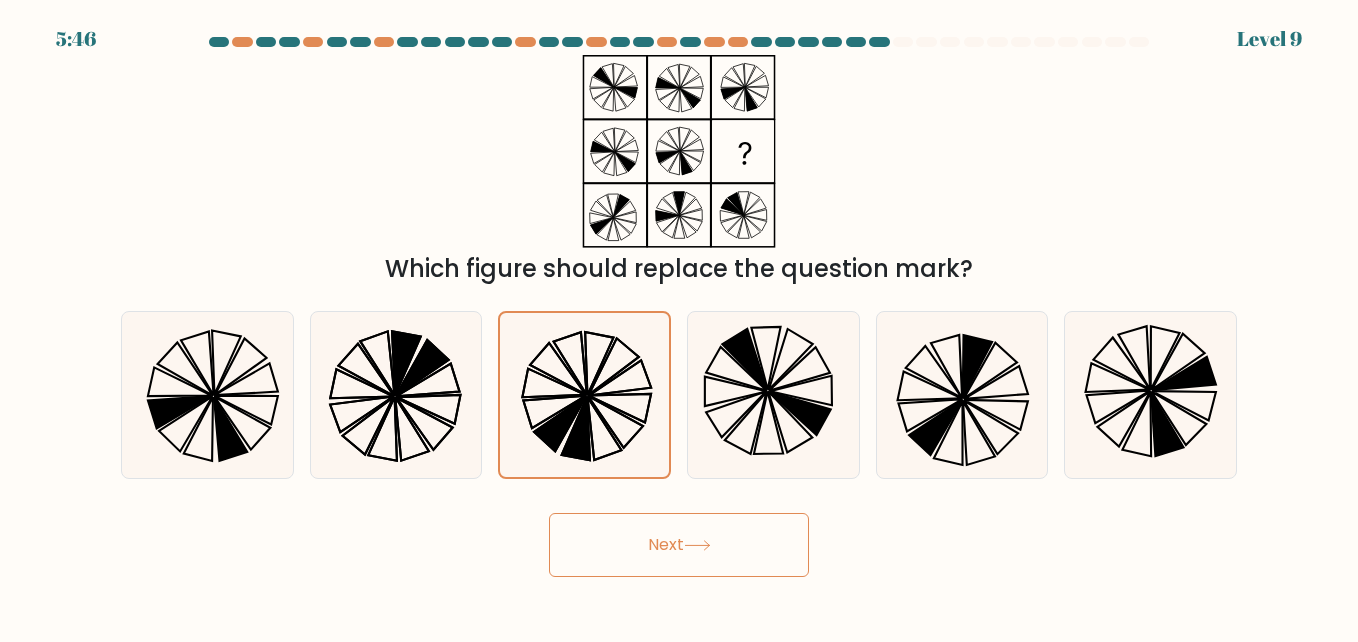 click on "Next" at bounding box center [679, 545] 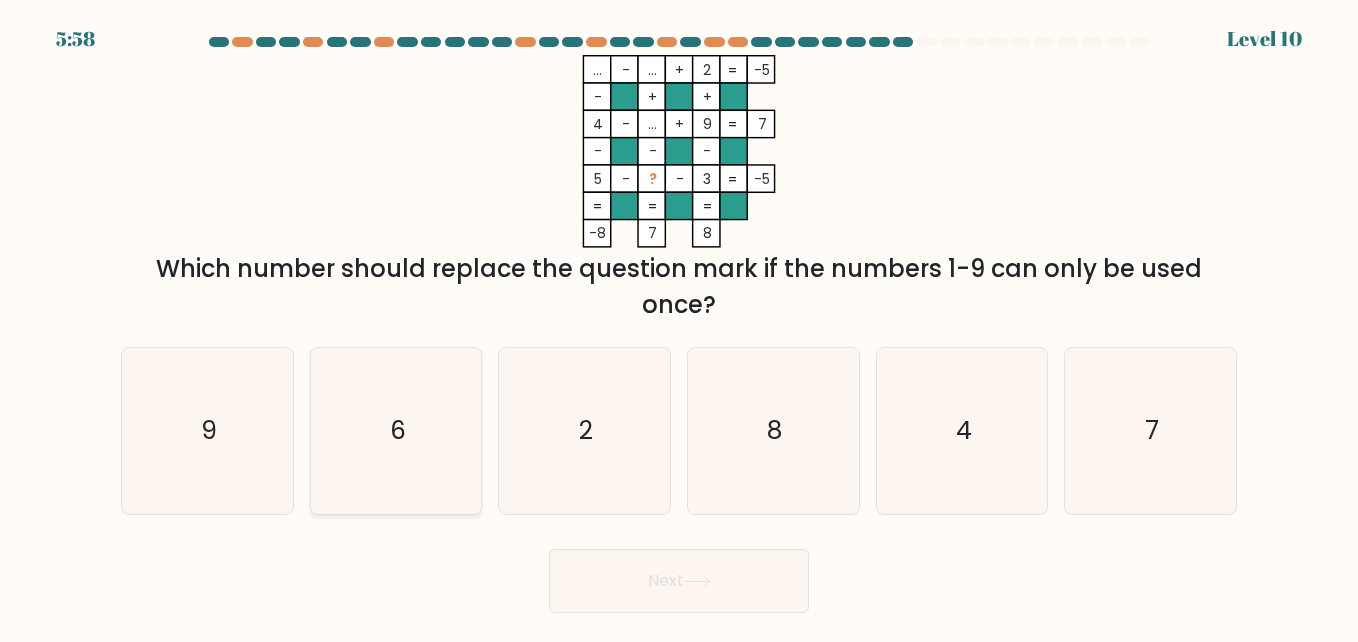 click on "6" at bounding box center (396, 431) 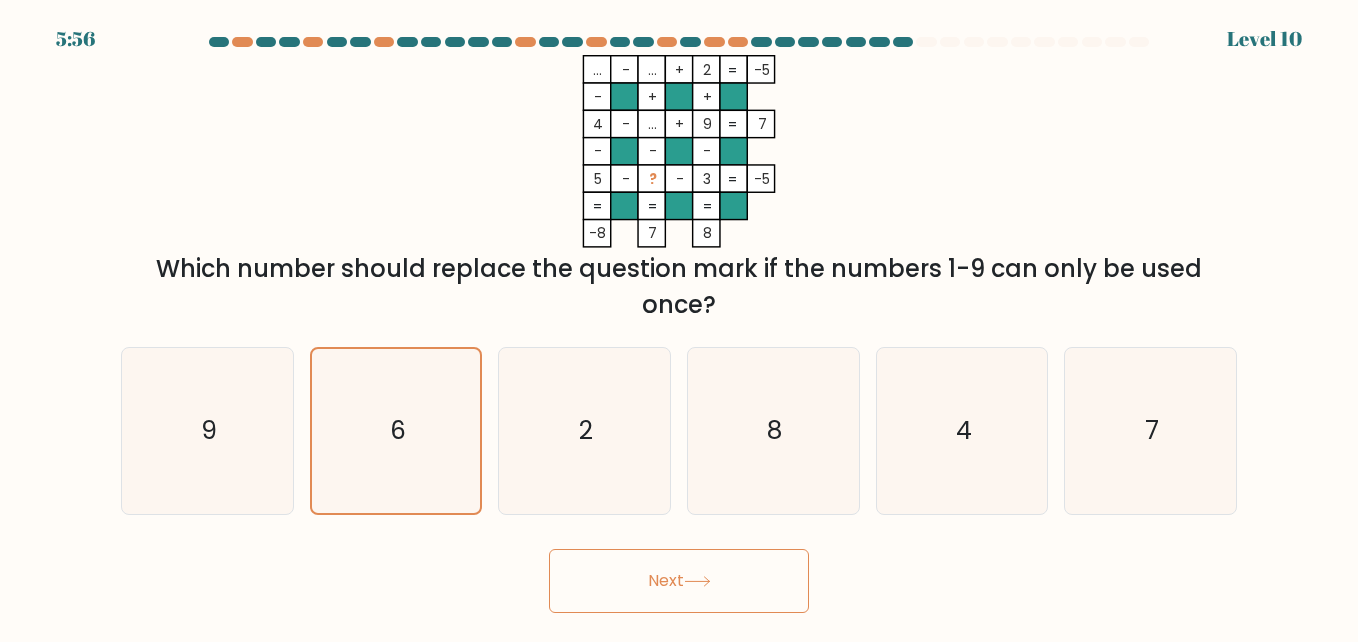click on "Next" at bounding box center (679, 581) 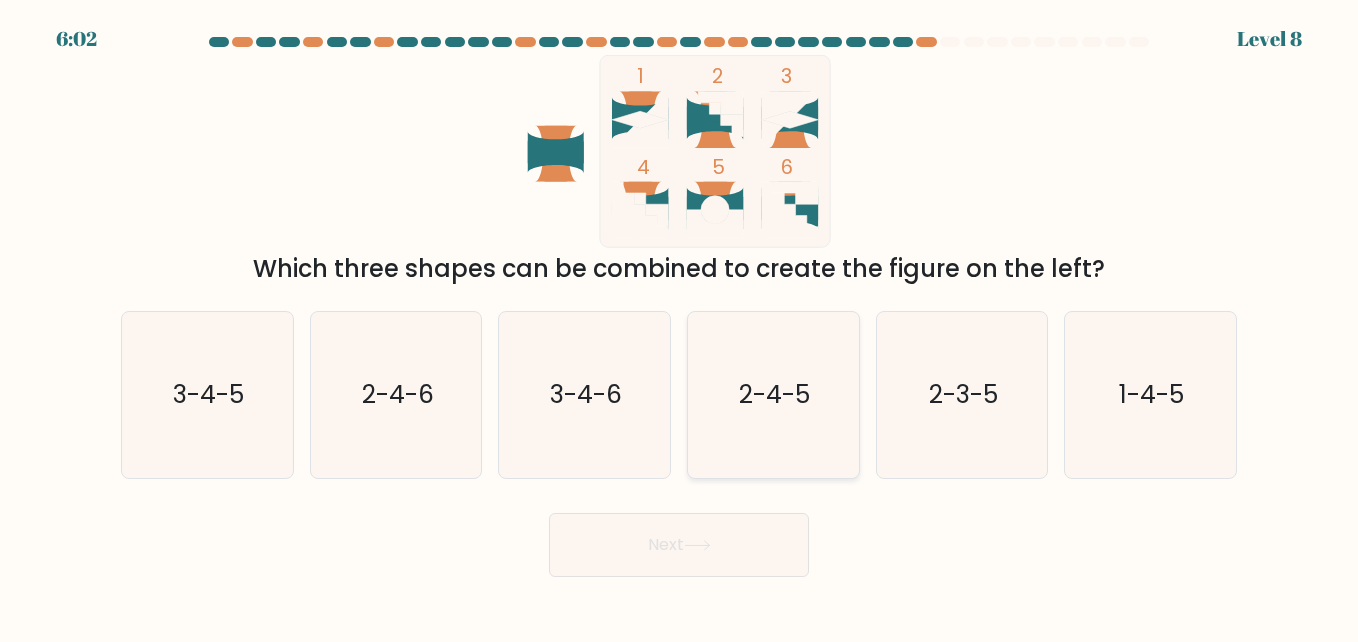 click on "2-4-5" at bounding box center [774, 394] 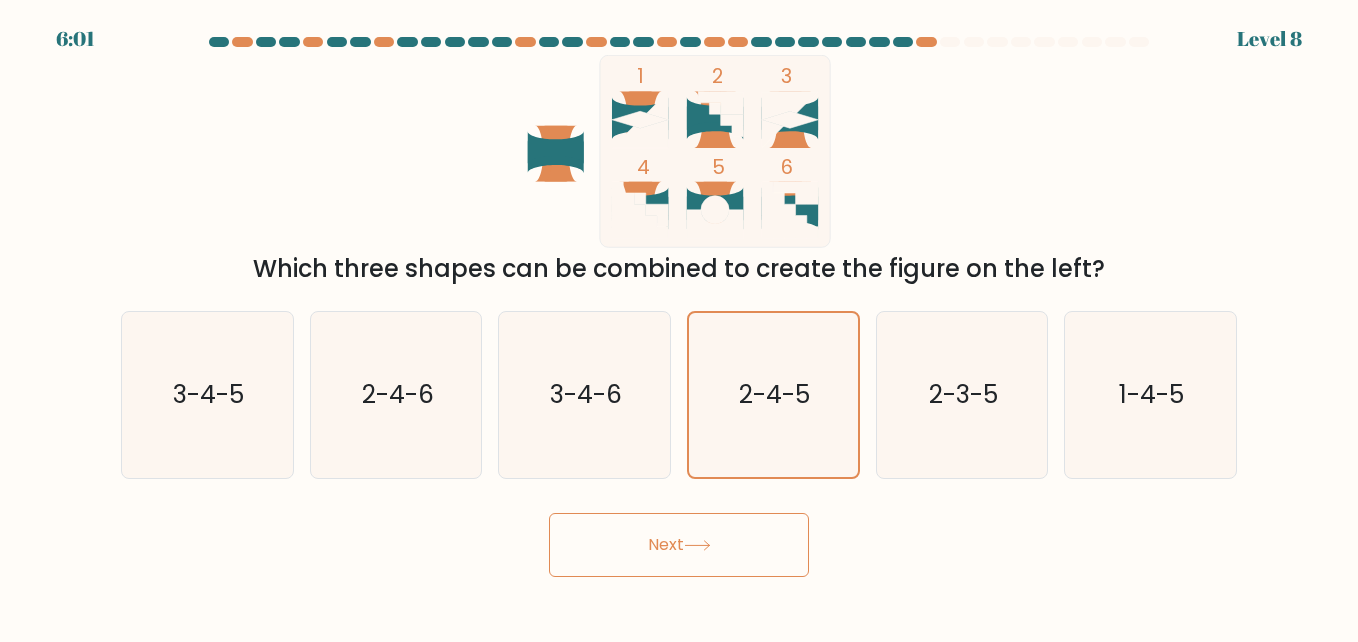 click on "Next" at bounding box center (679, 545) 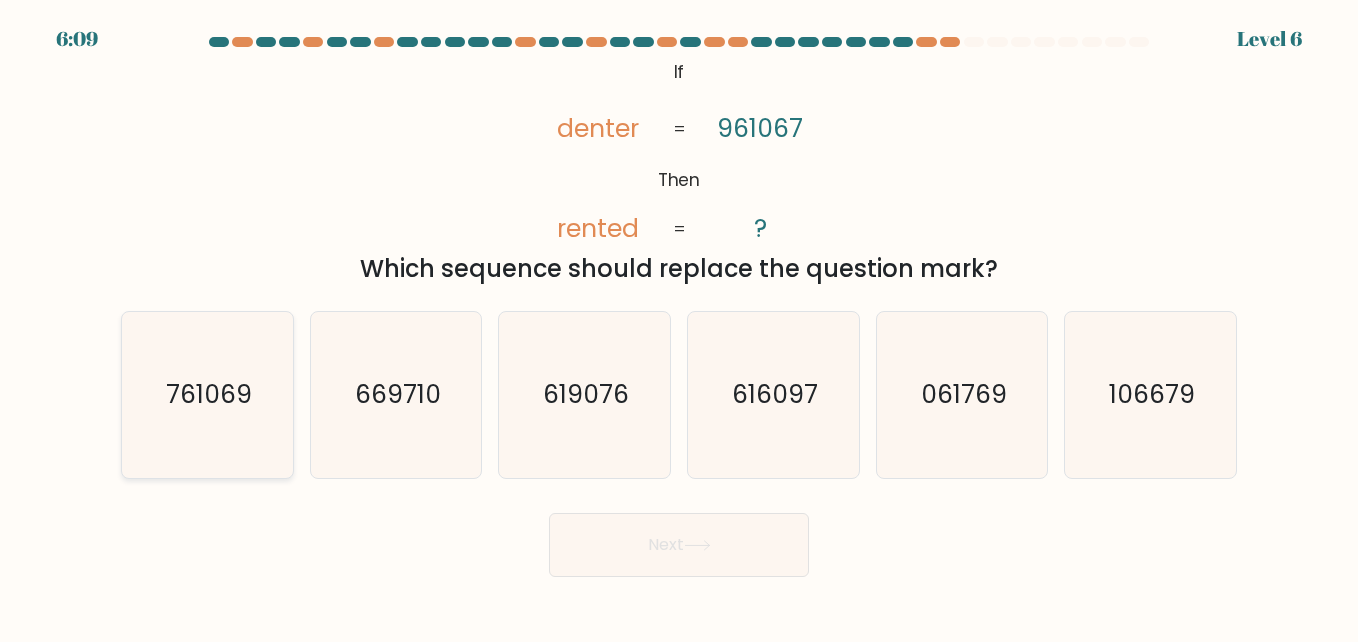 click on "761069" at bounding box center [209, 394] 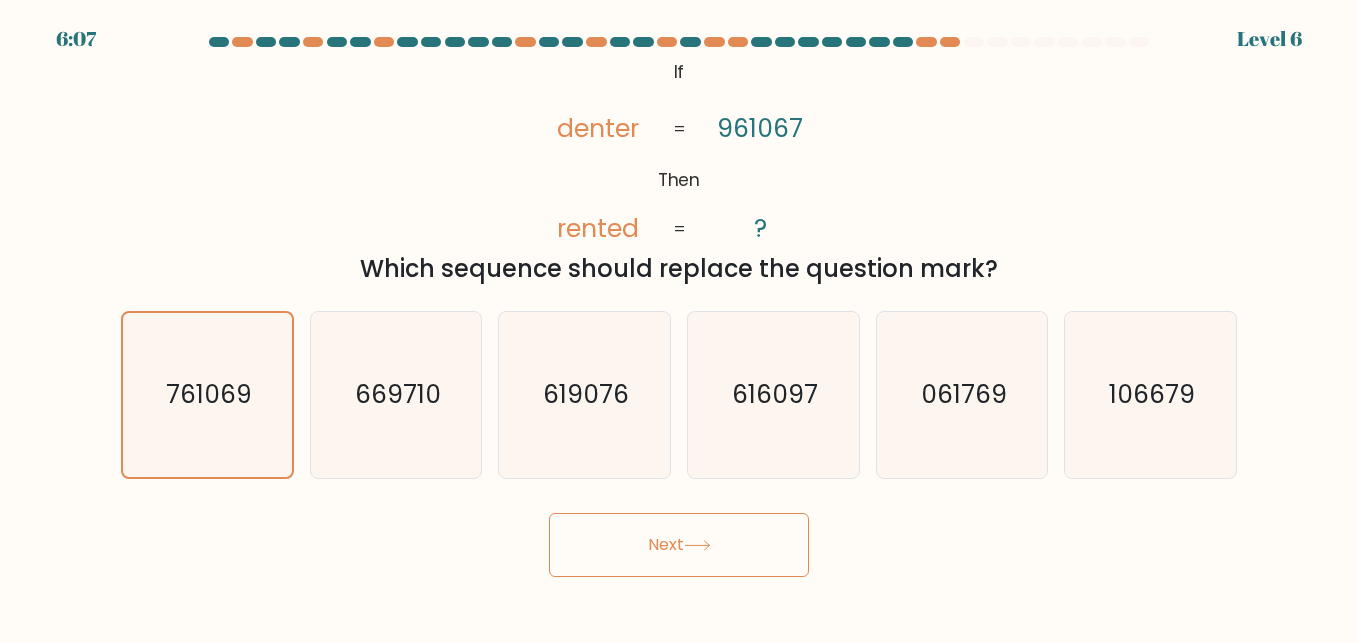 click on "Next" at bounding box center [679, 545] 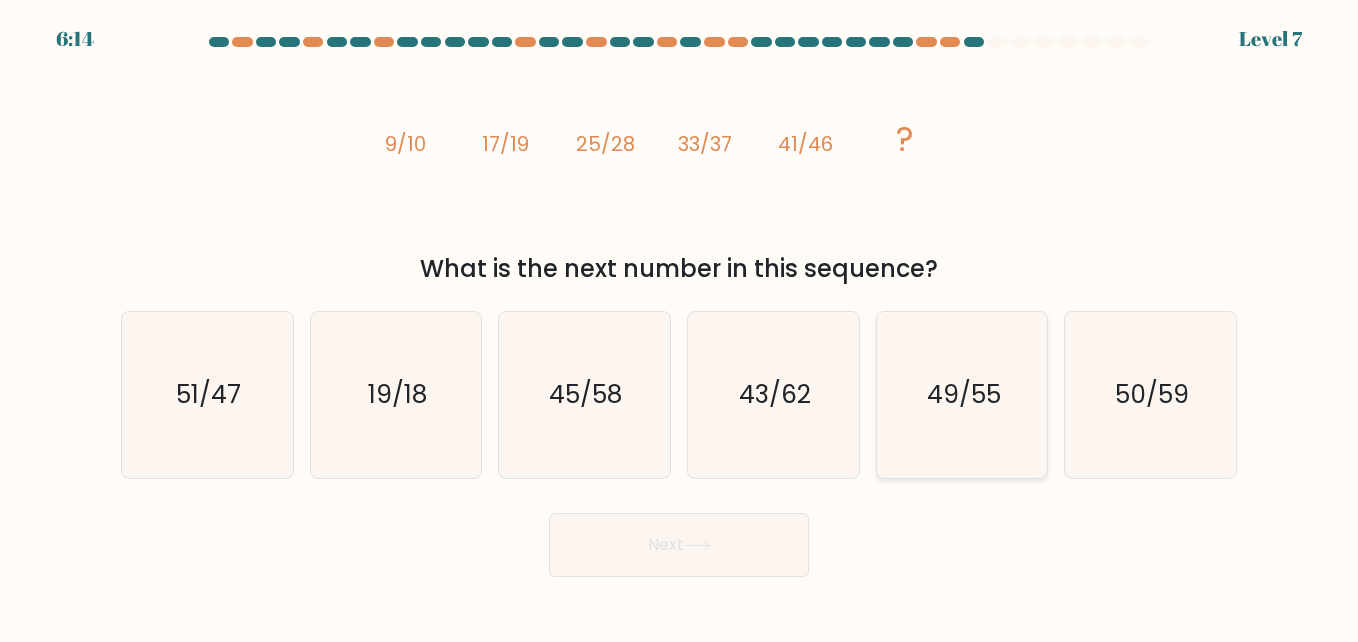 click on "49/55" at bounding box center (962, 395) 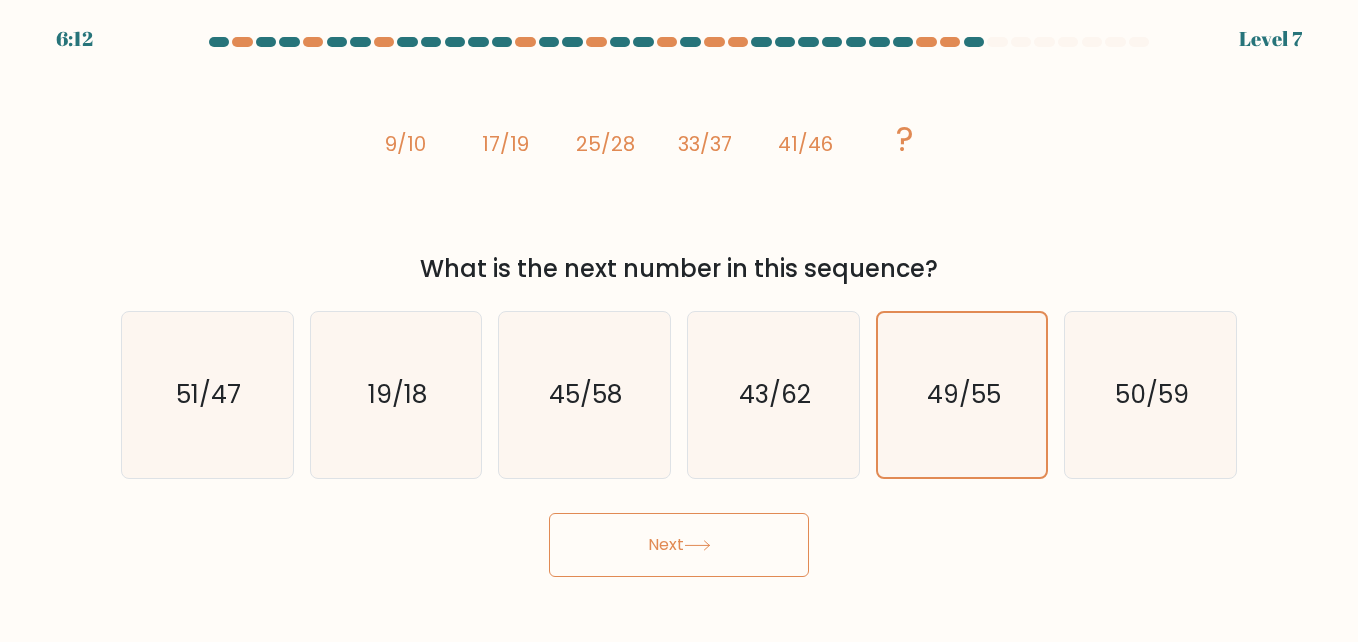 click on "Next" at bounding box center [679, 545] 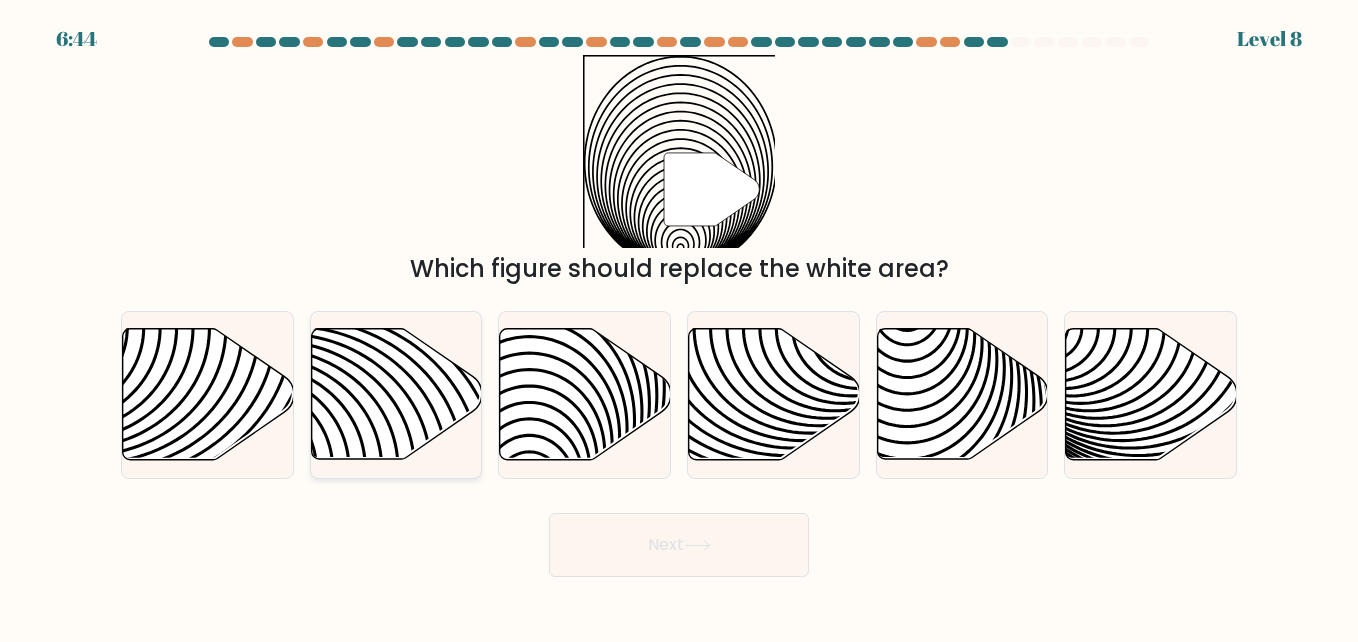 click at bounding box center (396, 394) 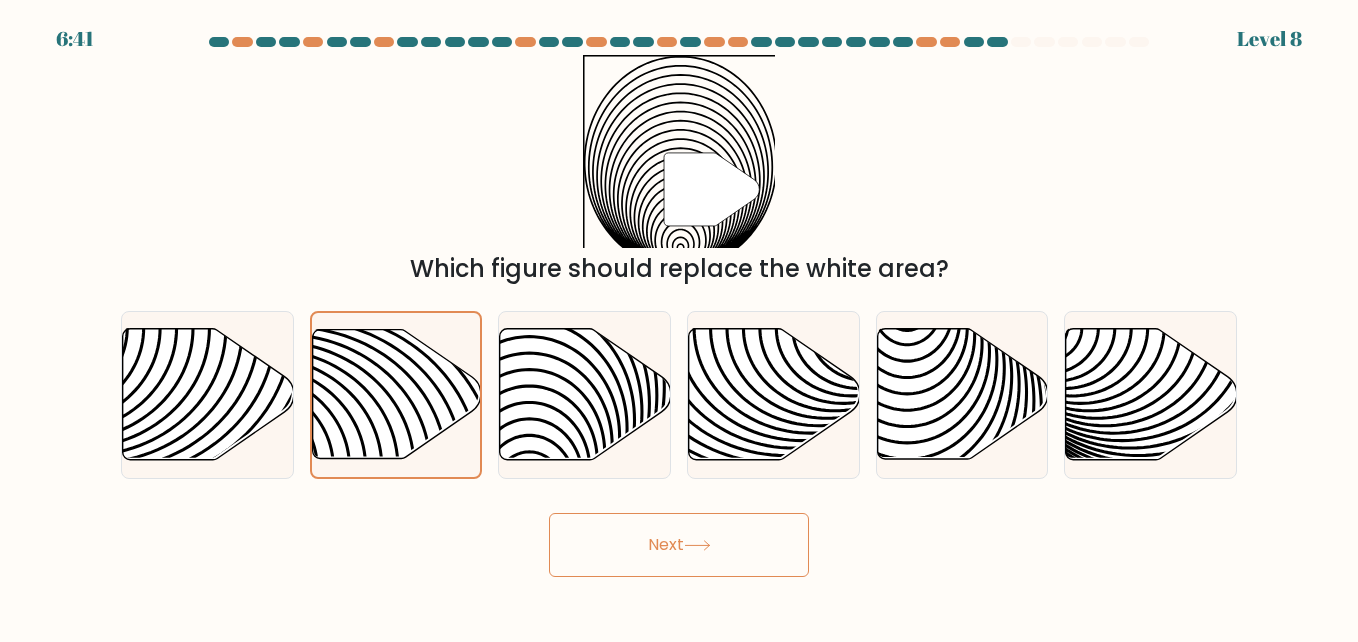 click on "Next" at bounding box center (679, 545) 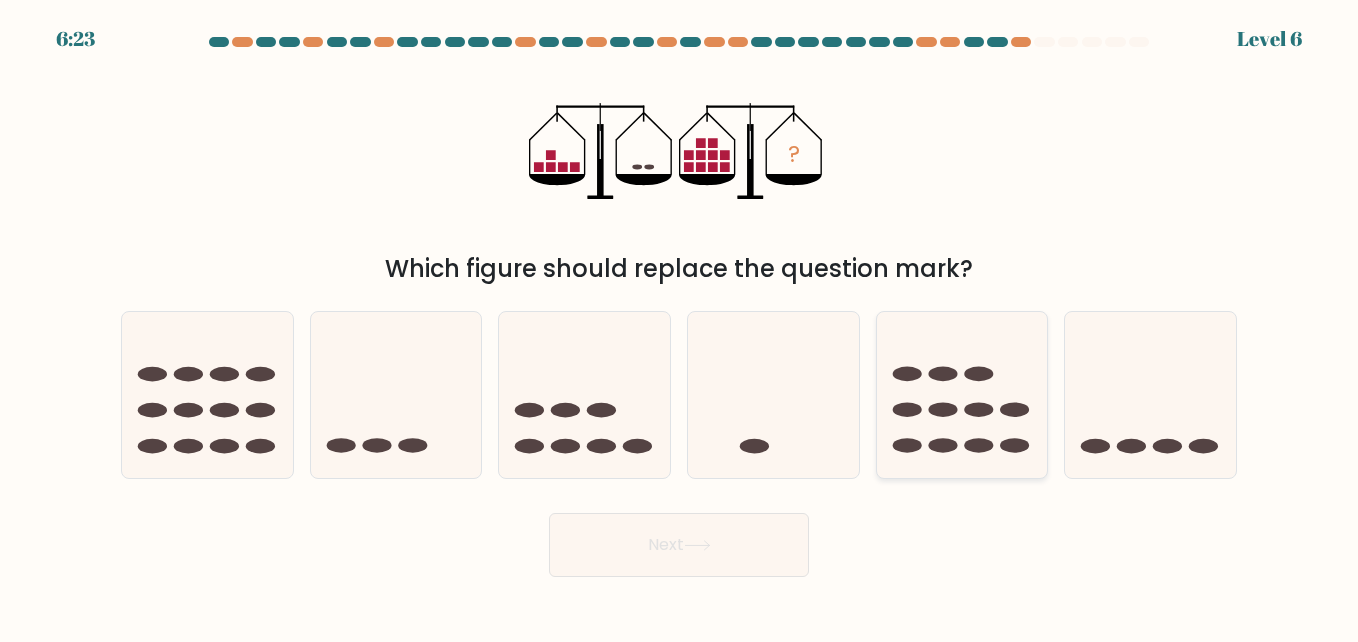 click at bounding box center [942, 446] 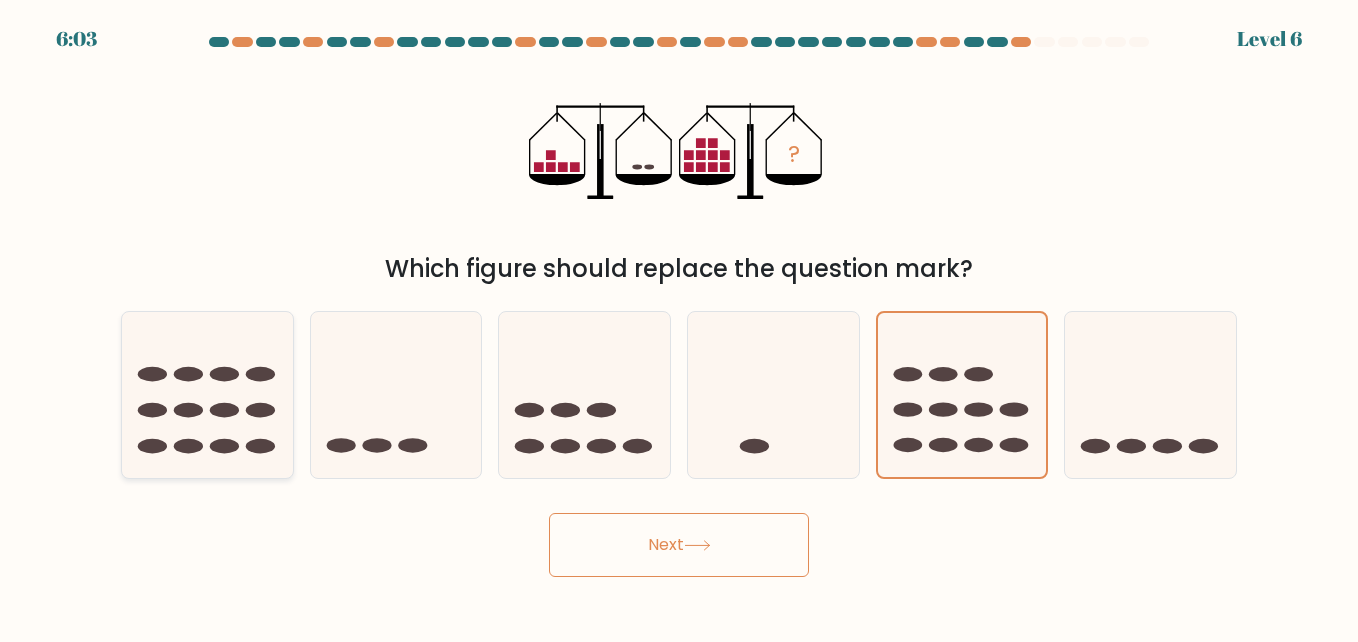 click at bounding box center (207, 394) 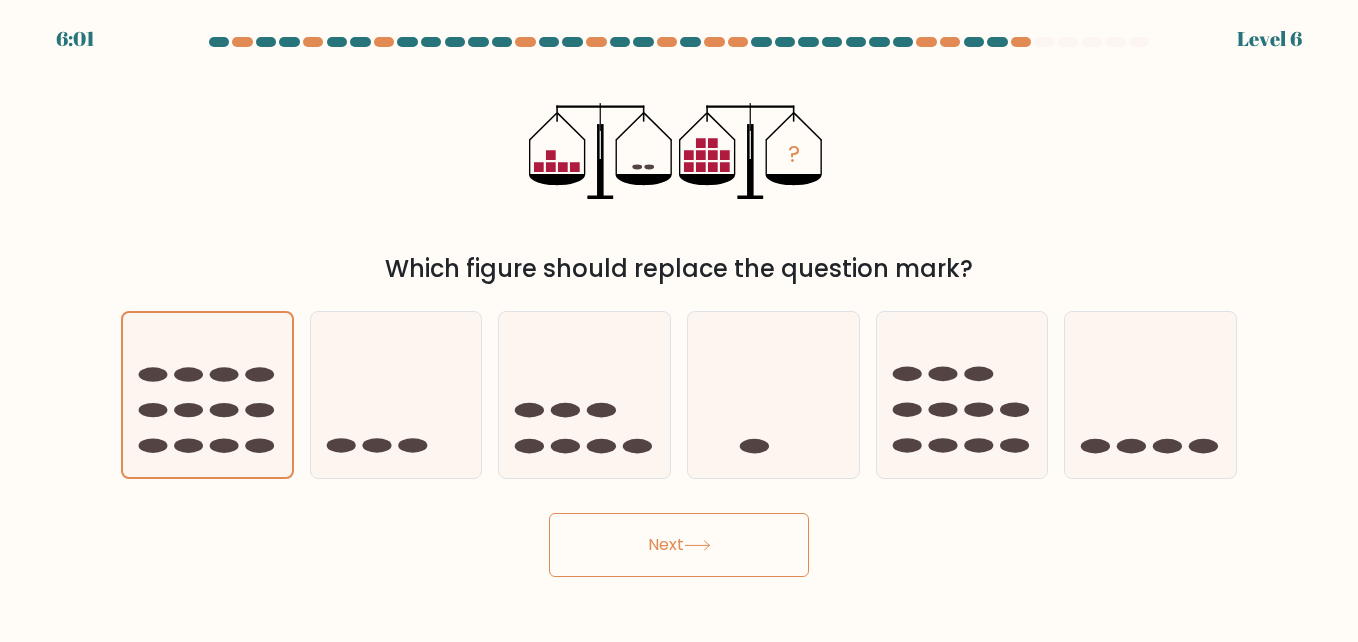 click on "Next" at bounding box center (679, 545) 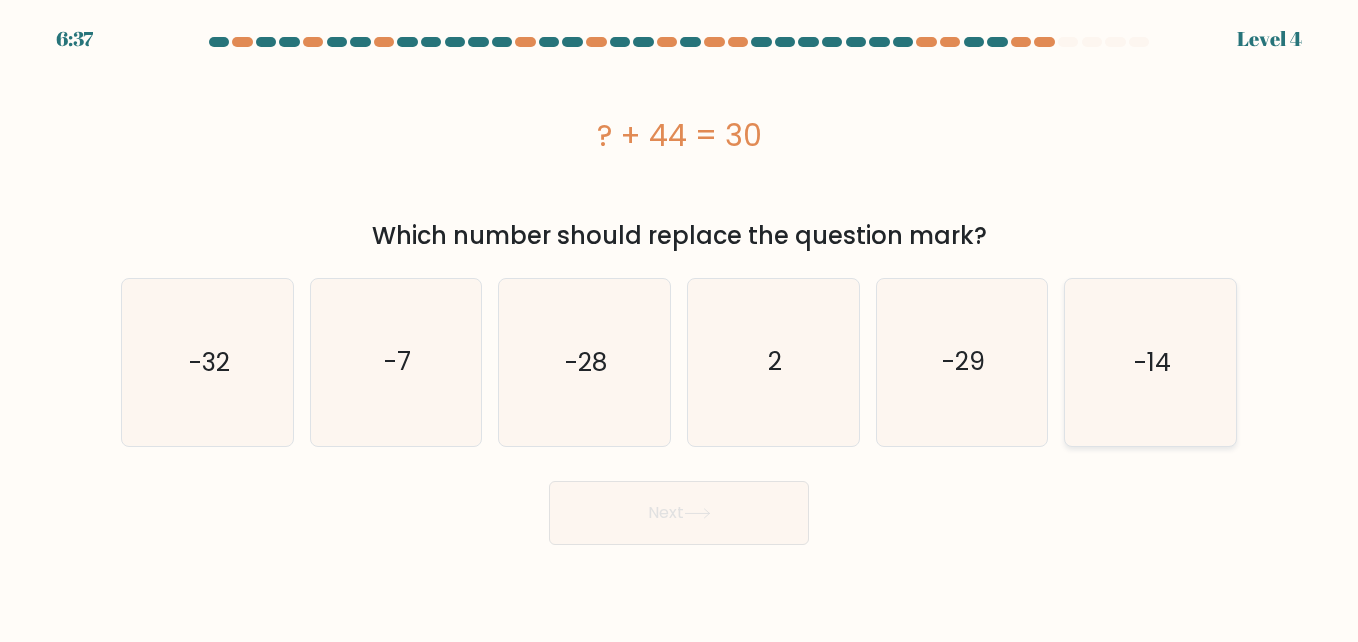 click on "-14" at bounding box center (1152, 362) 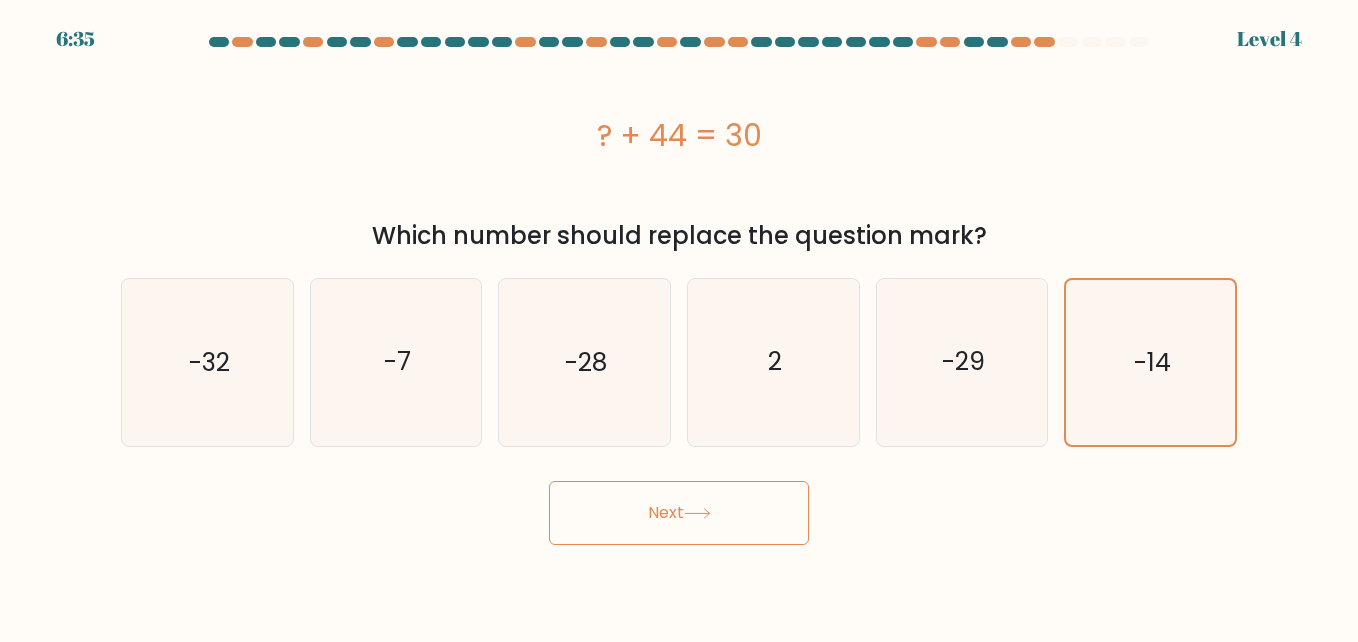 click on "Next" at bounding box center (679, 513) 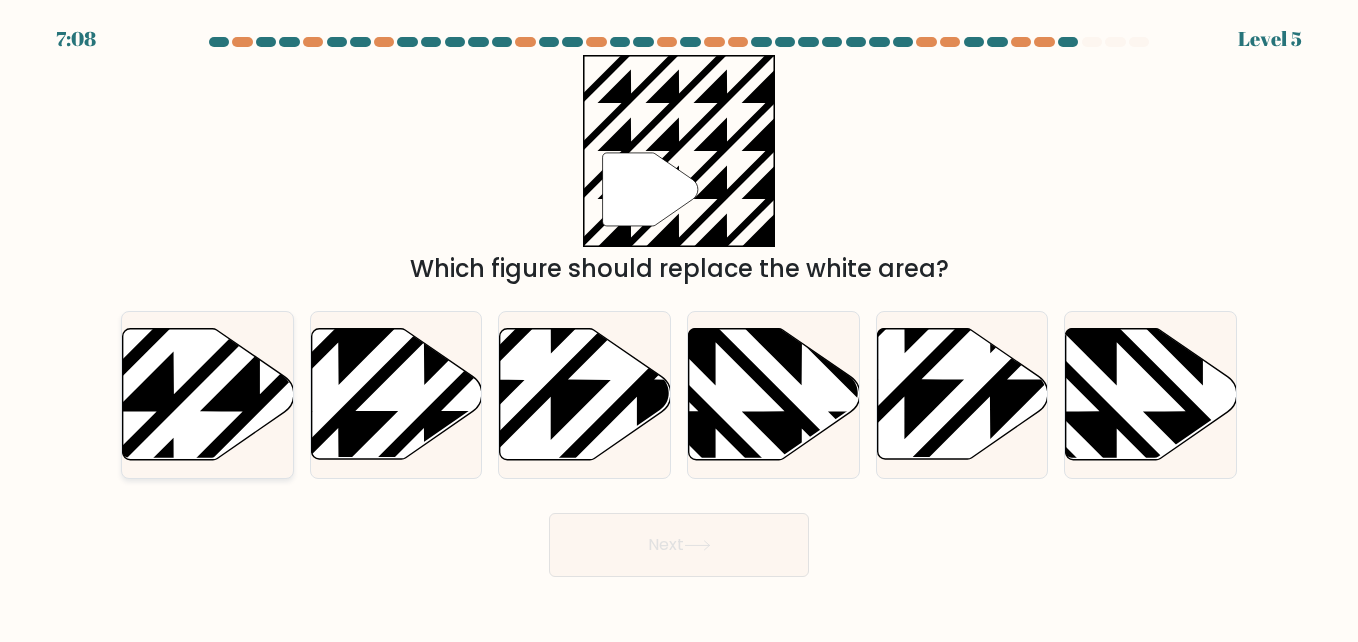 click at bounding box center [208, 394] 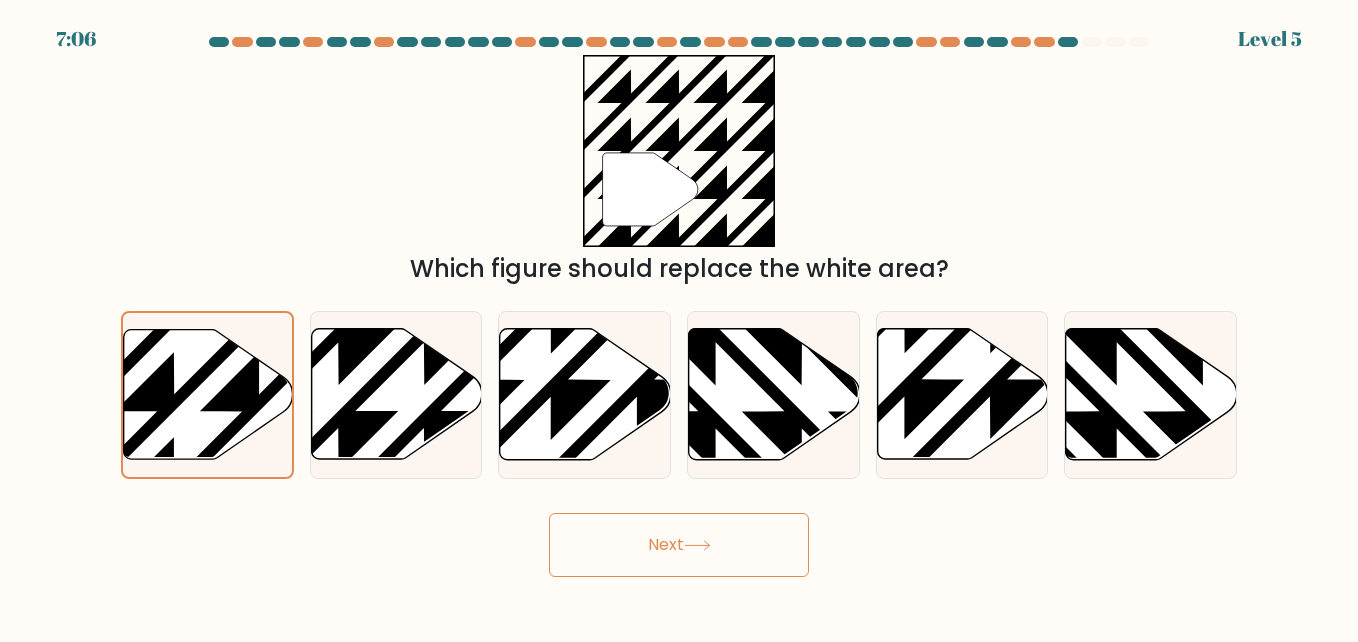 click on "Next" at bounding box center (679, 545) 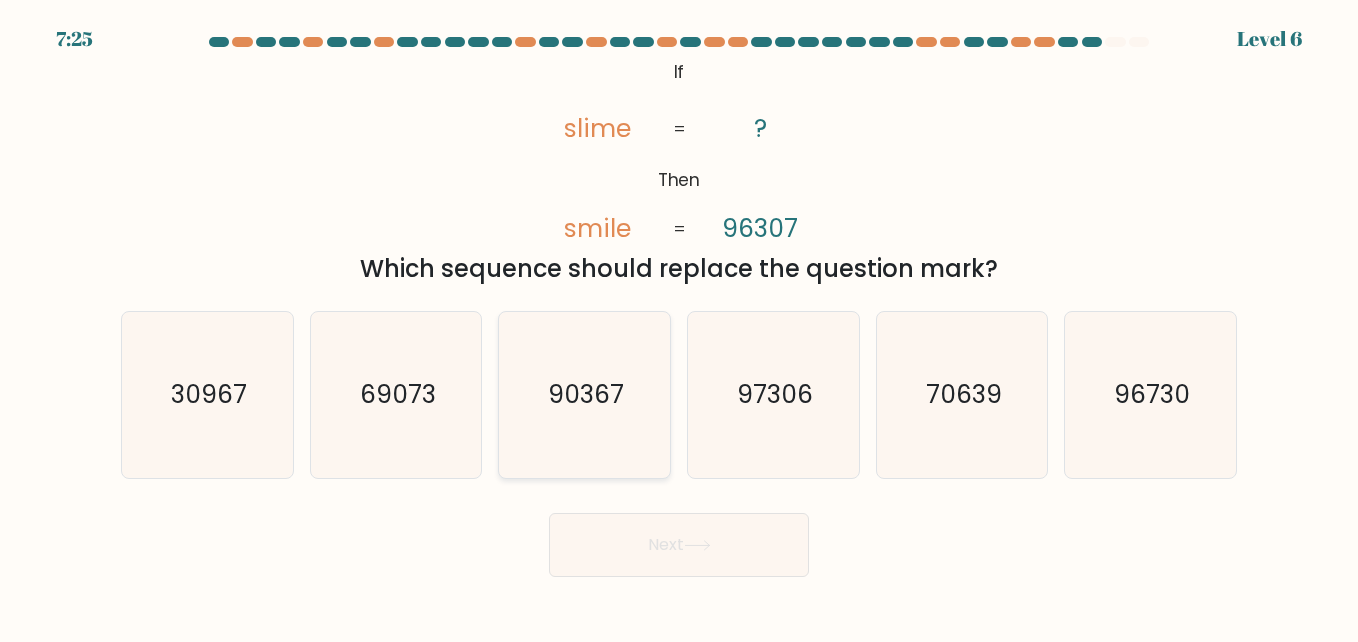 click on "90367" at bounding box center [586, 394] 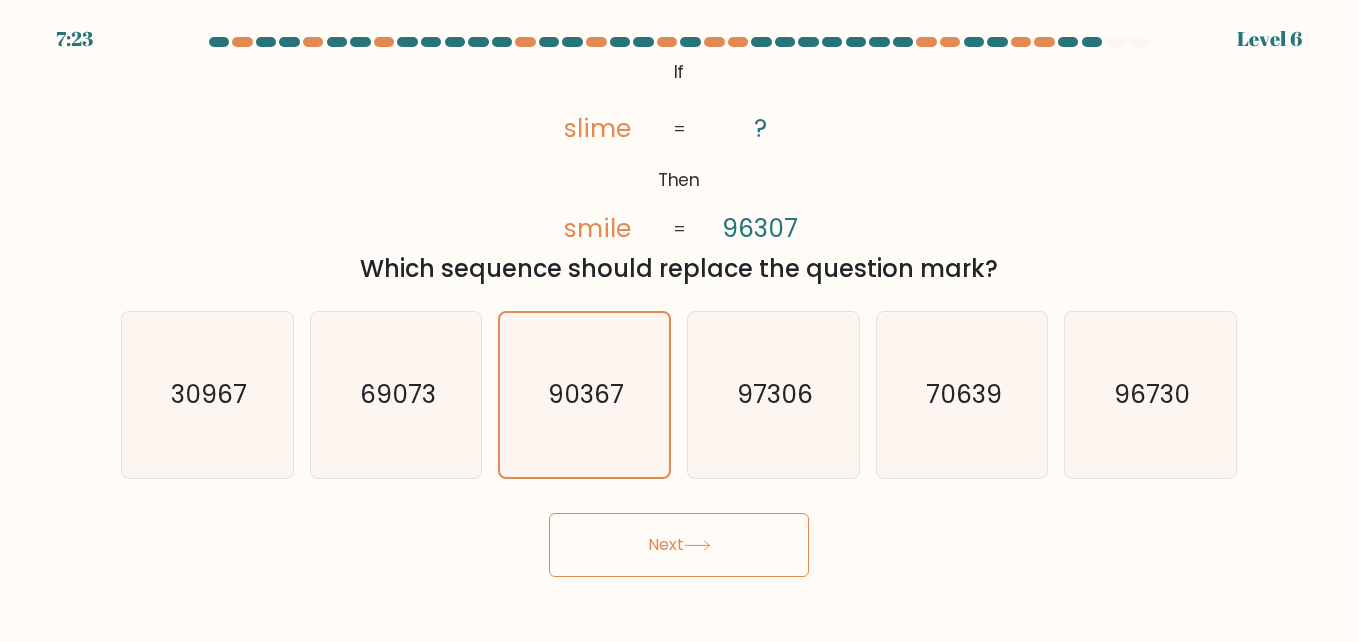 click on "Next" at bounding box center [679, 545] 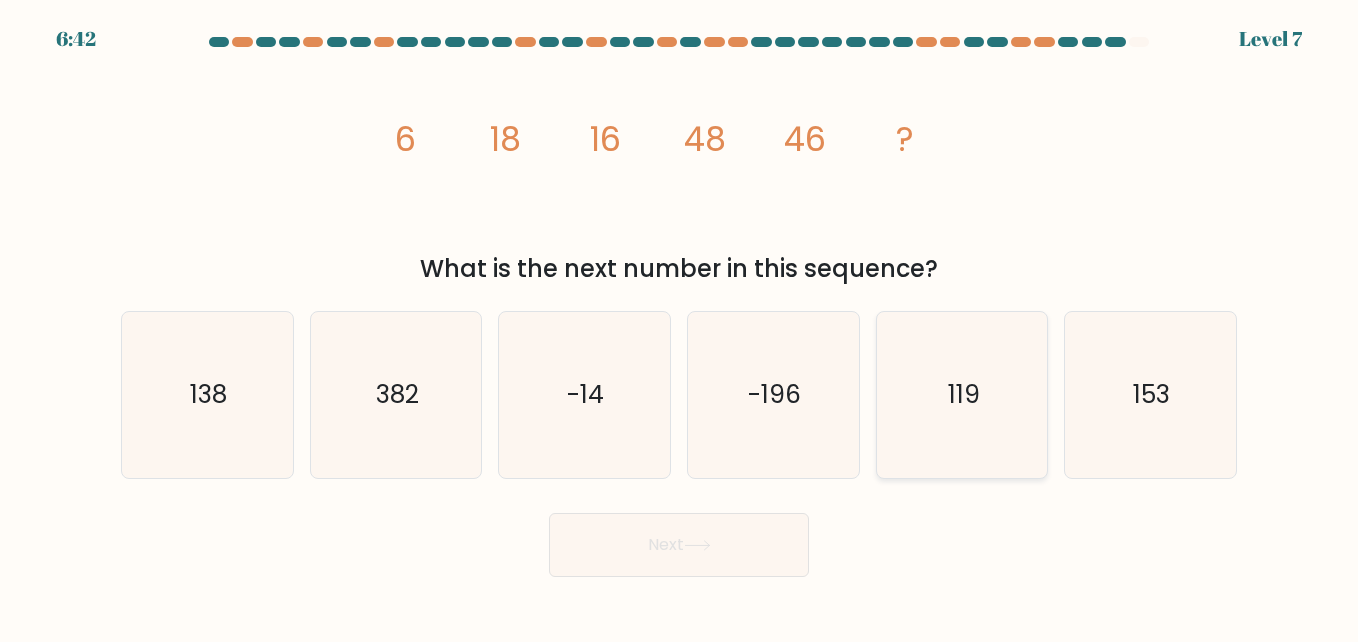 click on "119" at bounding box center (962, 395) 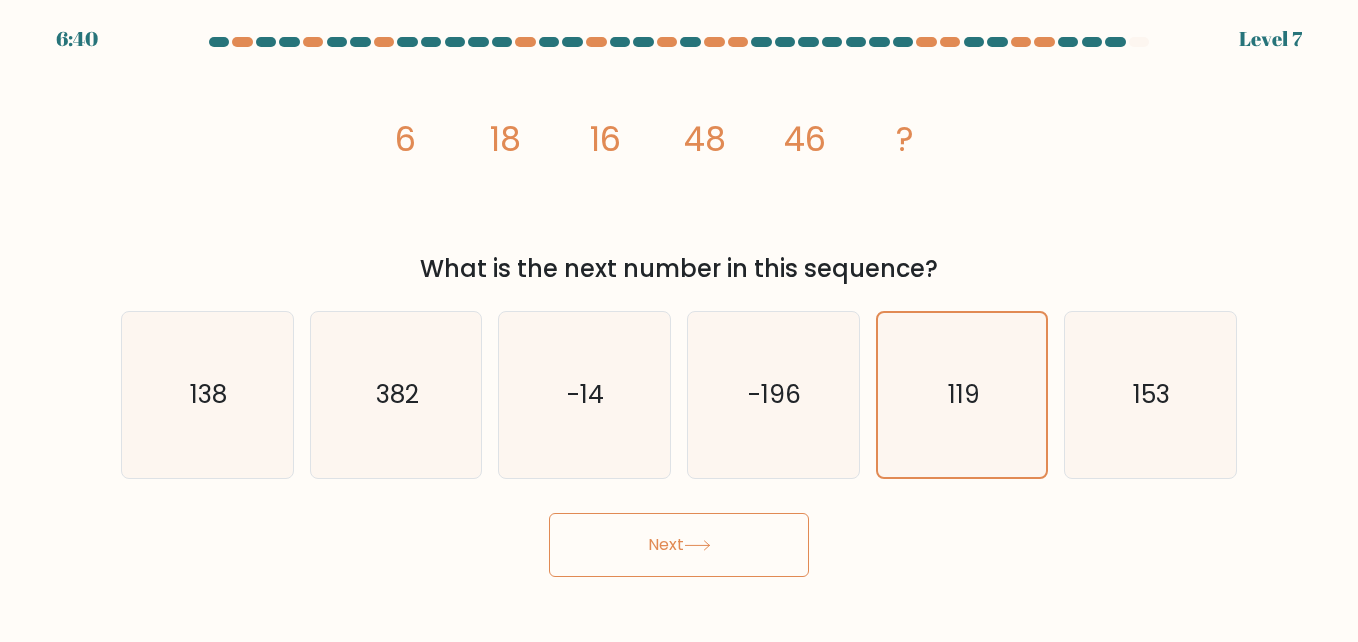 click on "Next" at bounding box center (679, 545) 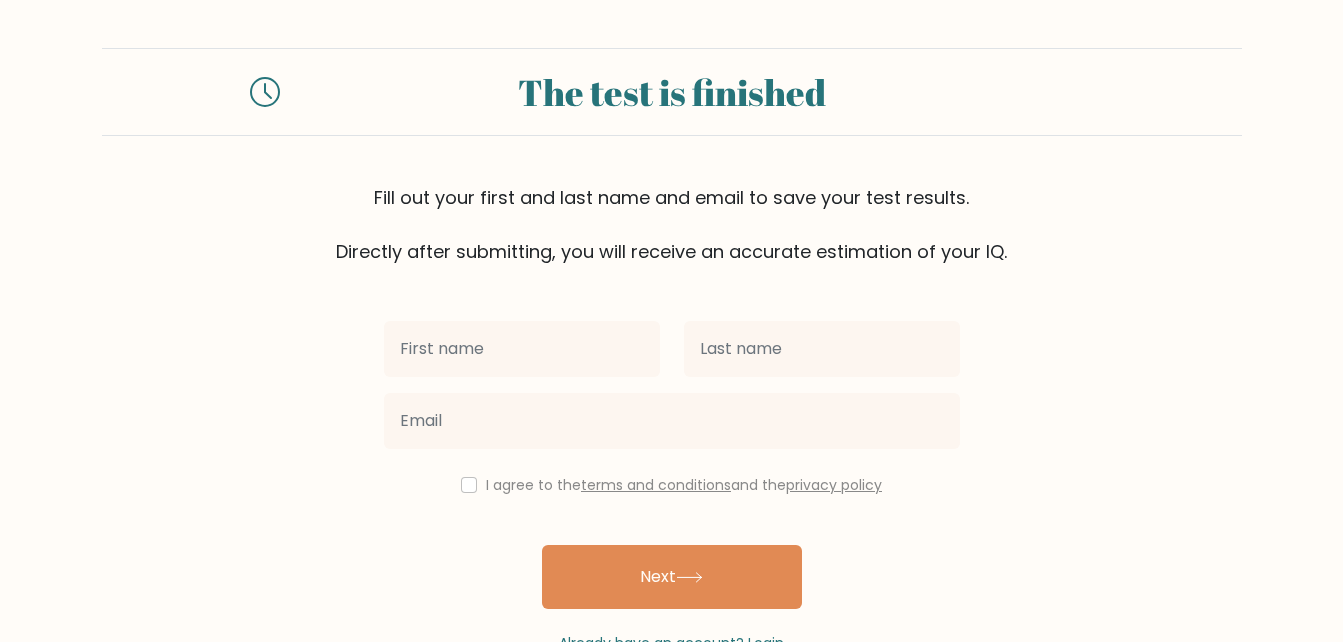 scroll, scrollTop: 0, scrollLeft: 0, axis: both 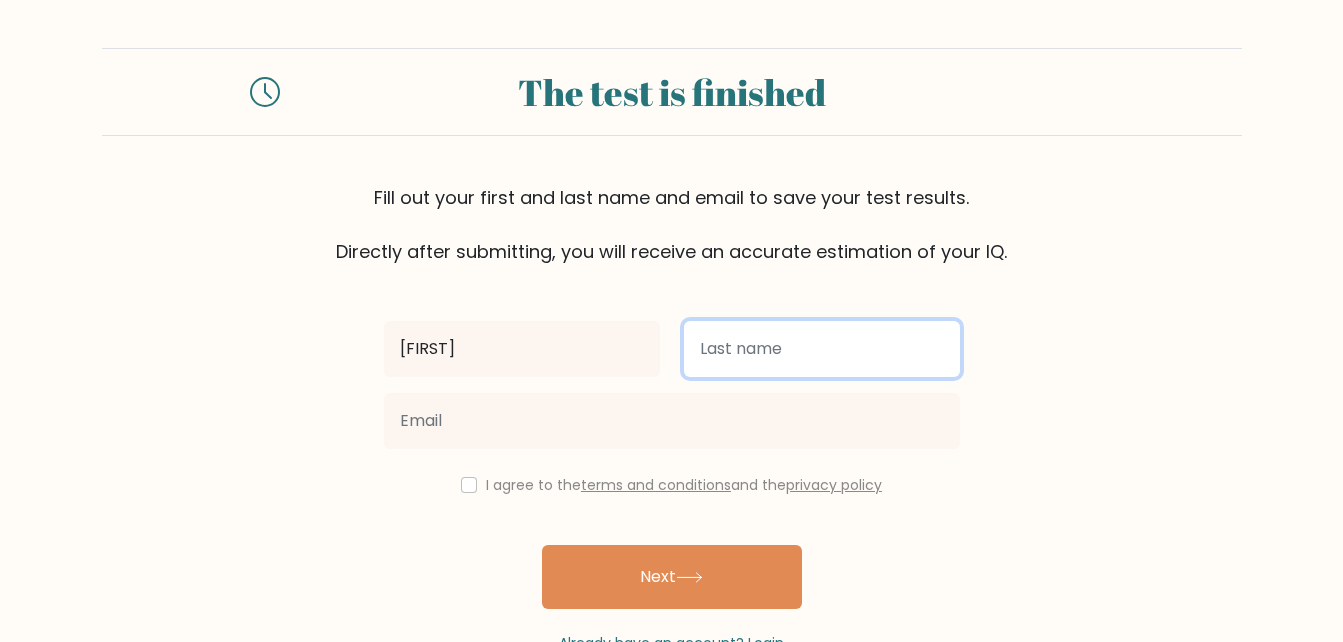 click at bounding box center [822, 349] 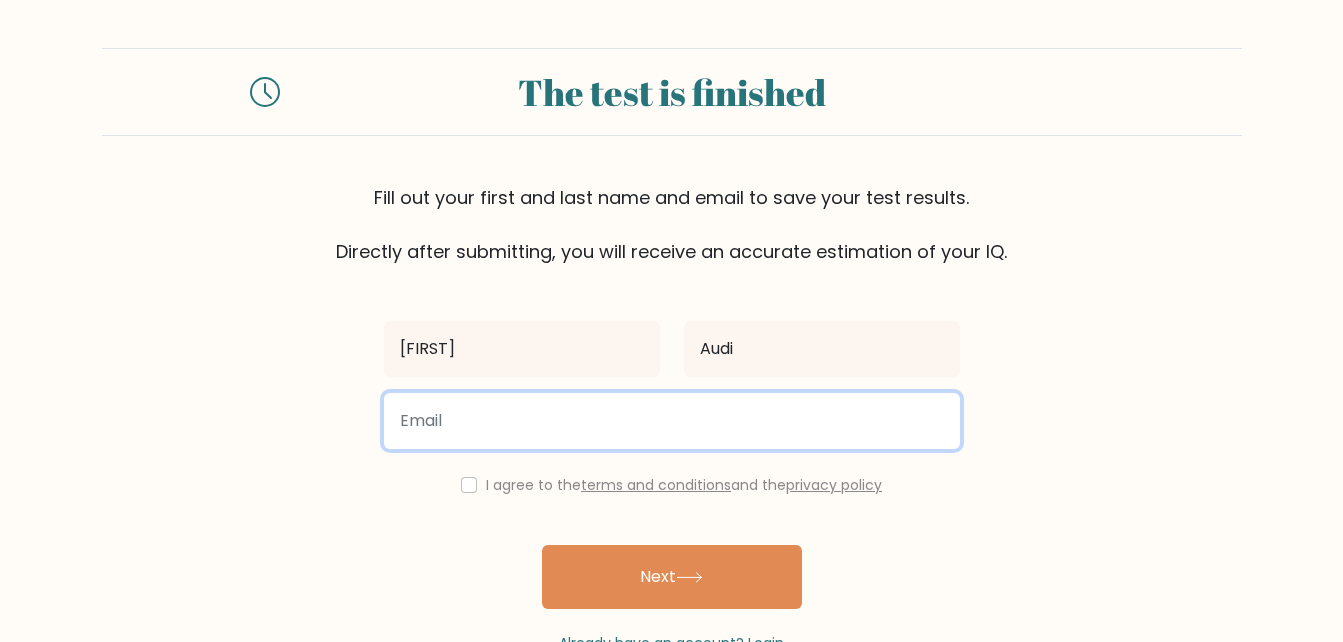 click at bounding box center (672, 421) 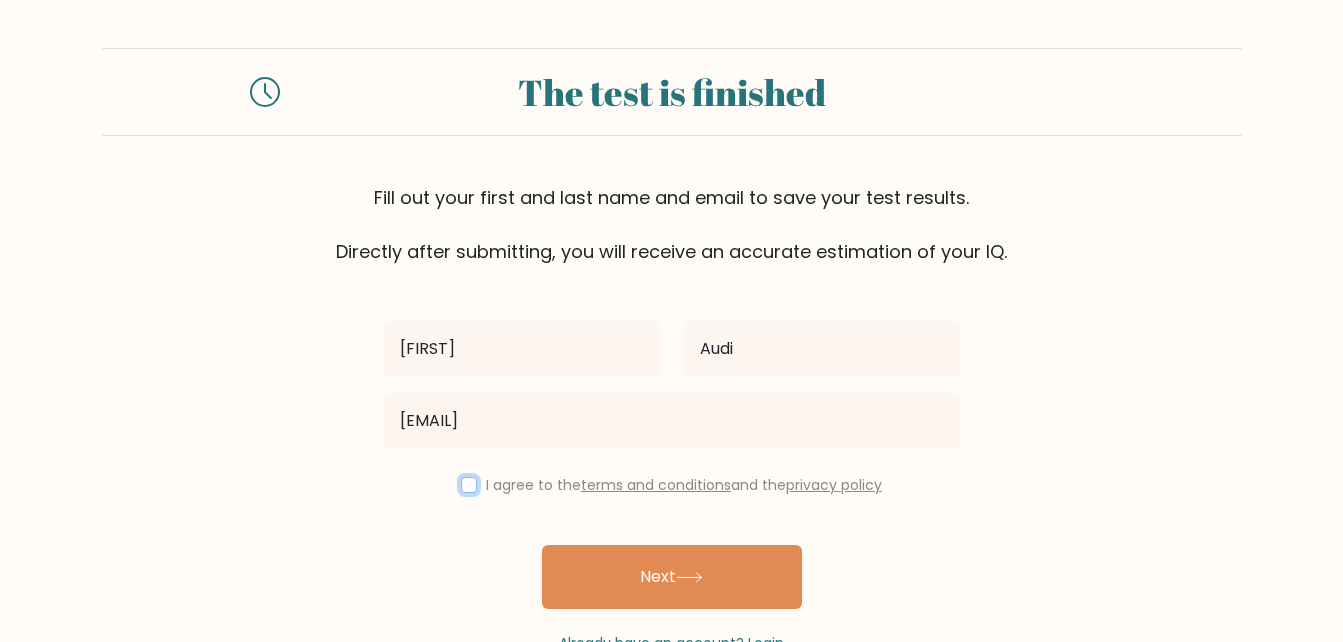 click at bounding box center (469, 485) 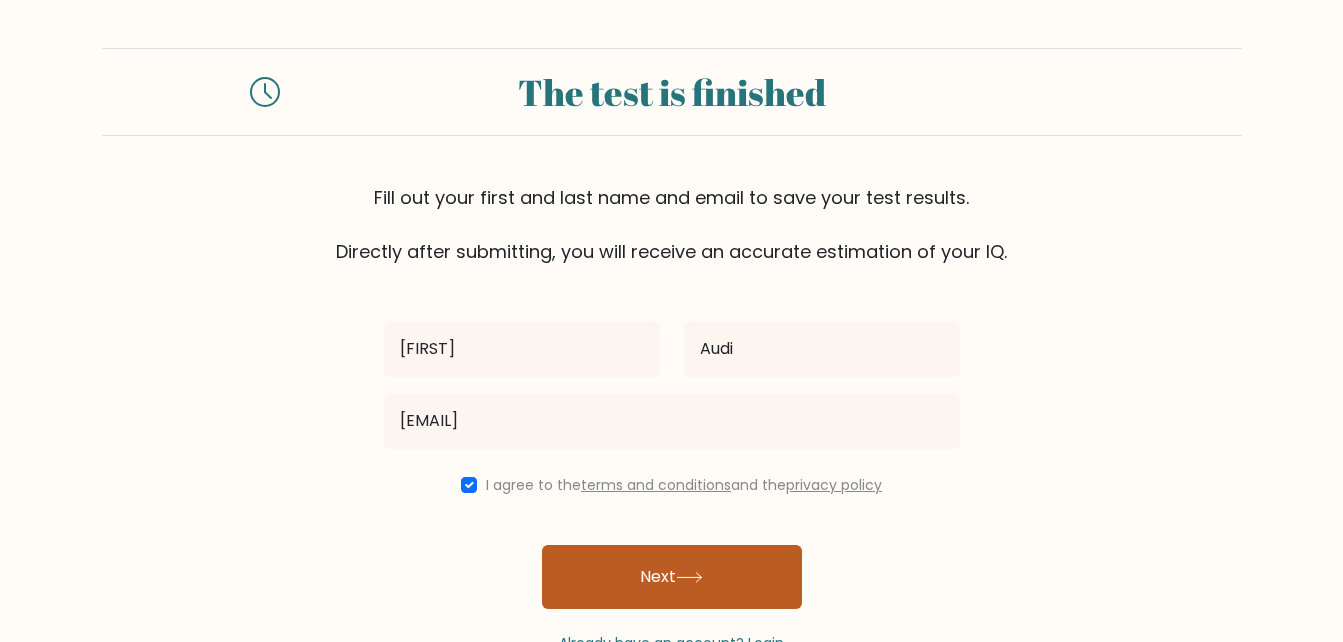 click on "Next" at bounding box center [672, 577] 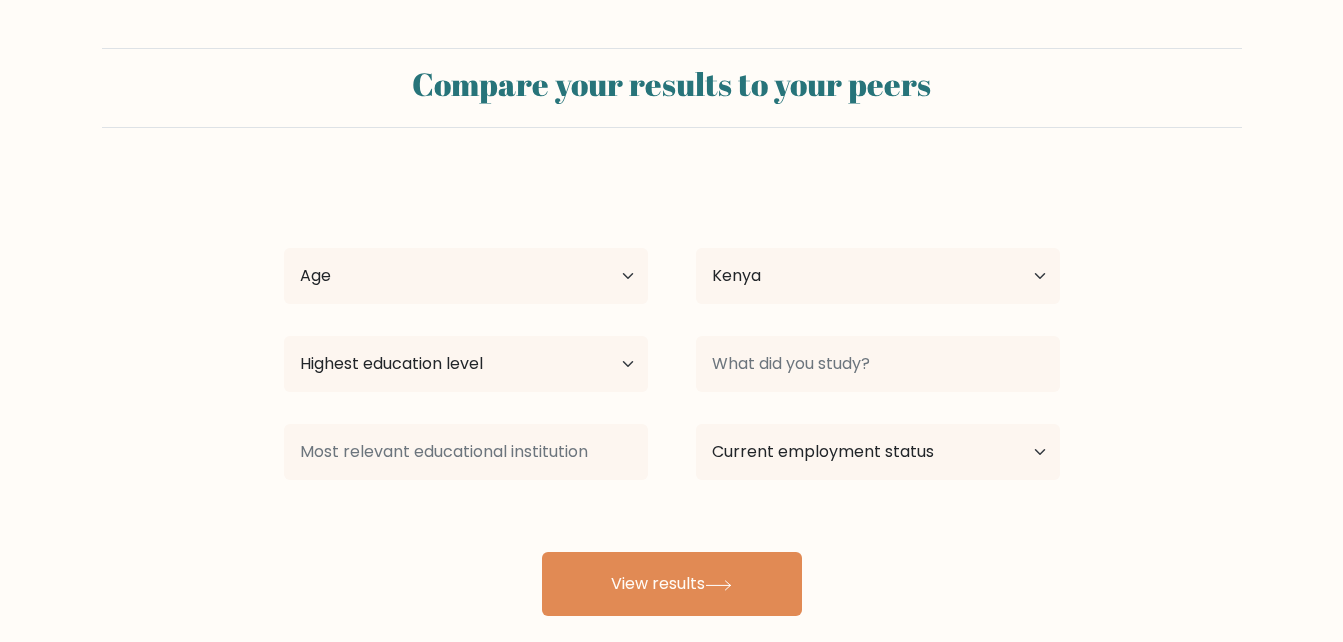scroll, scrollTop: 0, scrollLeft: 0, axis: both 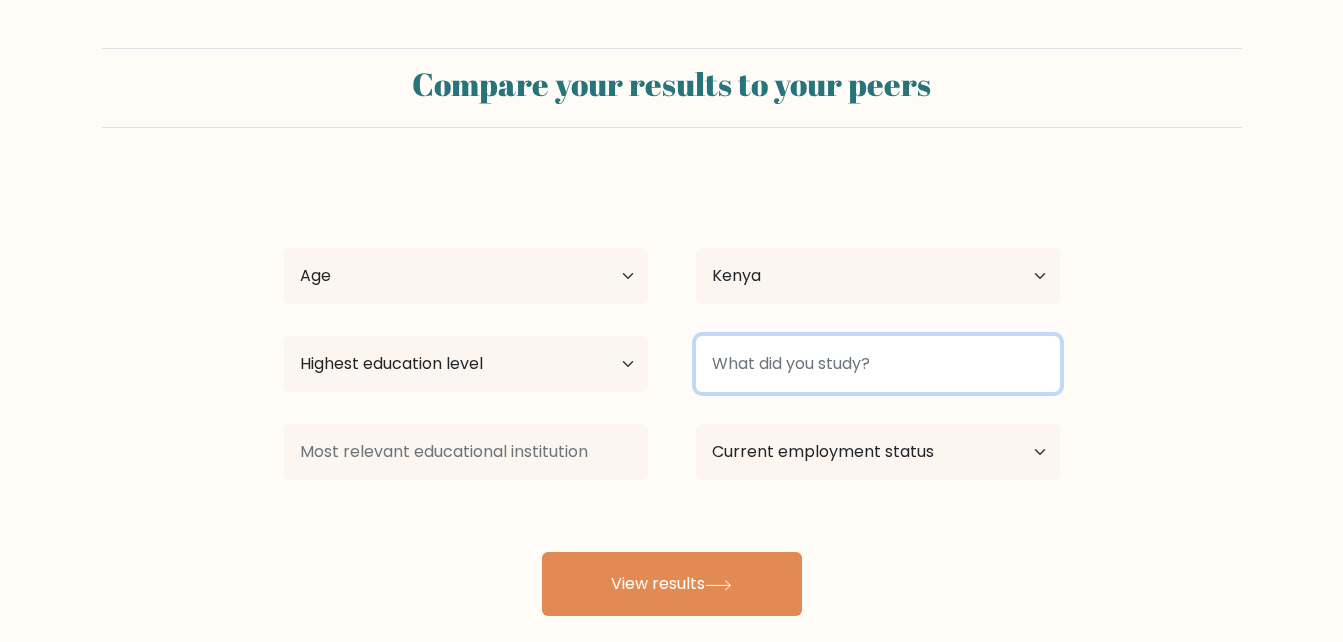 click at bounding box center (878, 364) 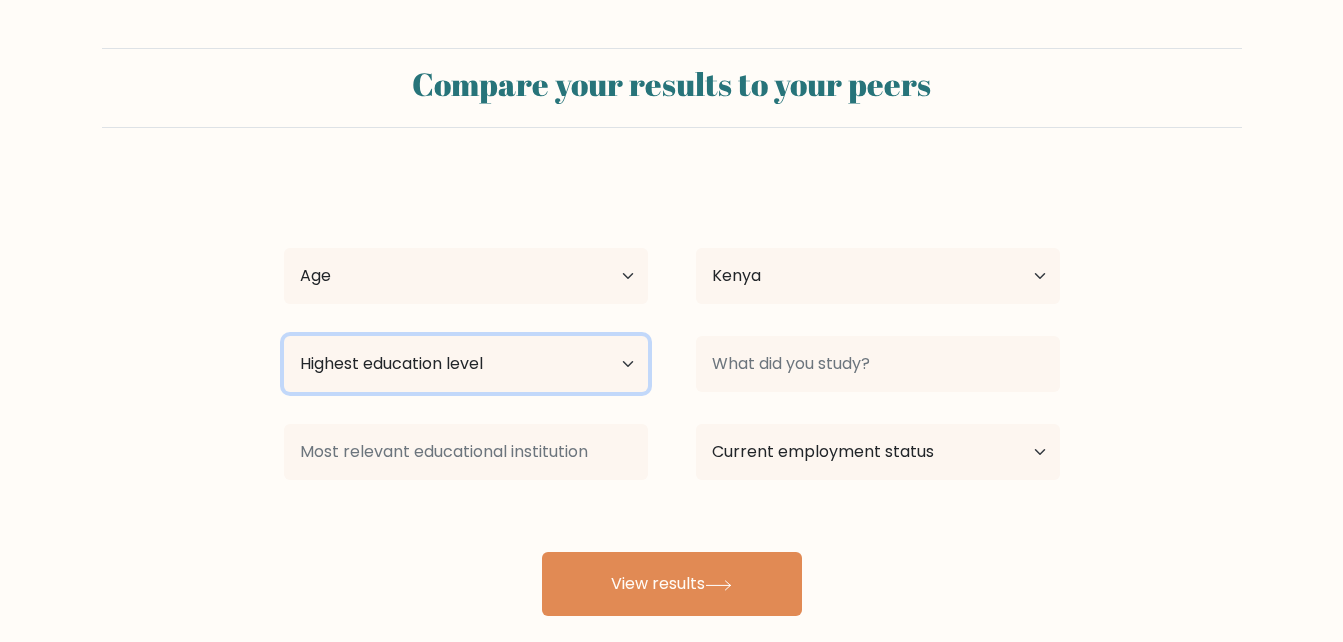 click on "Highest education level
No schooling
Primary
Lower Secondary
Upper Secondary
Occupation Specific
Bachelor's degree
Master's degree
Doctoral degree" at bounding box center (466, 364) 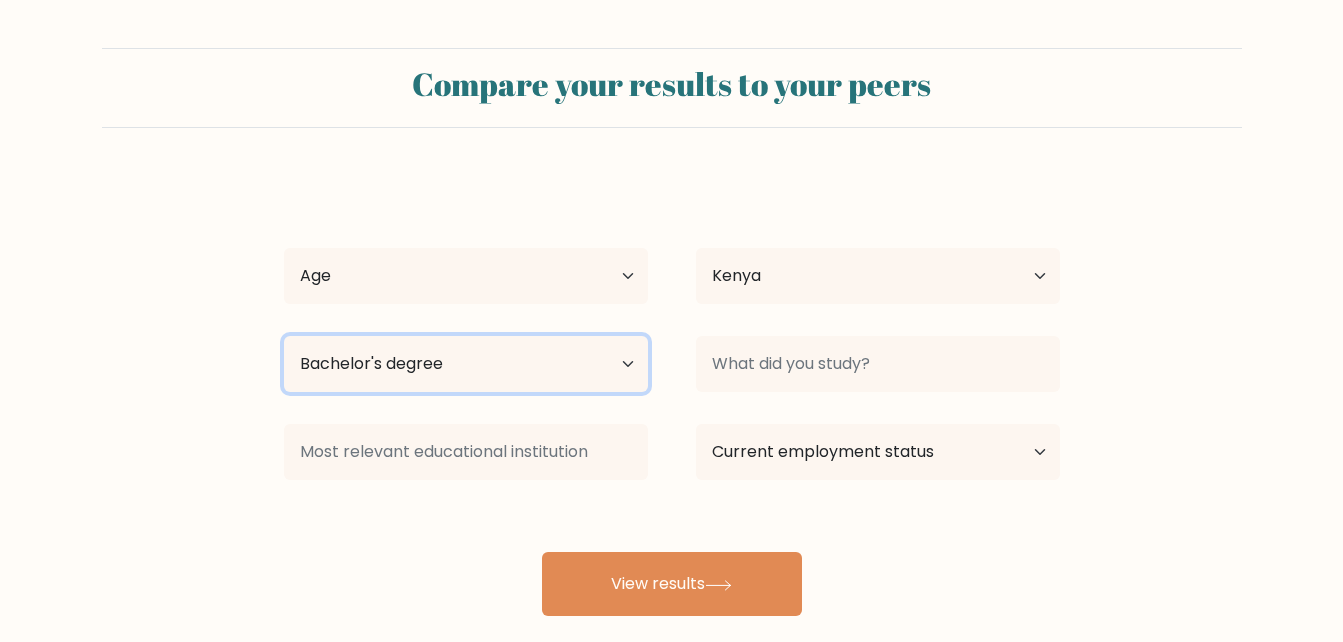 click on "Highest education level
No schooling
Primary
Lower Secondary
Upper Secondary
Occupation Specific
Bachelor's degree
Master's degree
Doctoral degree" at bounding box center (466, 364) 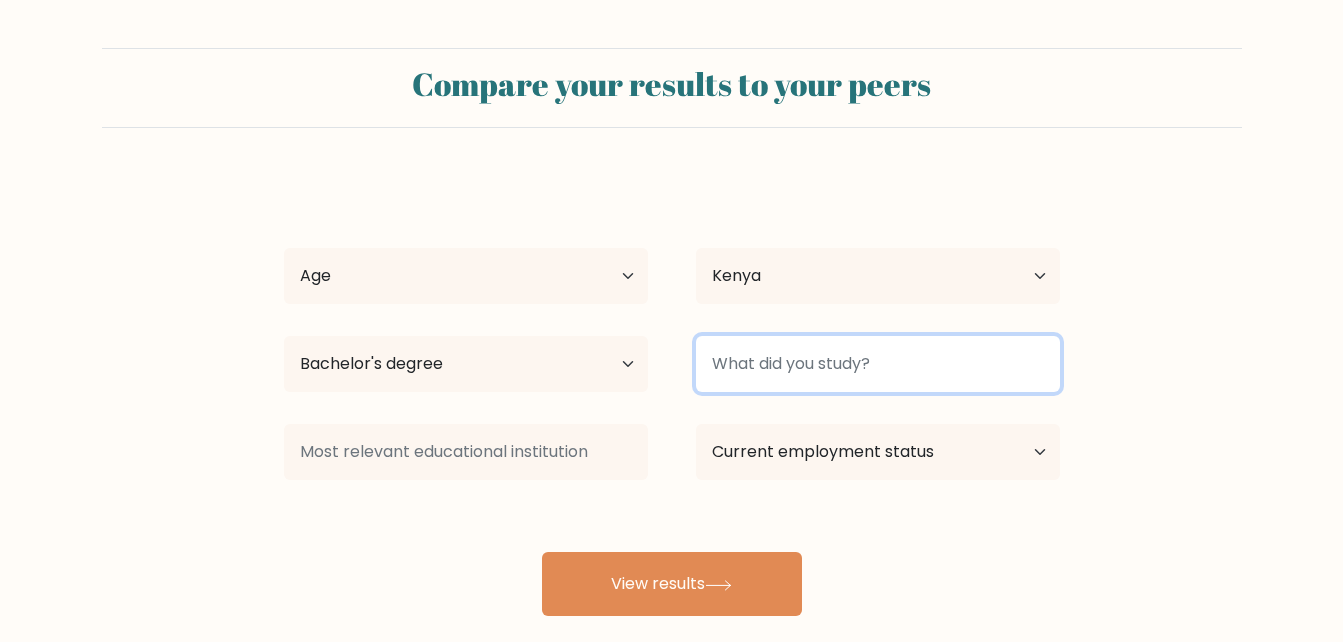 click at bounding box center [878, 364] 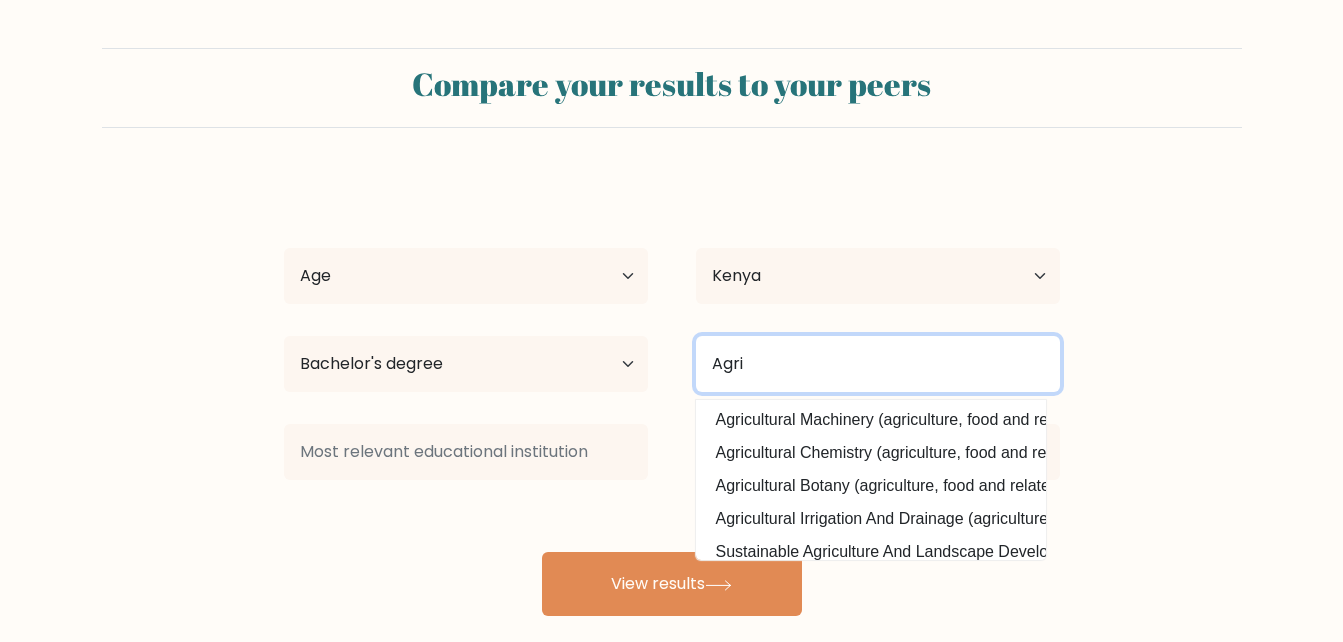 scroll, scrollTop: 195, scrollLeft: 0, axis: vertical 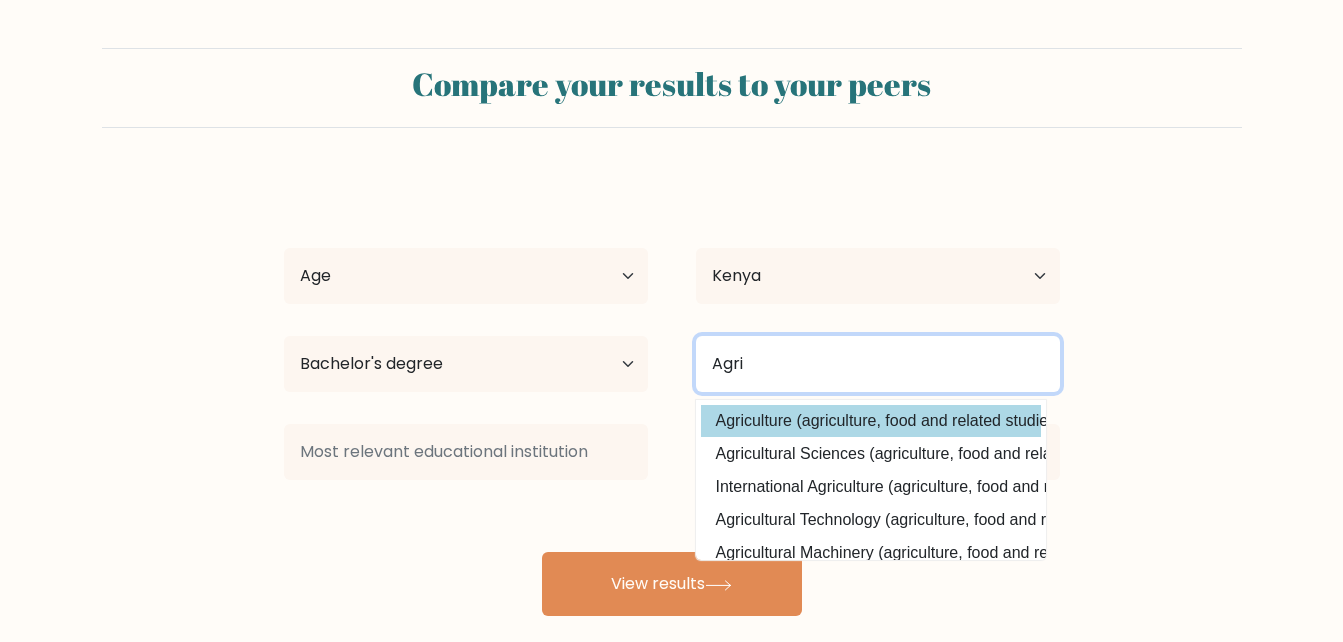 type on "Agri" 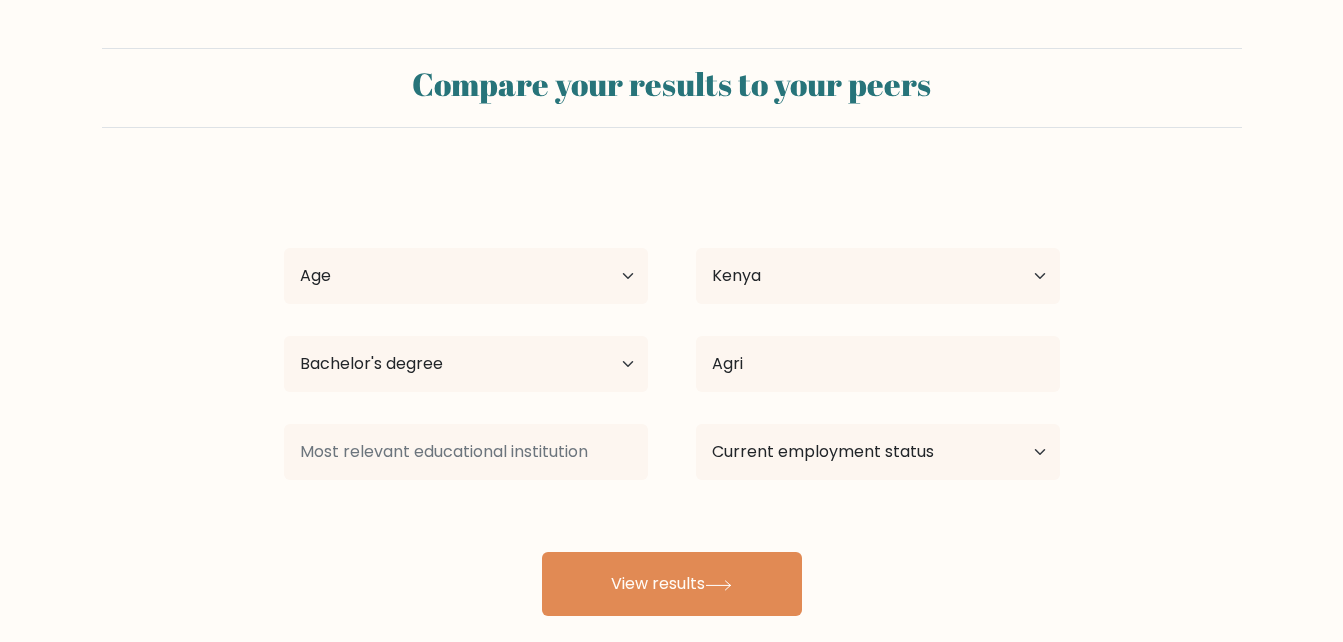 click on "Serphine
Audi
Age
Under 18 years old
18-24 years old
25-34 years old
35-44 years old
45-54 years old
55-64 years old
65 years old and above
Country
[COUNTRY]
[COUNTRY]
[COUNTRY]
[COUNTRY]
[COUNTRY]
[COUNTRY]
[COUNTRY]
[COUNTRY]
[COUNTRY]
[COUNTRY]
[COUNTRY]
[COUNTRY]
[COUNTRY]
[COUNTRY]
[COUNTRY]
[COUNTRY]
[COUNTRY]
[COUNTRY]
[COUNTRY]
[COUNTRY]
[COUNTRY]
[COUNTRY]
[COUNTRY]
[COUNTRY]
[COUNTRY]
[COUNTRY]
[COUNTRY]
[COUNTRY]
[COUNTRY]
[COUNTRY]
[COUNTRY]
[COUNTRY]" at bounding box center [672, 396] 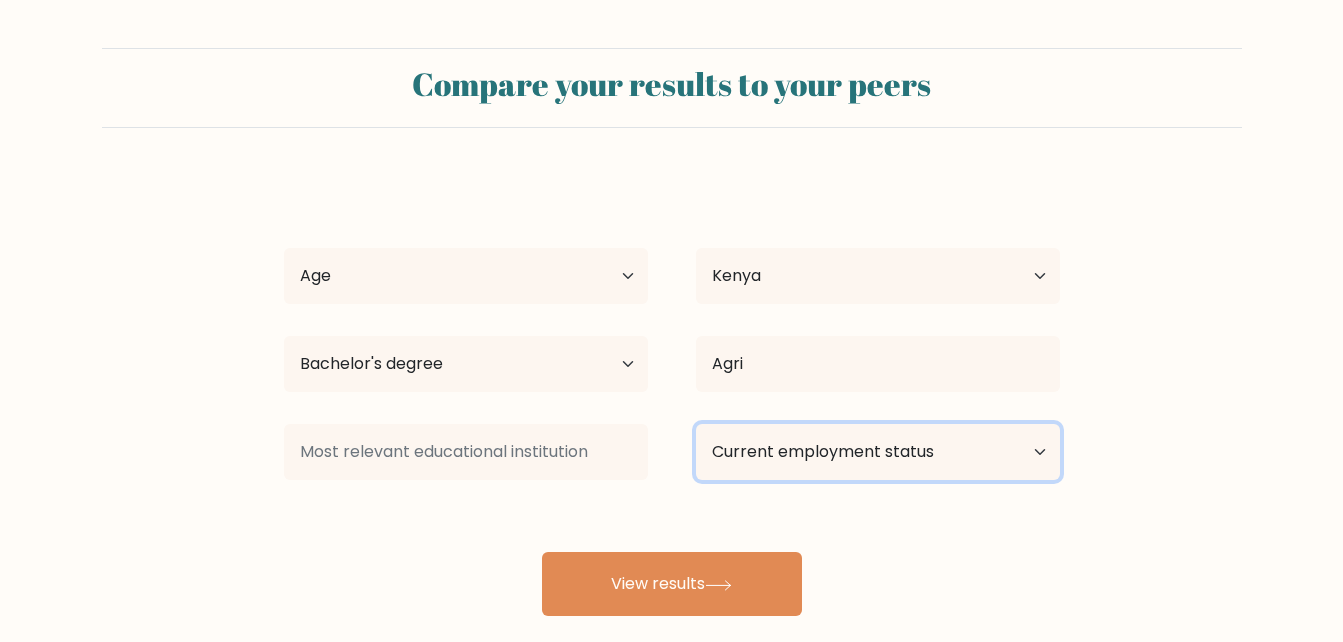 click on "Current employment status
Employed
Student
Retired
Other / prefer not to answer" at bounding box center (878, 452) 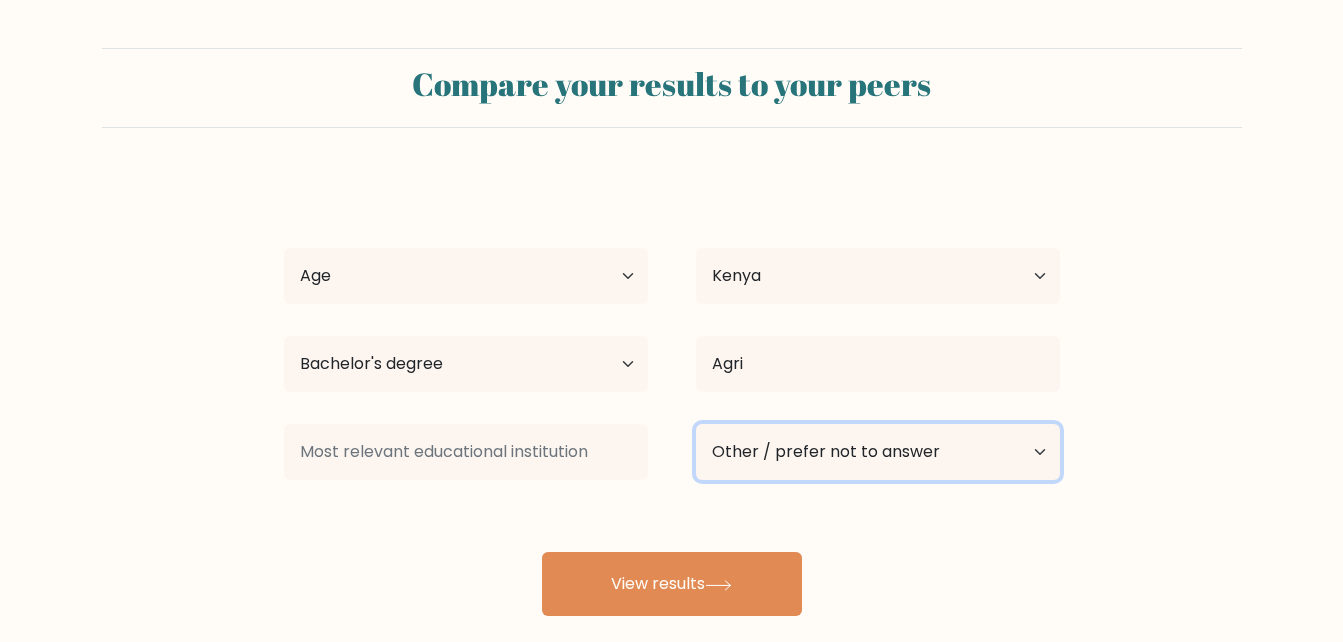 click on "Current employment status
Employed
Student
Retired
Other / prefer not to answer" at bounding box center (878, 452) 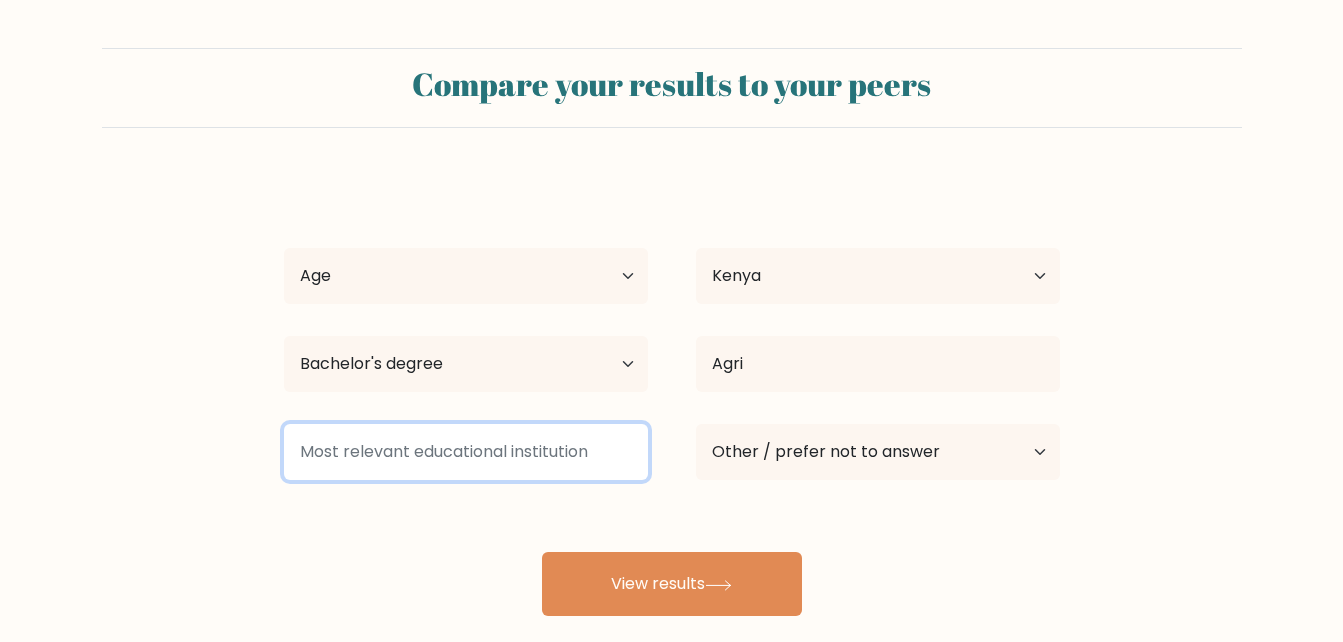 click at bounding box center (466, 452) 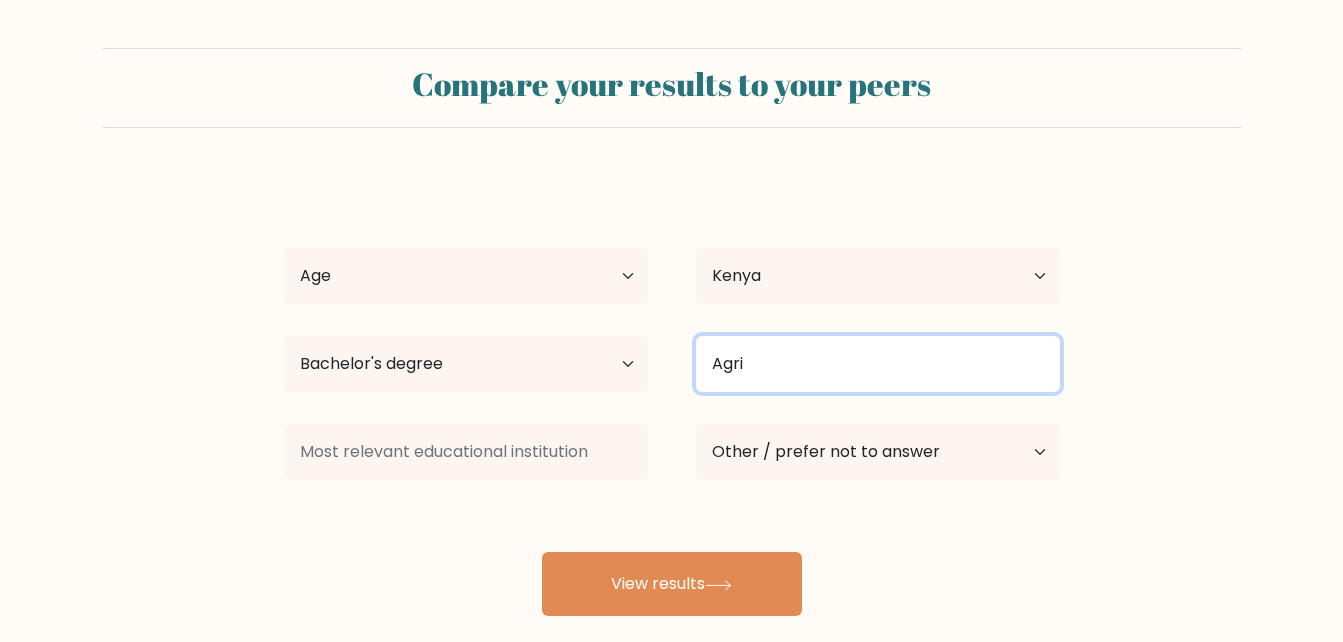 click on "Agri" at bounding box center [878, 364] 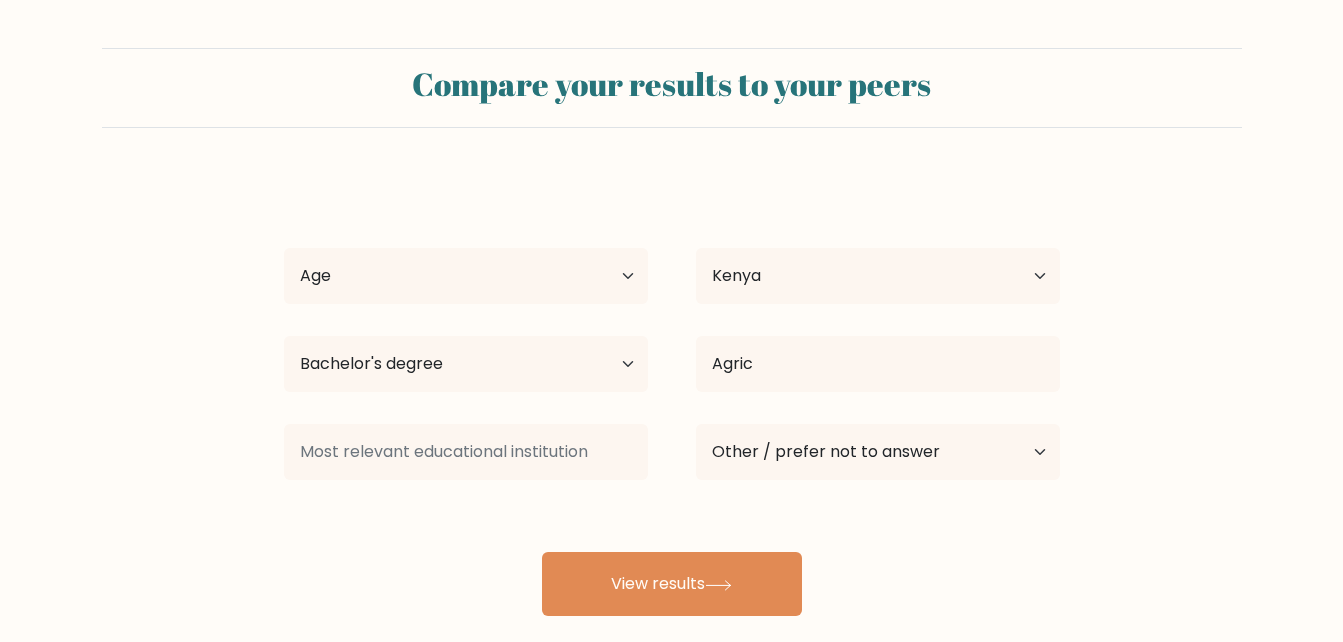 click on "Serphine
Audi
Age
Under 18 years old
18-24 years old
25-34 years old
35-44 years old
45-54 years old
55-64 years old
65 years old and above
Country
Afghanistan
Albania
Algeria
American Samoa
Andorra
Angola
Anguilla
Antarctica
Antigua and Barbuda
Argentina
Armenia
Aruba
Australia
Austria
Azerbaijan
Bahamas
Bahrain
Bangladesh
Barbados
Belarus
Belgium
Belize
Benin
Bermuda
Bhutan
Bolivia
Bonaire, Sint Eustatius and Saba
Bosnia and Herzegovina
Botswana
Bouvet Island
Brazil
Brunei" at bounding box center (672, 396) 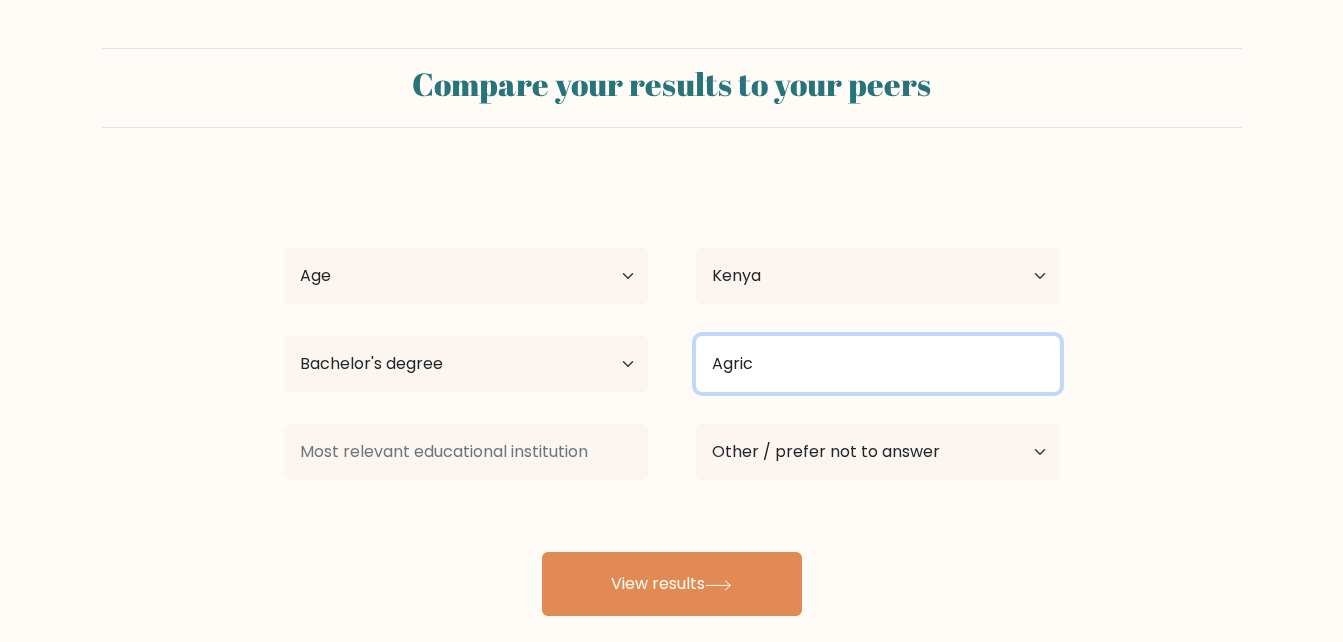 click on "Agric" at bounding box center [878, 364] 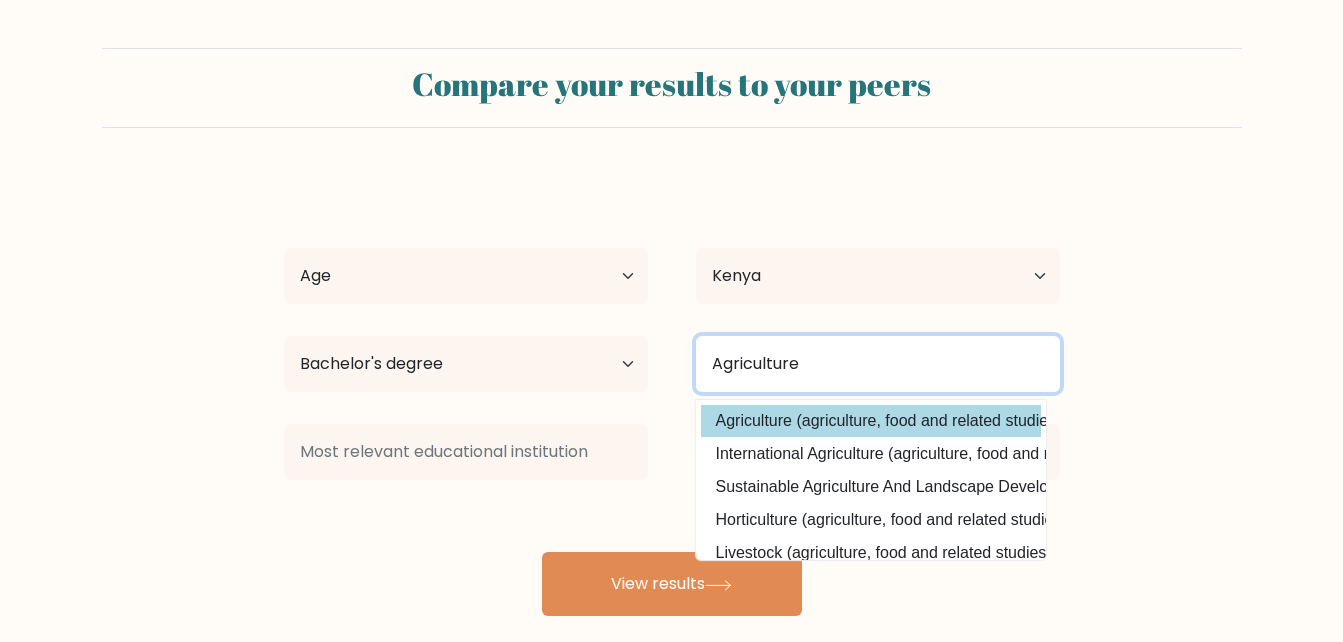 type on "Agriculture" 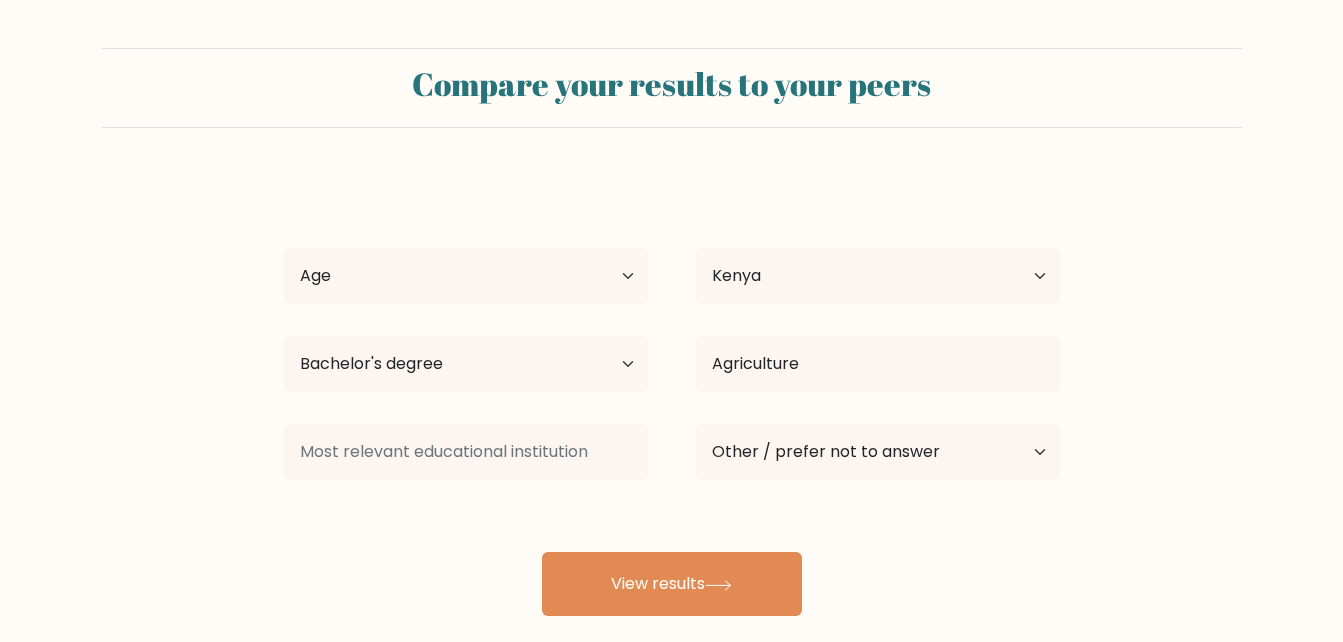 click on "Serphine
Audi
Age
Under 18 years old
18-24 years old
25-34 years old
35-44 years old
45-54 years old
55-64 years old
65 years old and above
Country
Afghanistan
Albania
Algeria
American Samoa
Andorra
Angola
Anguilla
Antarctica
Antigua and Barbuda
Argentina
Armenia
Aruba
Australia
Austria
Azerbaijan
Bahamas
Bahrain
Bangladesh
Barbados
Belarus
Belgium
Belize
Benin
Bermuda
Bhutan
Bolivia
Bonaire, Sint Eustatius and Saba
Bosnia and Herzegovina
Botswana
Bouvet Island
Brazil
Brunei" at bounding box center [672, 396] 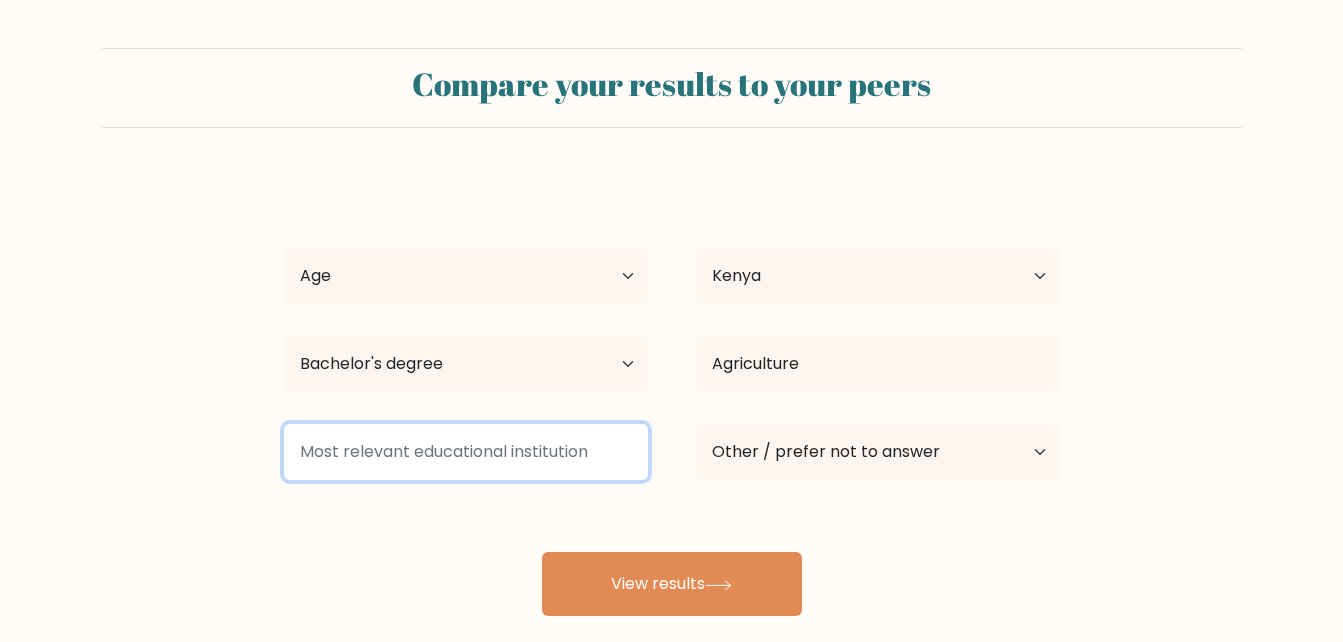 click at bounding box center [466, 452] 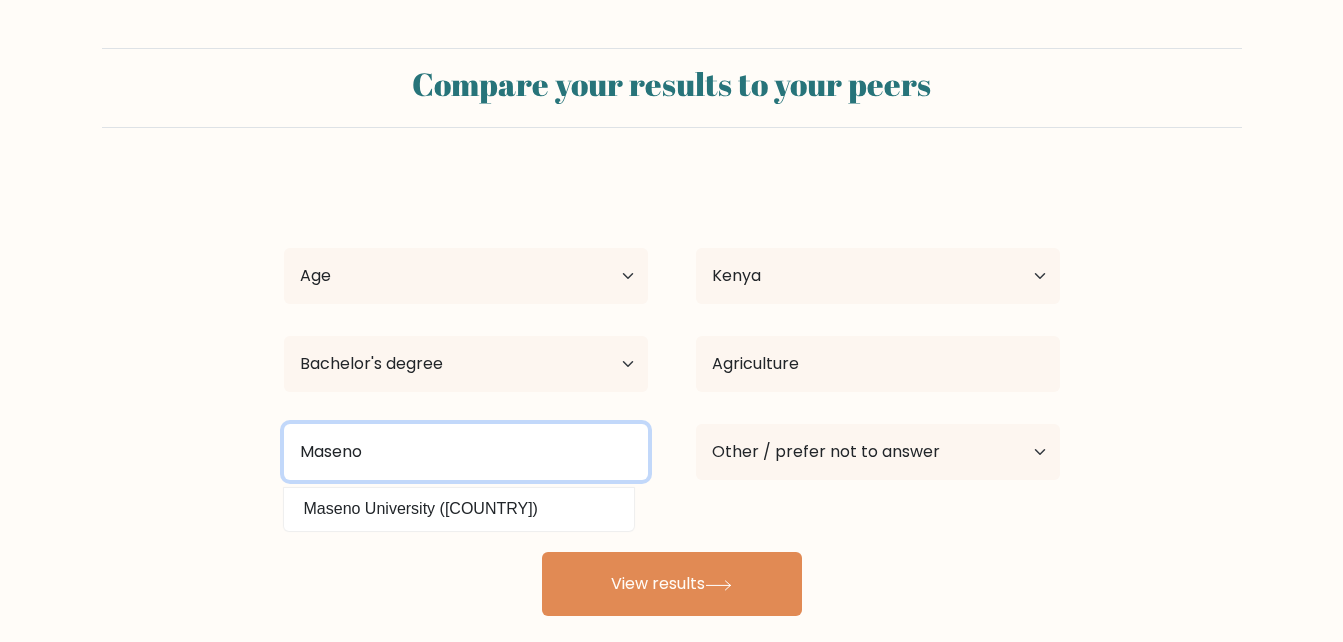 type on "Maseno" 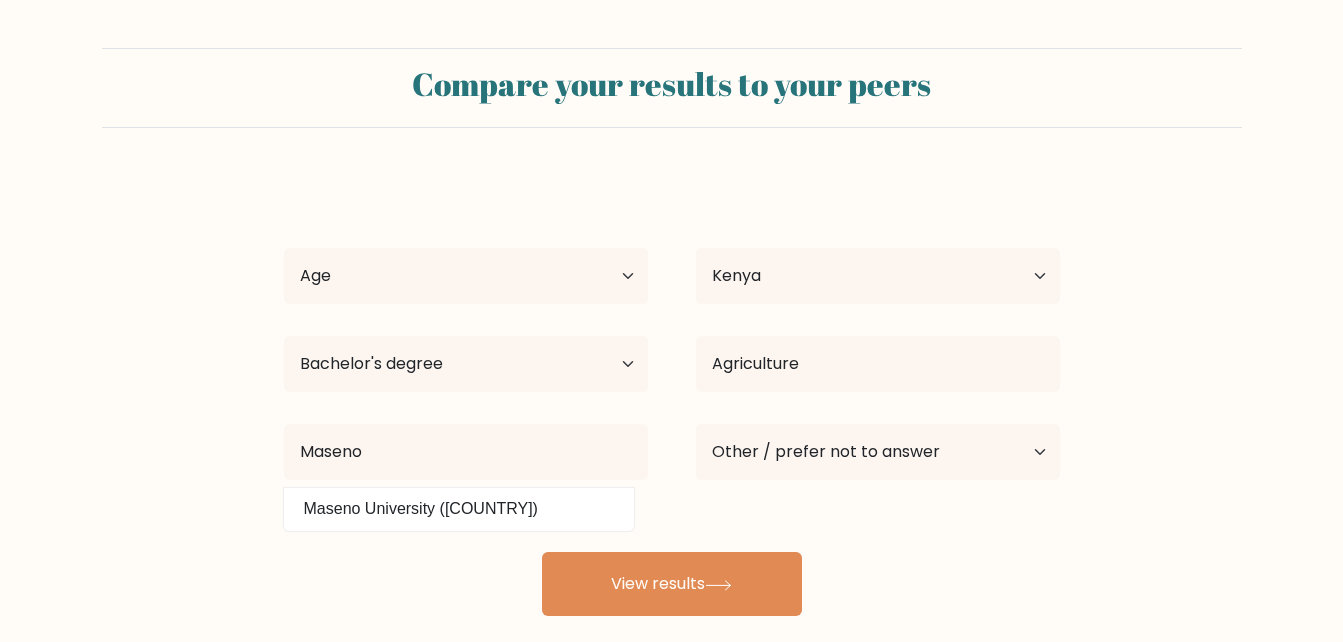 click on "Serphine
Audi
Age
Under 18 years old
18-24 years old
25-34 years old
35-44 years old
45-54 years old
55-64 years old
65 years old and above
Country
Afghanistan
Albania
Algeria
American Samoa
Andorra
Angola
Anguilla
Antarctica
Antigua and Barbuda
Argentina
Armenia
Aruba
Australia
Austria
Azerbaijan
Bahamas
Bahrain
Bangladesh
Barbados
Belarus
Belgium
Belize
Benin
Bermuda
Bhutan
Bolivia
Bonaire, Sint Eustatius and Saba
Bosnia and Herzegovina
Botswana
Bouvet Island
Brazil
Brunei" at bounding box center [672, 396] 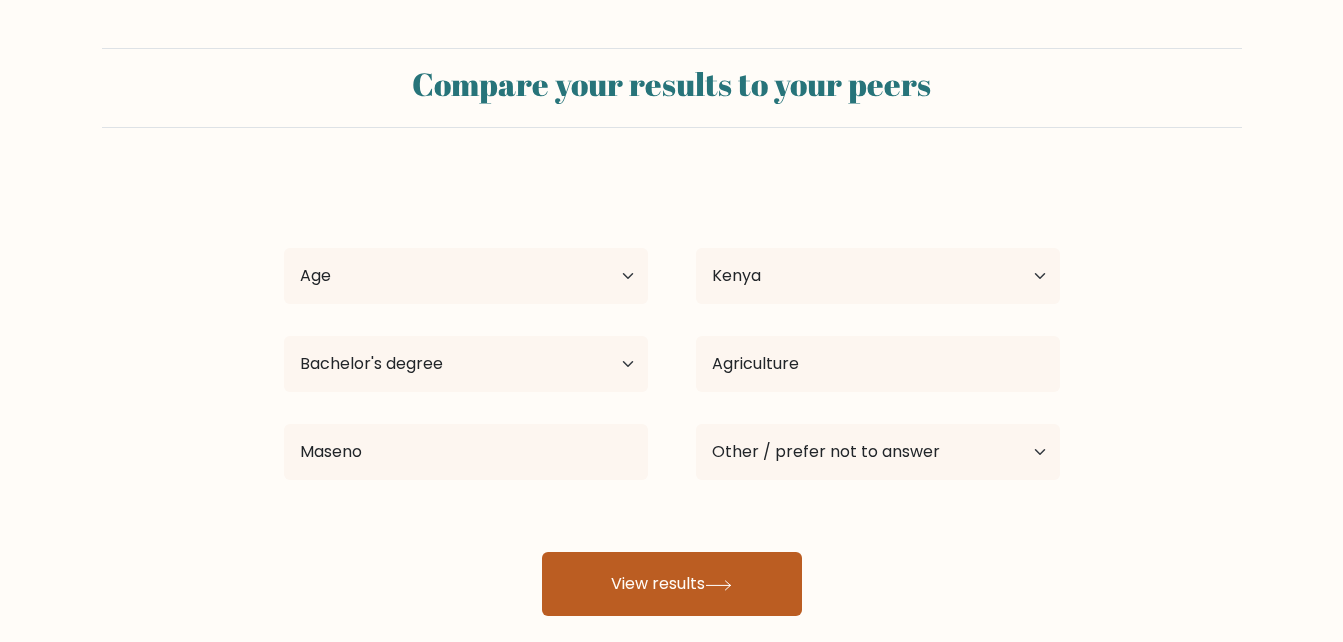 click on "View results" at bounding box center [672, 584] 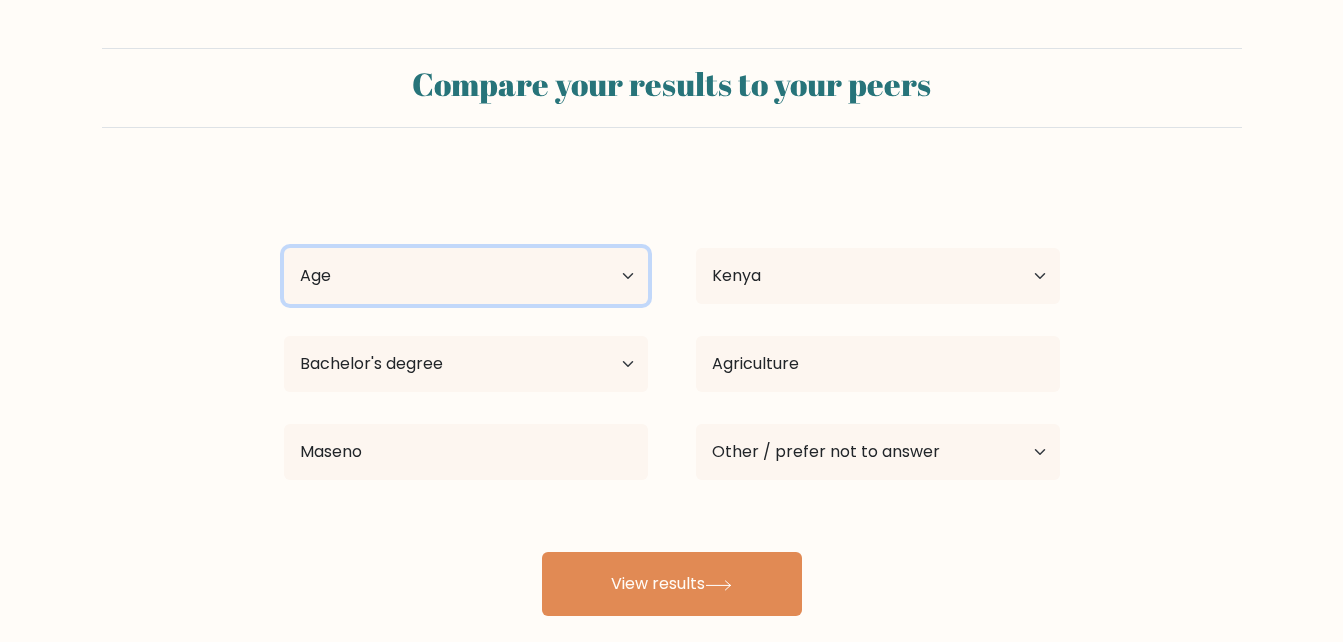click on "Age
Under 18 years old
18-24 years old
25-34 years old
35-44 years old
45-54 years old
55-64 years old
65 years old and above" at bounding box center (466, 276) 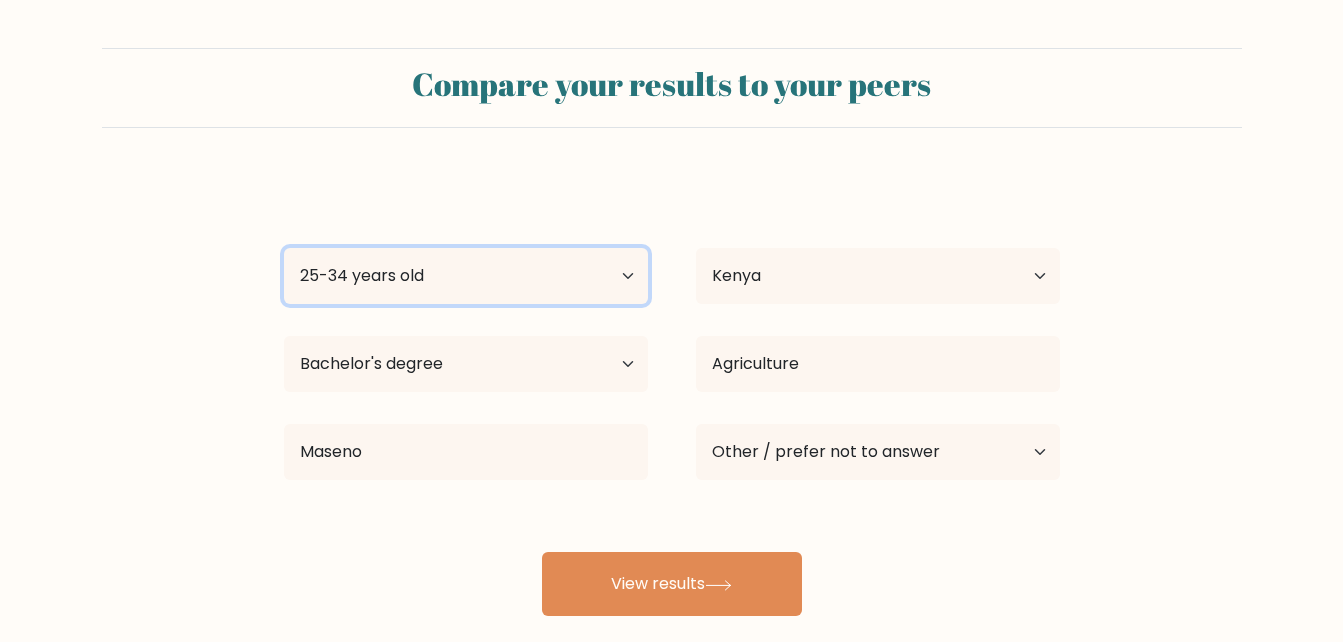 click on "Age
Under 18 years old
18-24 years old
25-34 years old
35-44 years old
45-54 years old
55-64 years old
65 years old and above" at bounding box center (466, 276) 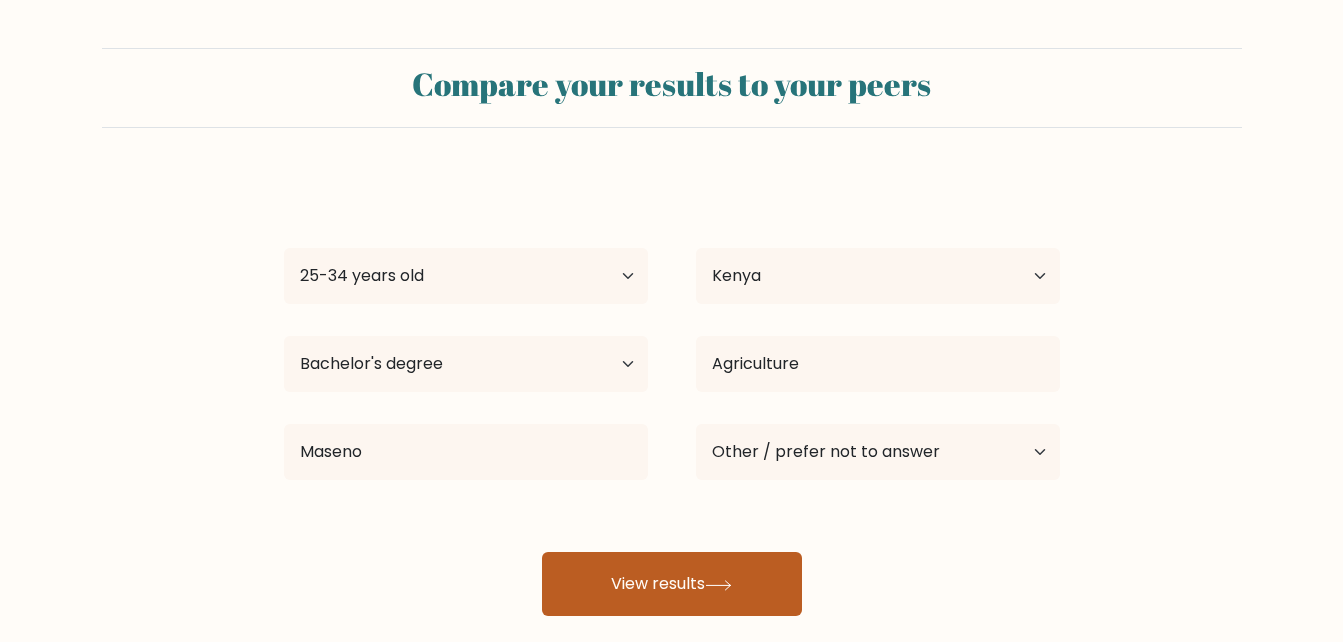 click on "View results" at bounding box center [672, 584] 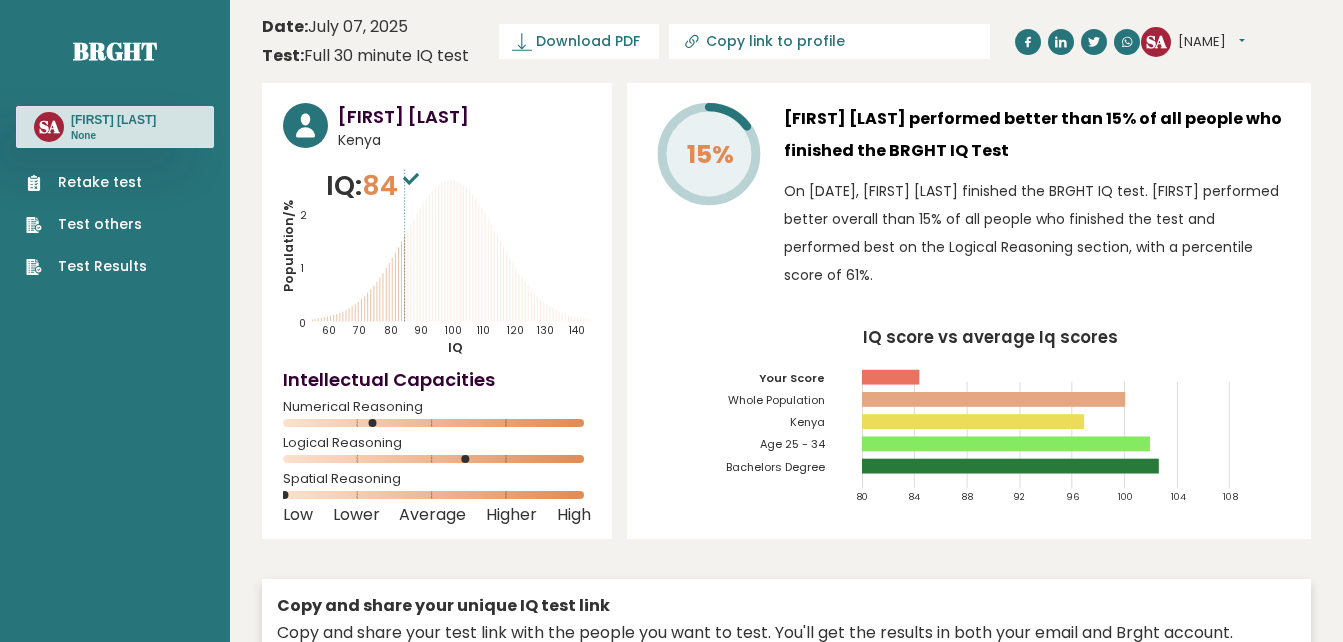 scroll, scrollTop: 0, scrollLeft: 0, axis: both 